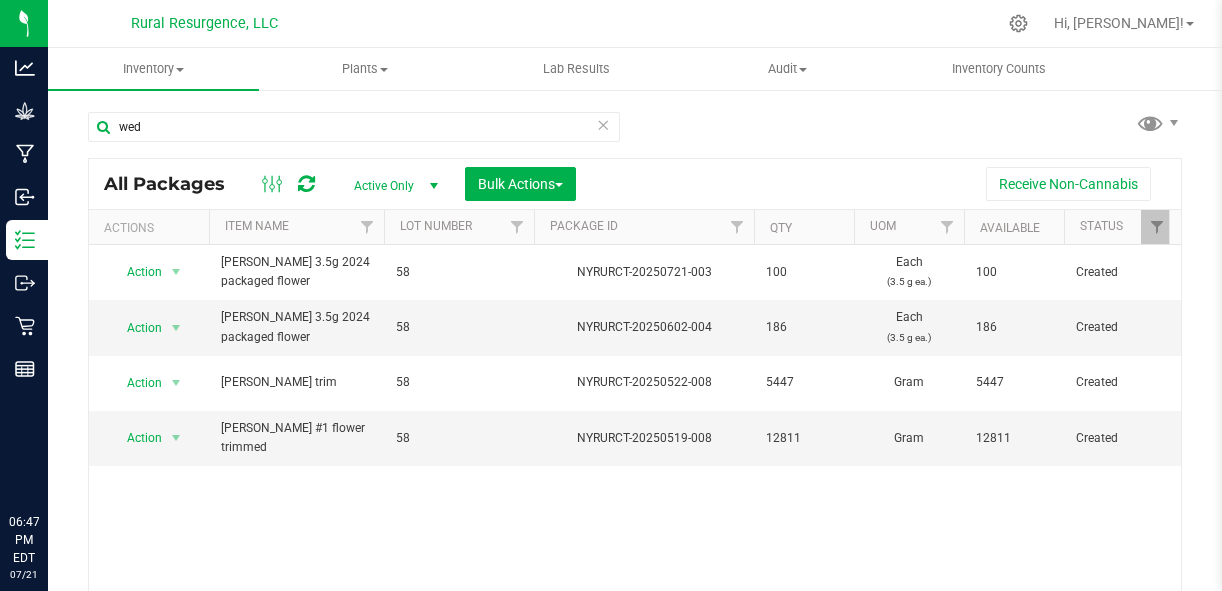 scroll, scrollTop: 0, scrollLeft: 0, axis: both 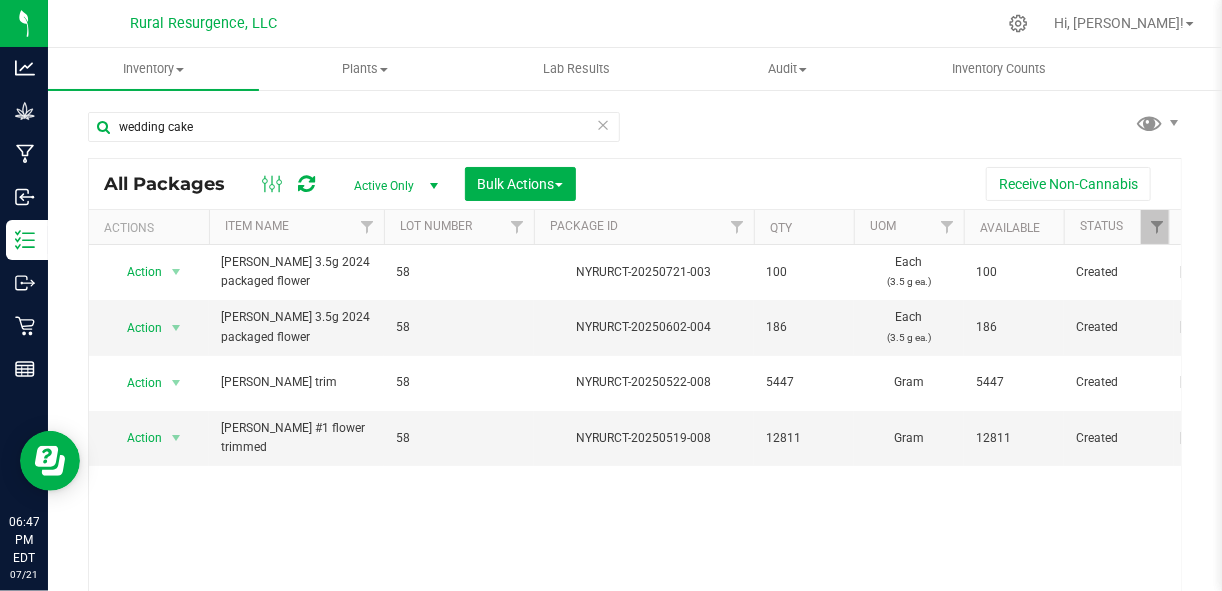 type on "wedding cake" 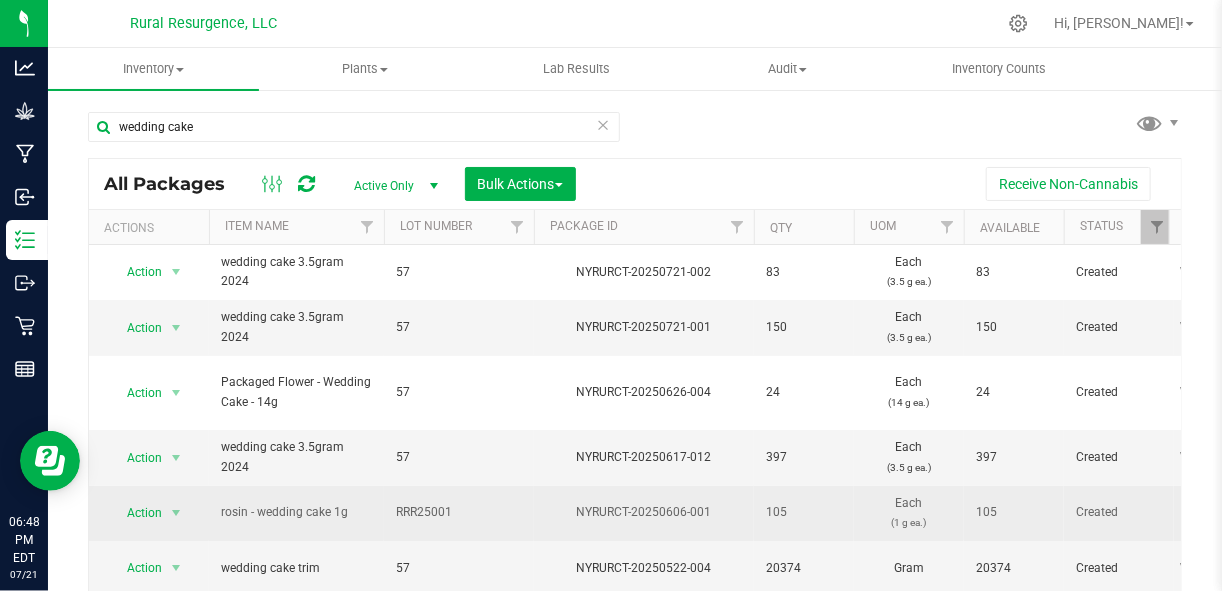 scroll, scrollTop: 70, scrollLeft: 0, axis: vertical 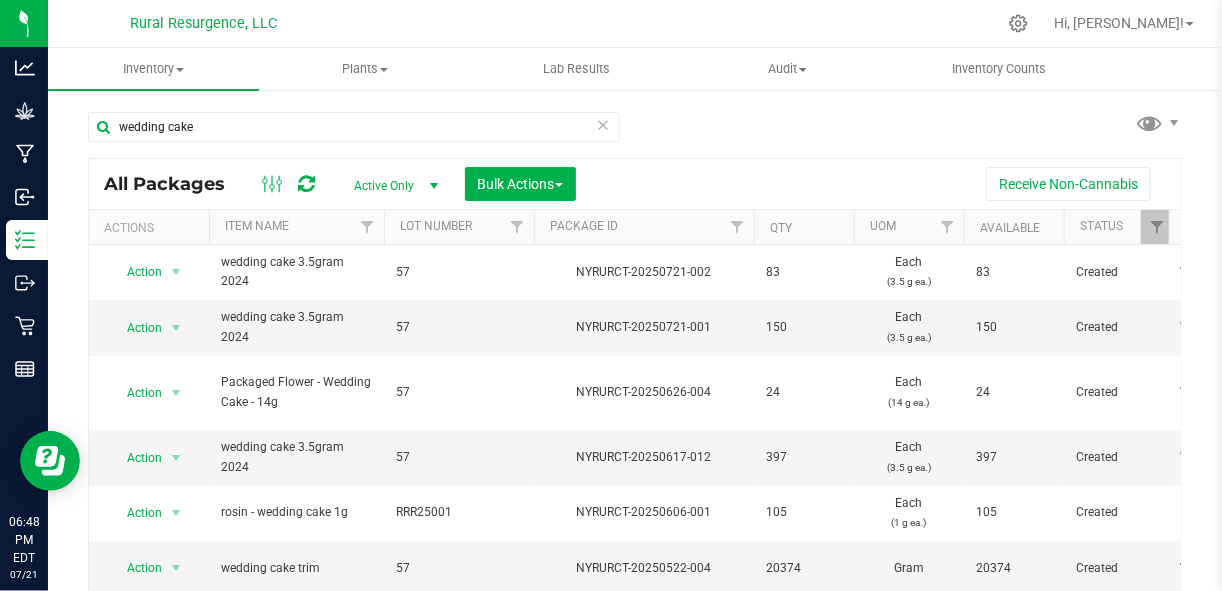 click at bounding box center [434, 186] 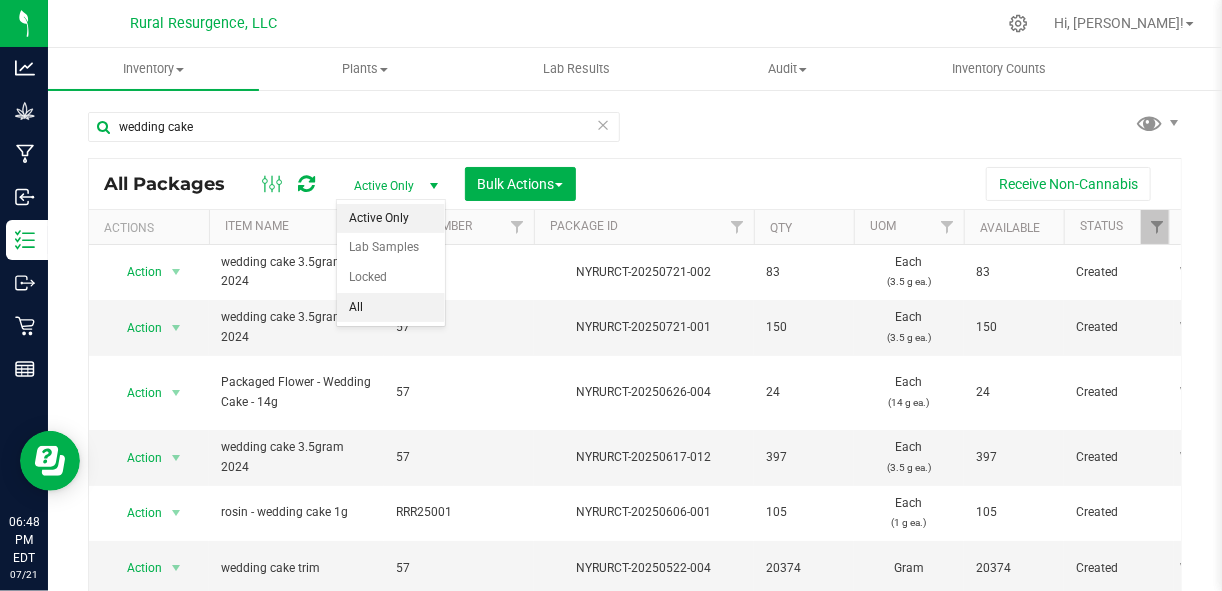 click on "All" at bounding box center [391, 308] 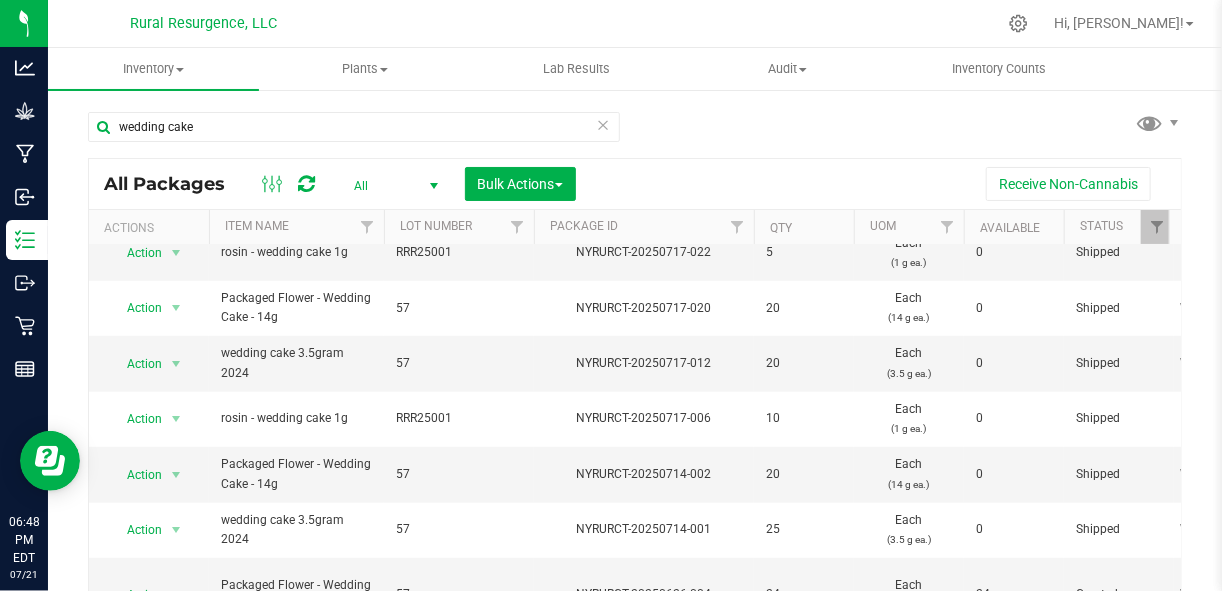 scroll, scrollTop: 740, scrollLeft: 0, axis: vertical 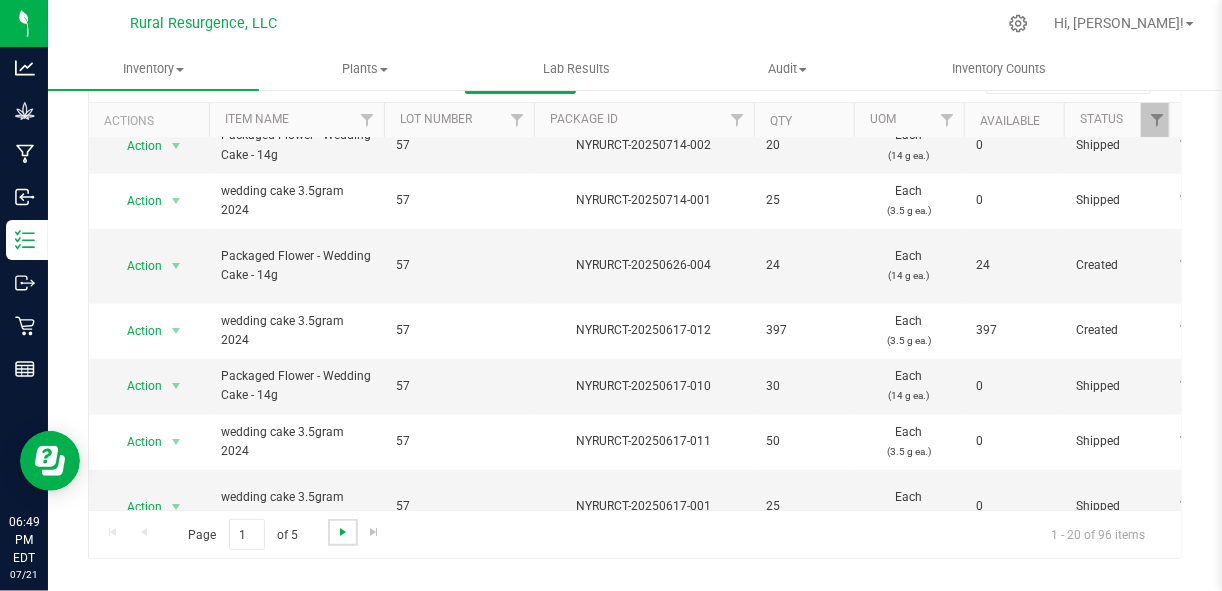 click at bounding box center [343, 532] 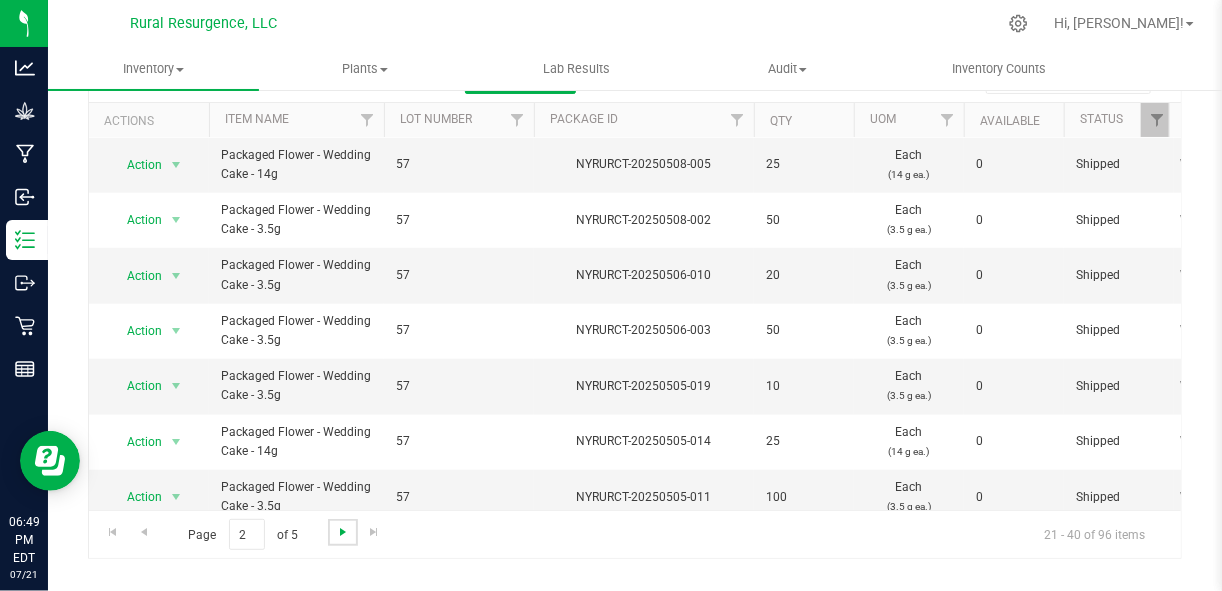 scroll, scrollTop: 0, scrollLeft: 0, axis: both 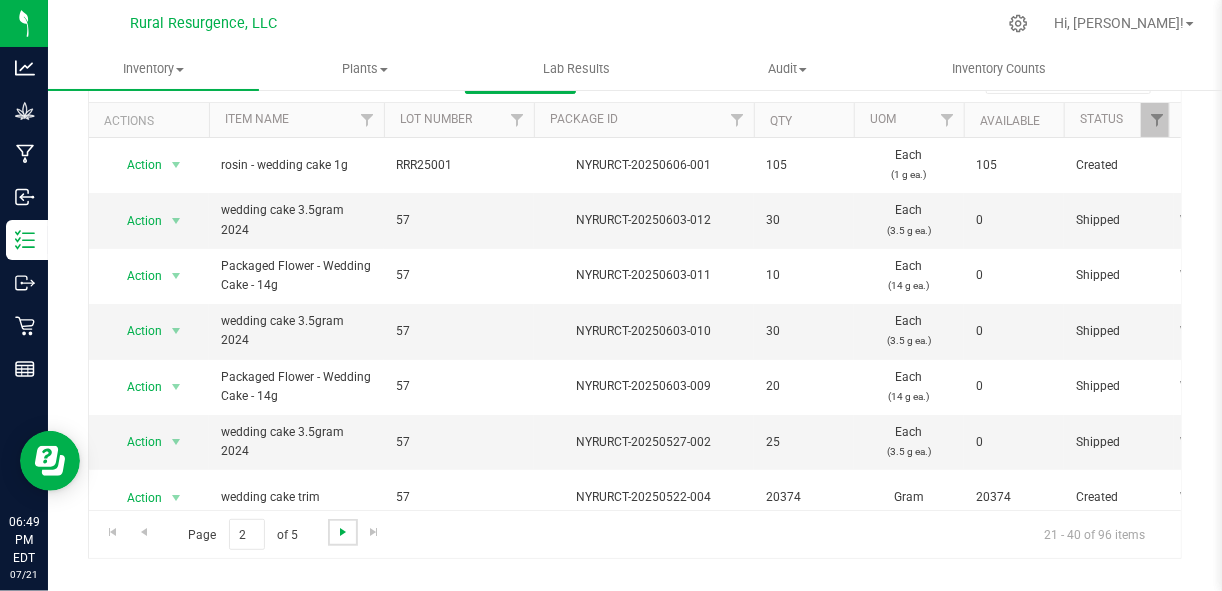 click at bounding box center [343, 532] 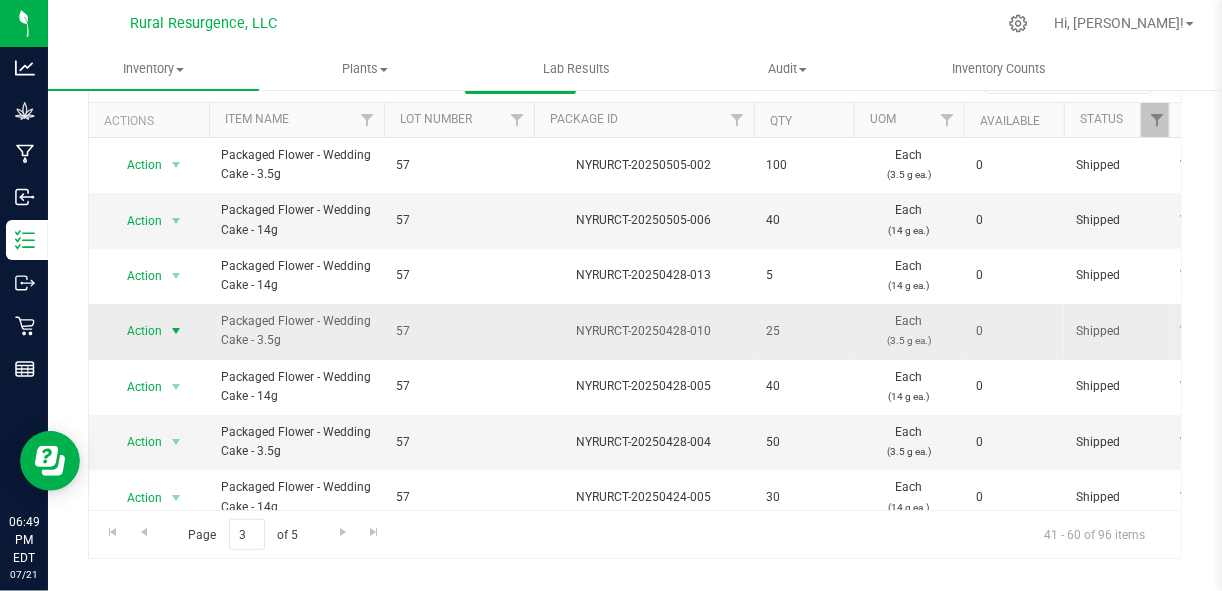 click at bounding box center (176, 331) 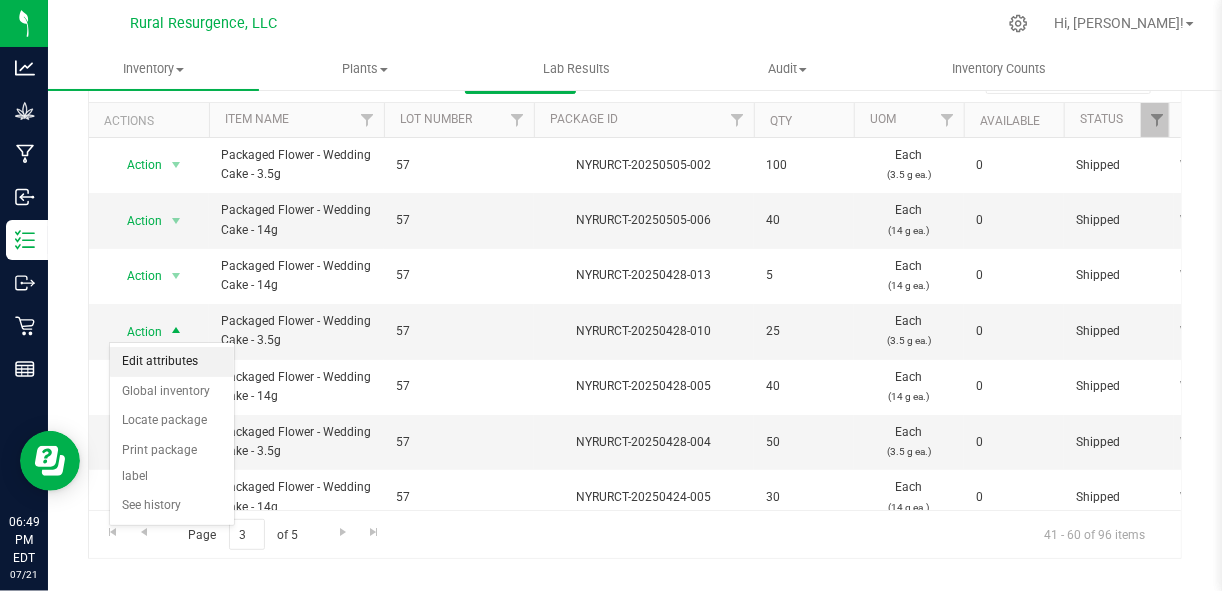 click on "Edit attributes" at bounding box center [172, 362] 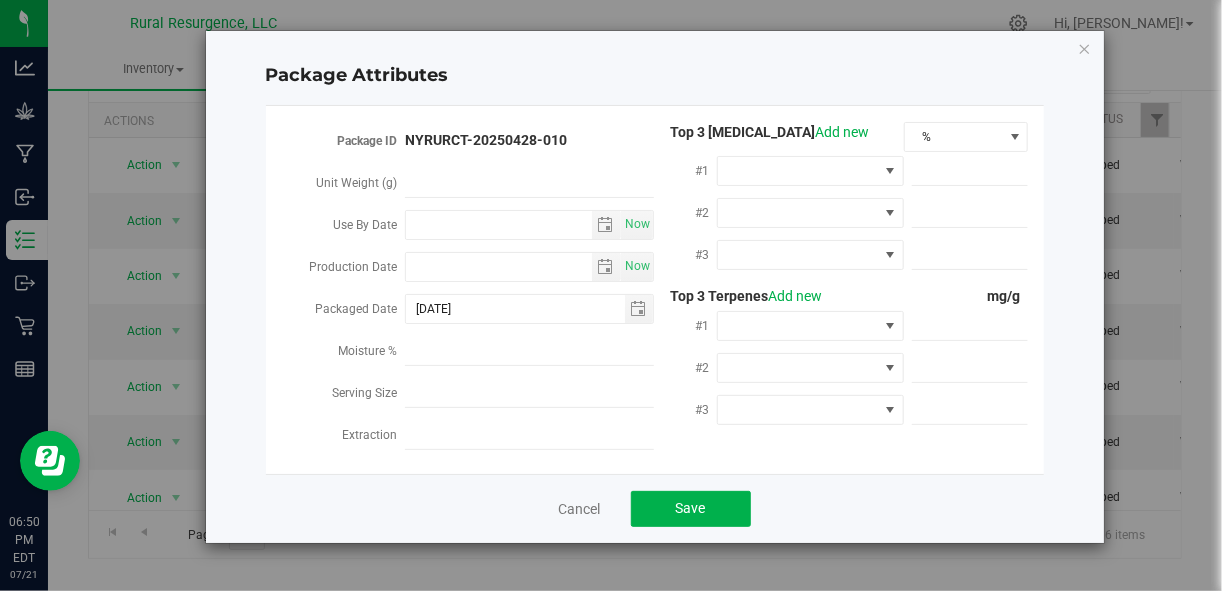 click on "Package Attributes" at bounding box center [655, 76] 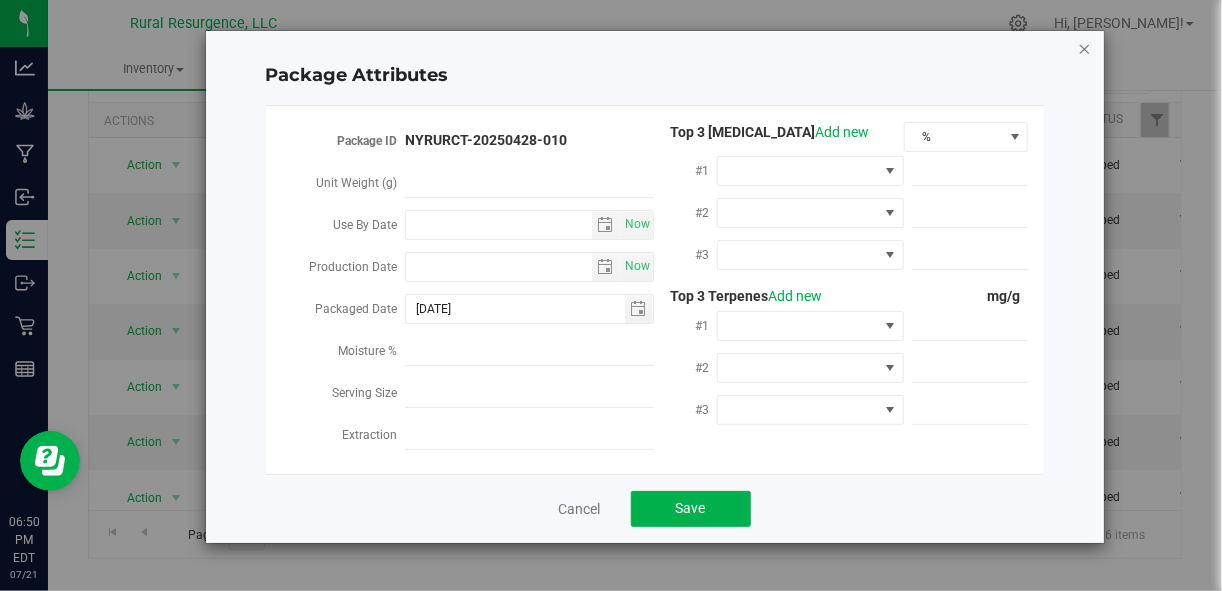 click at bounding box center [1085, 48] 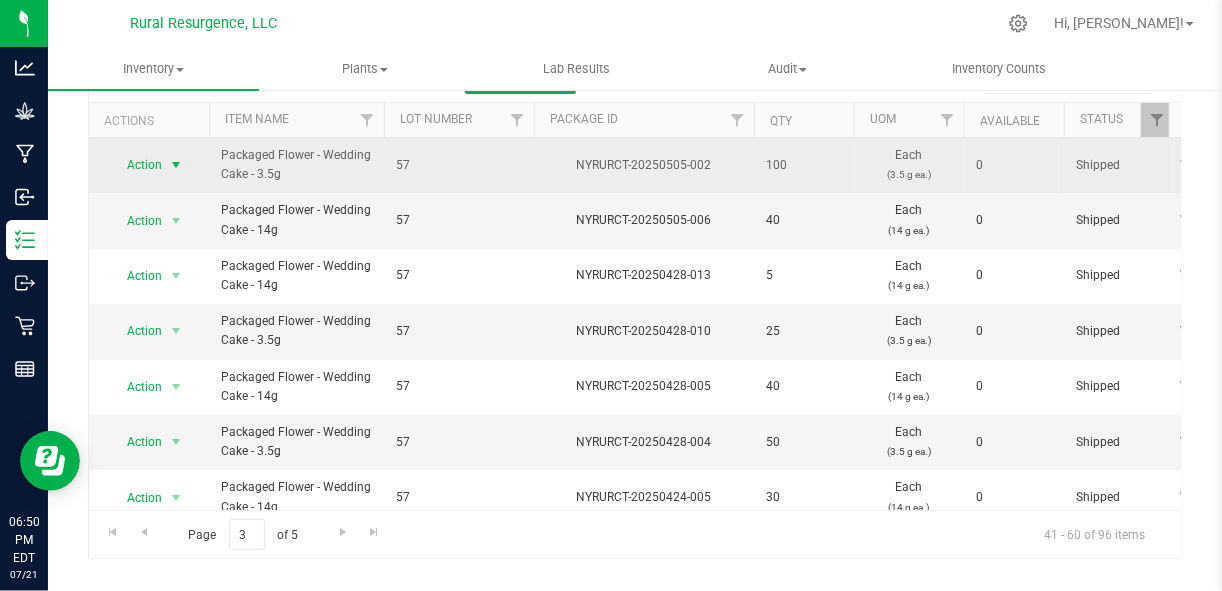 click at bounding box center [176, 165] 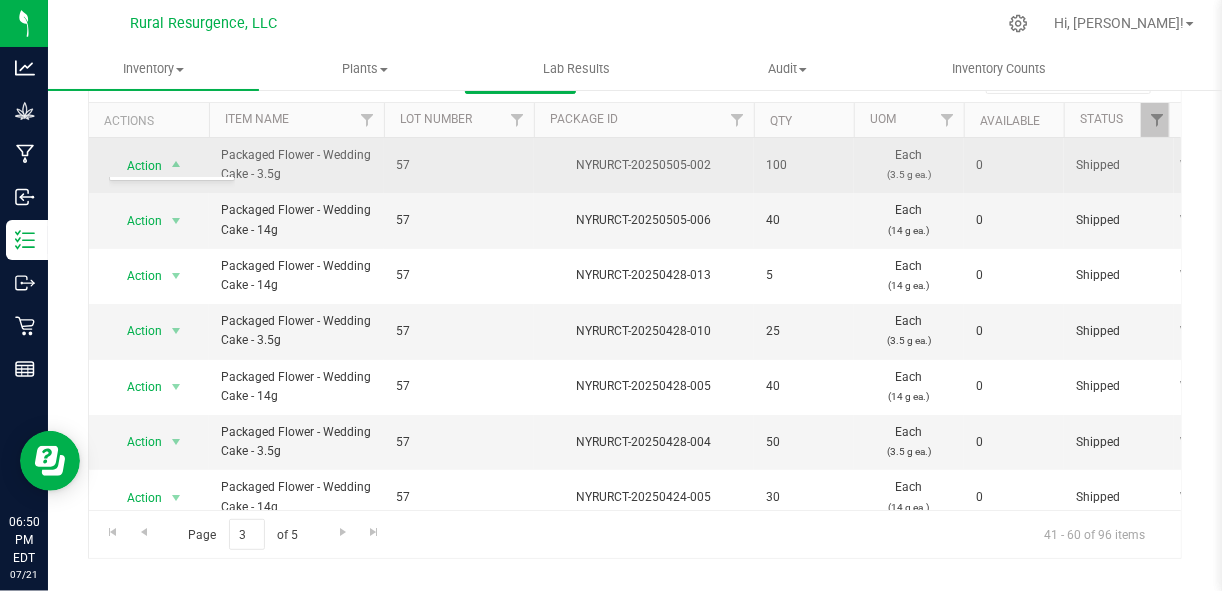 click on "Packaged Flower - Wedding Cake - 3.5g" at bounding box center [296, 165] 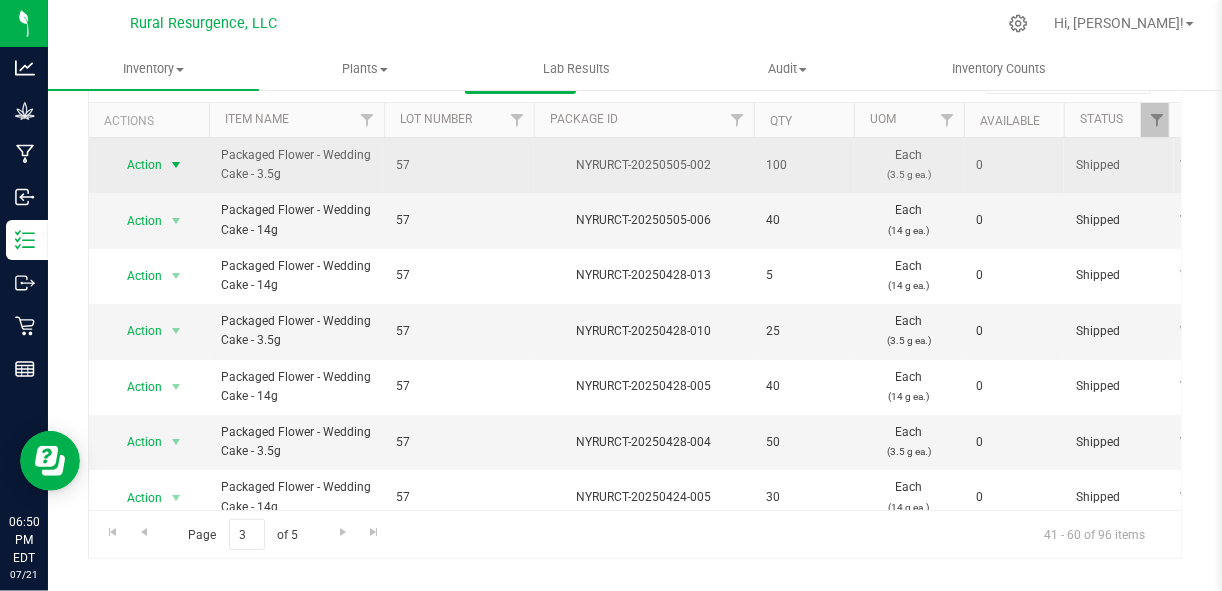 click at bounding box center [176, 165] 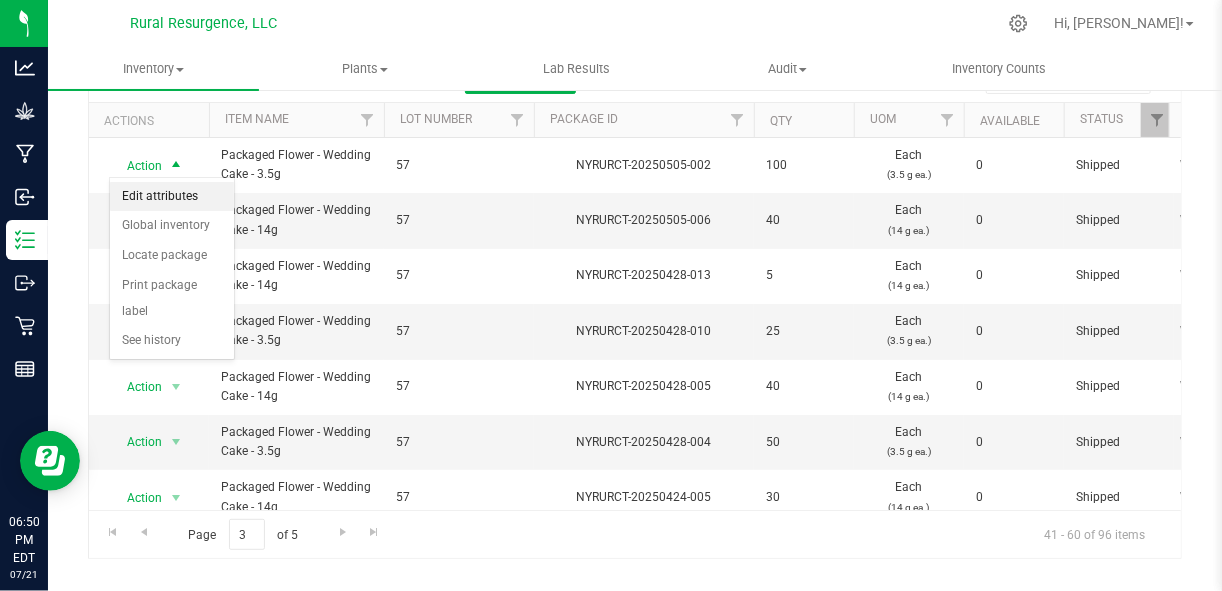 click on "Edit attributes" at bounding box center (172, 197) 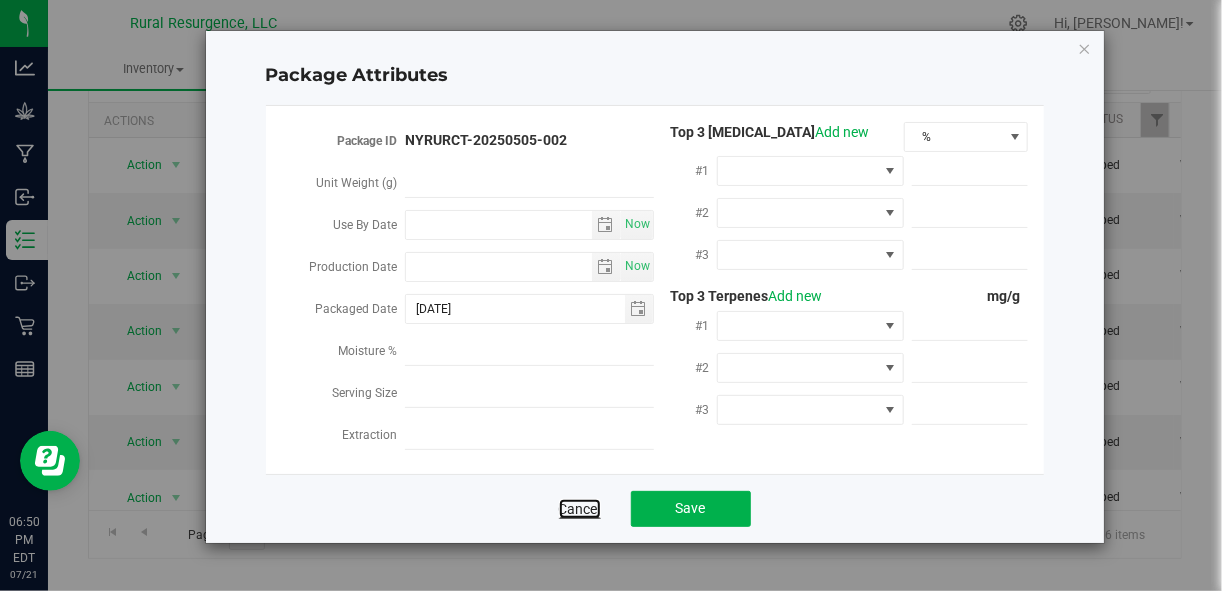 click on "Cancel" at bounding box center (580, 509) 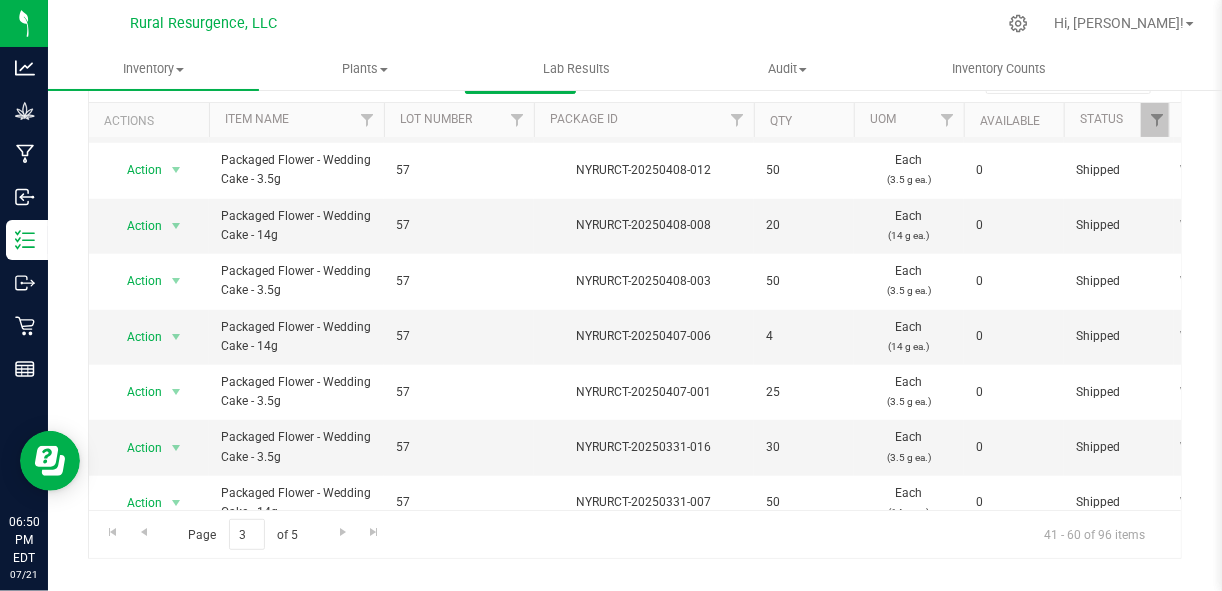 scroll, scrollTop: 740, scrollLeft: 0, axis: vertical 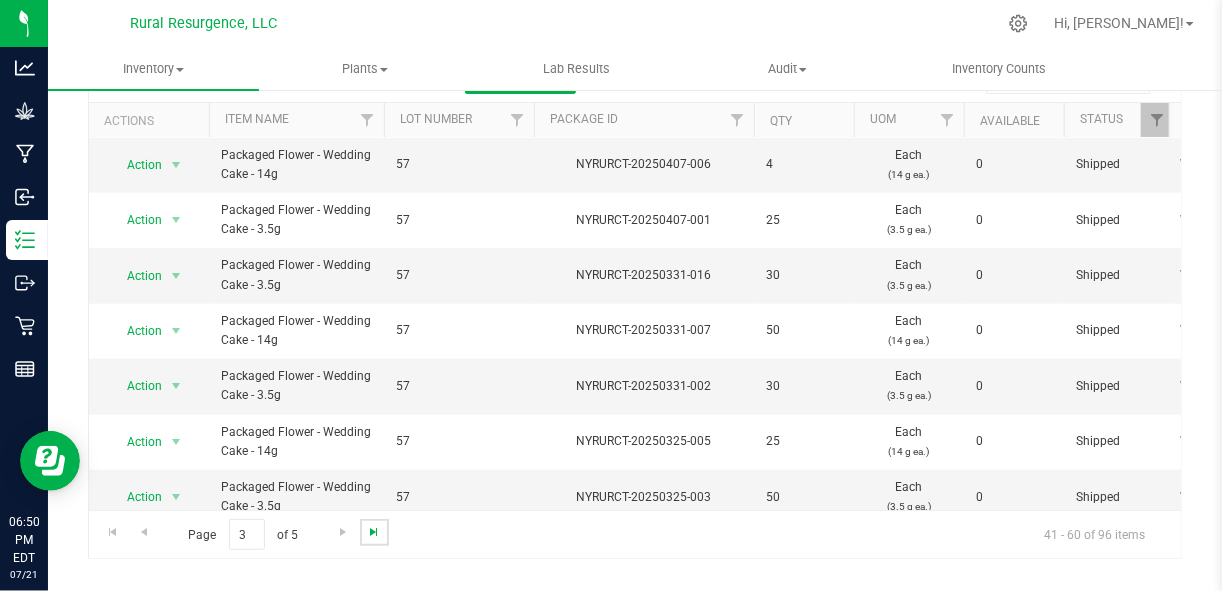 click at bounding box center [374, 532] 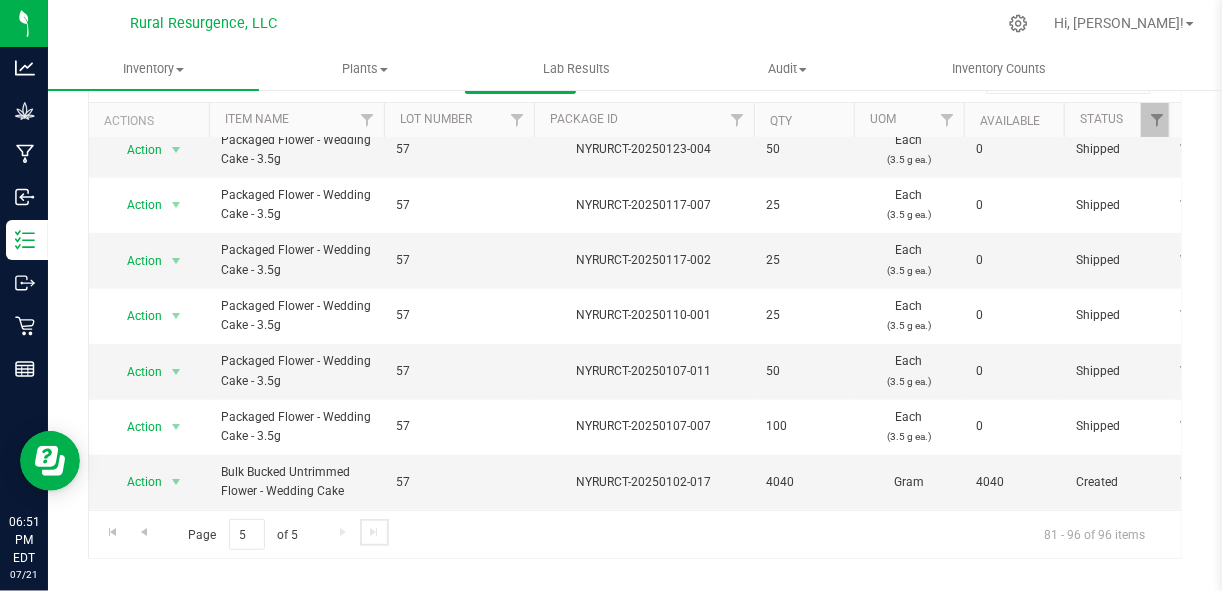 scroll, scrollTop: 0, scrollLeft: 0, axis: both 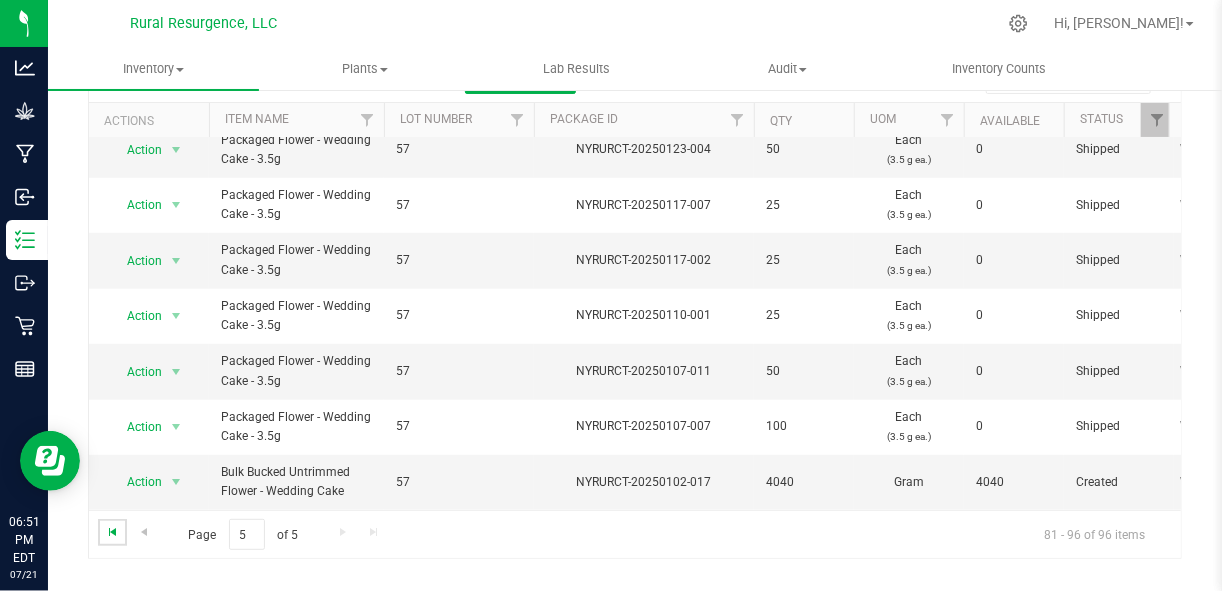 click at bounding box center [113, 532] 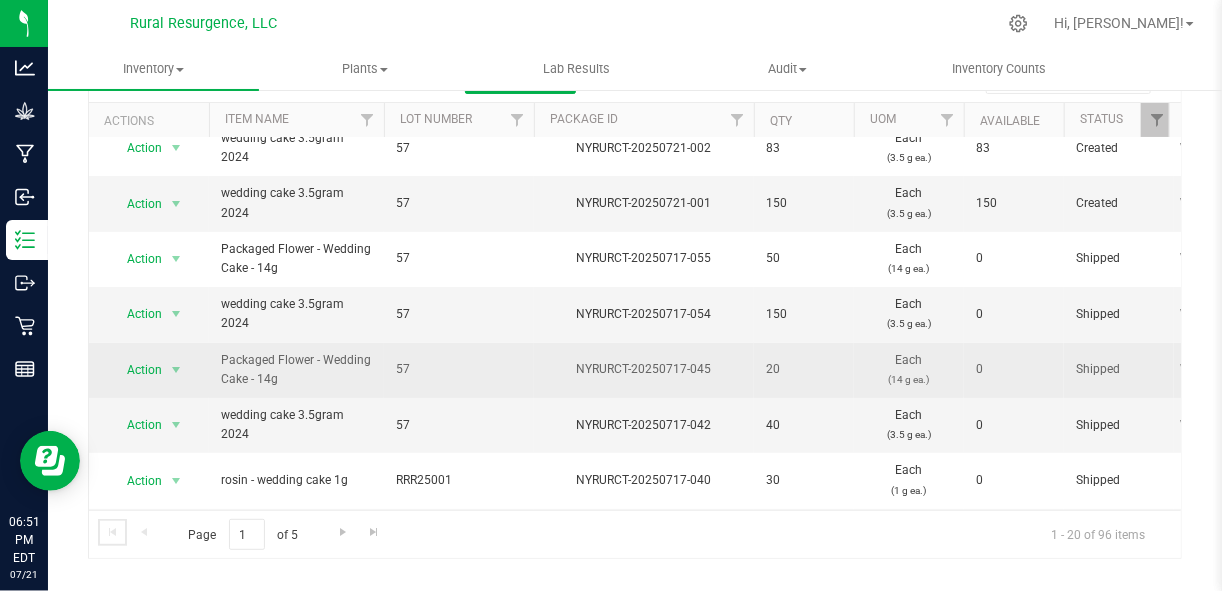 scroll, scrollTop: 0, scrollLeft: 0, axis: both 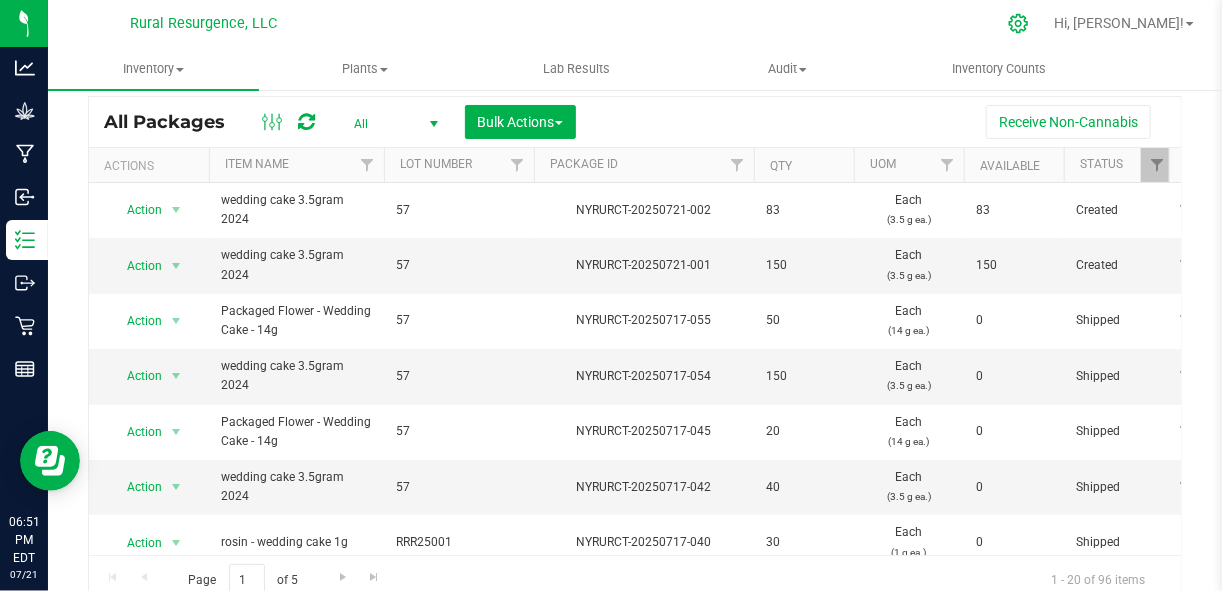 click 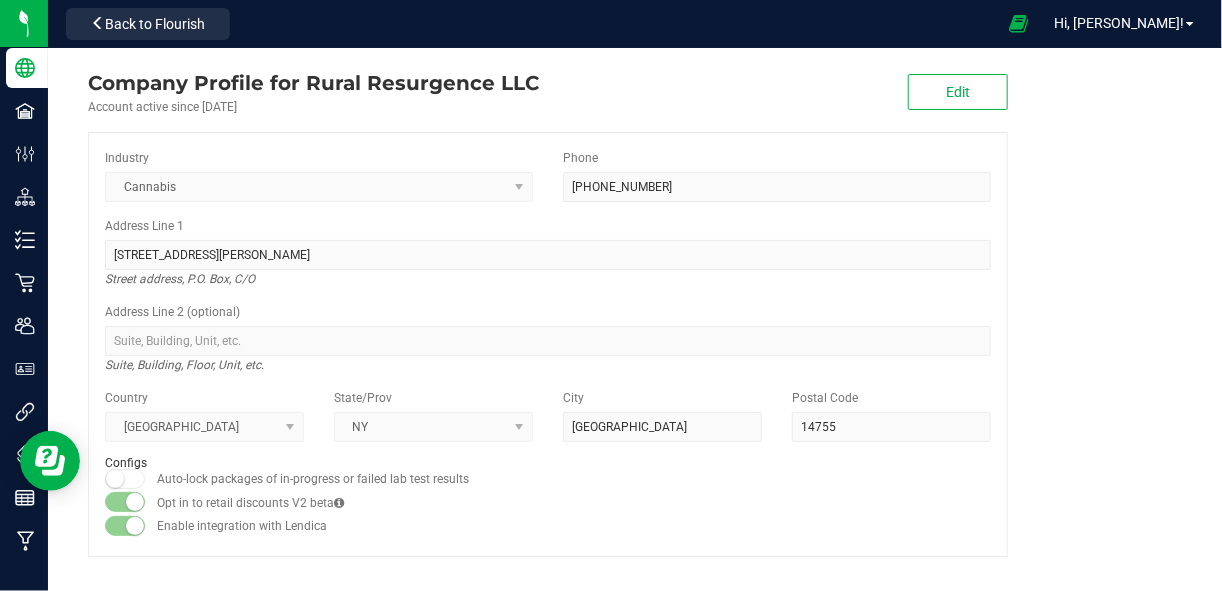 scroll, scrollTop: 0, scrollLeft: 0, axis: both 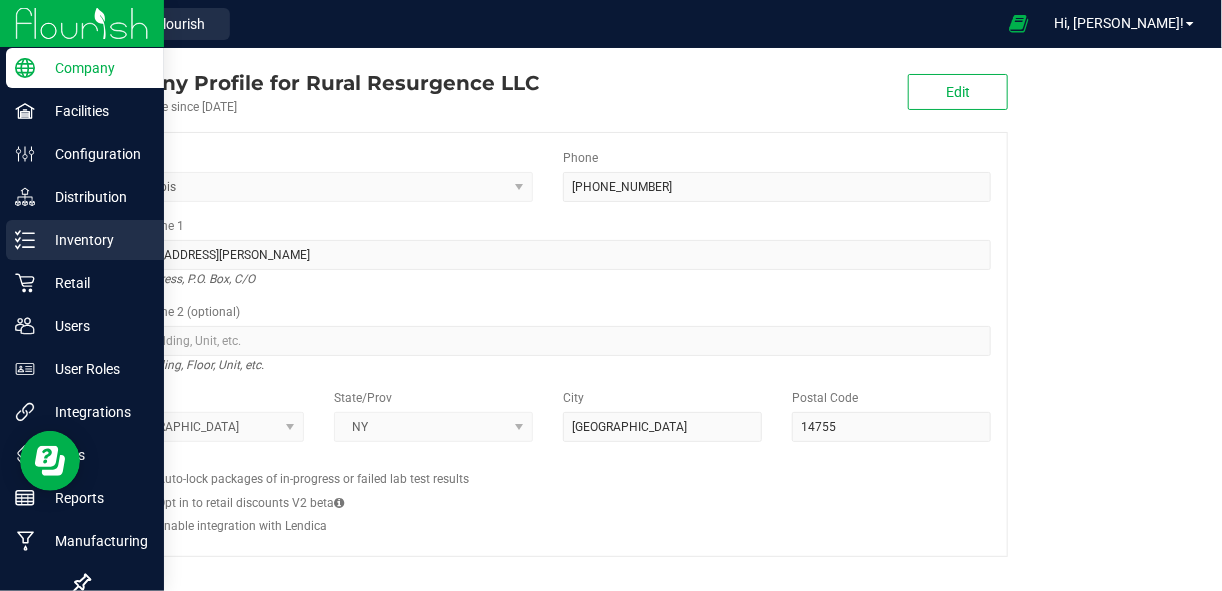 click 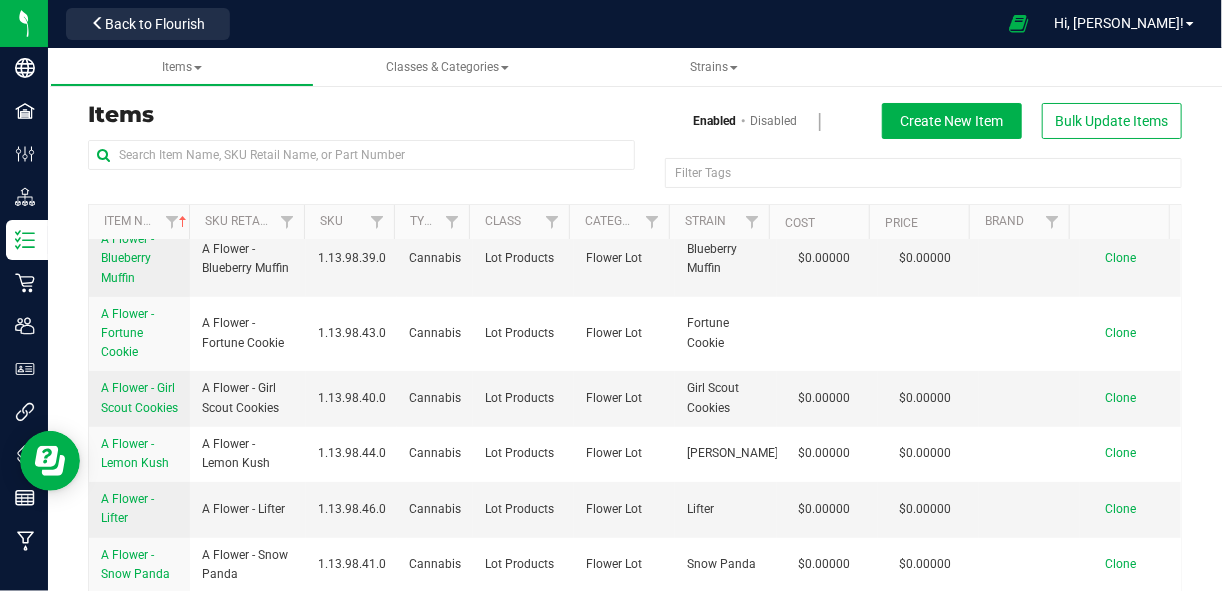 scroll, scrollTop: 451, scrollLeft: 0, axis: vertical 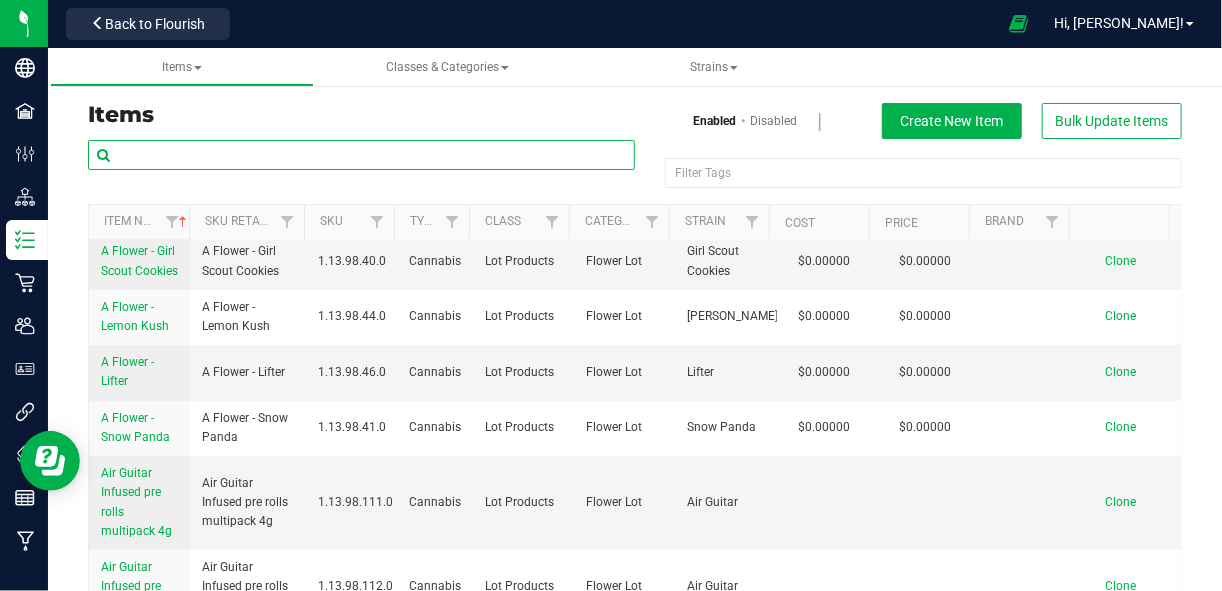 click at bounding box center [361, 155] 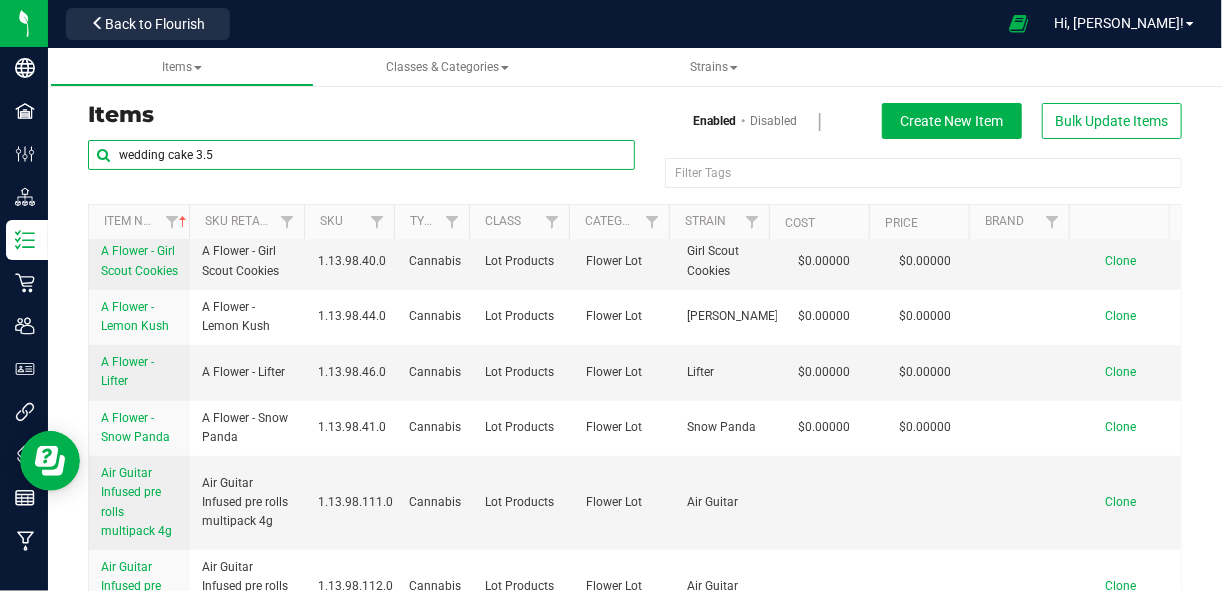 type on "wedding cake 3.5" 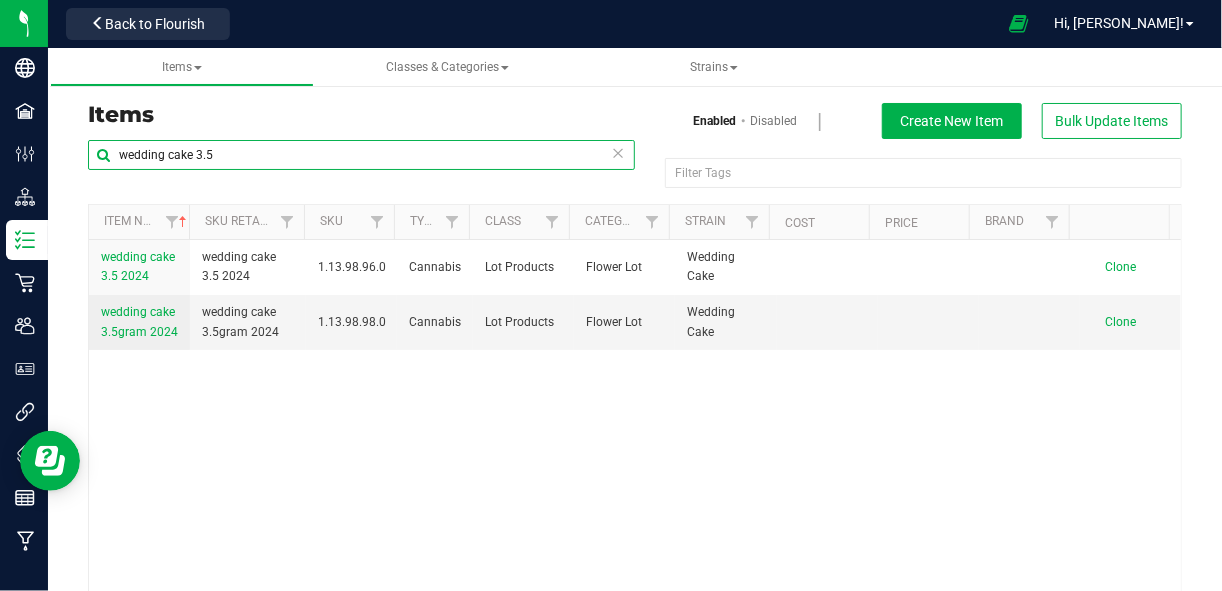 scroll, scrollTop: 0, scrollLeft: 0, axis: both 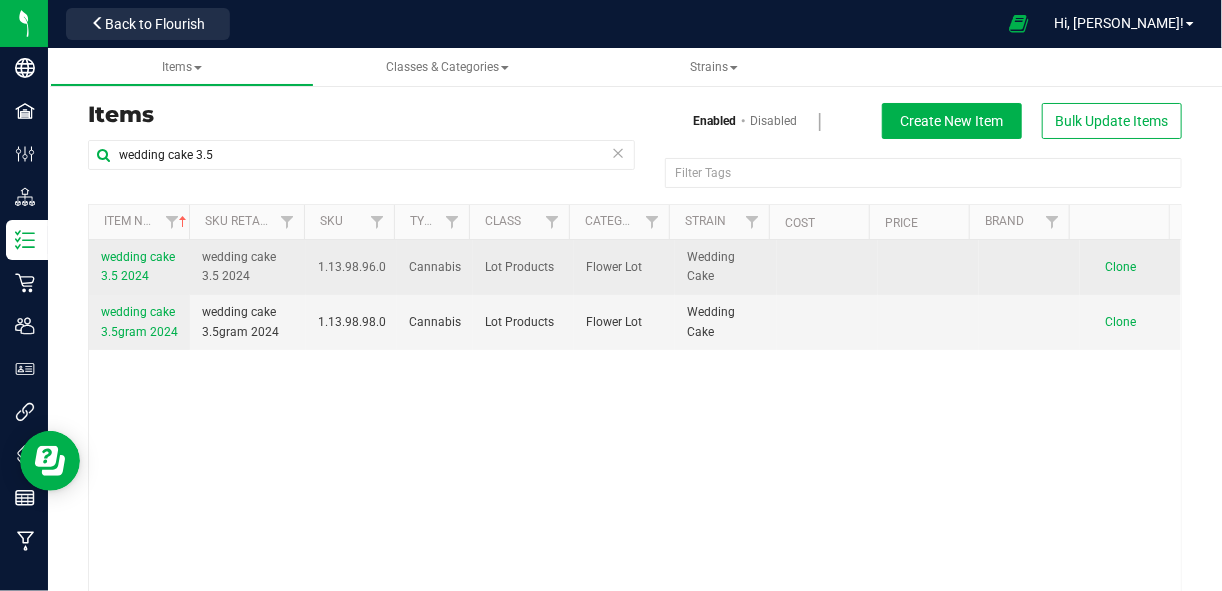click on "wedding cake 3.5 2024" at bounding box center (138, 266) 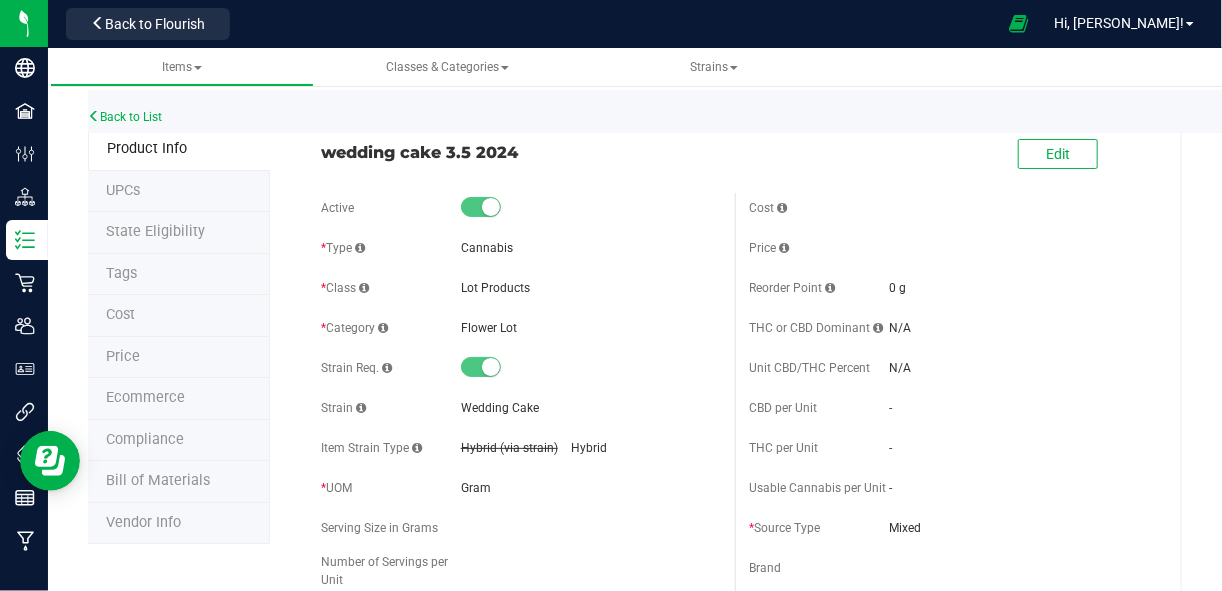 click at bounding box center (491, 207) 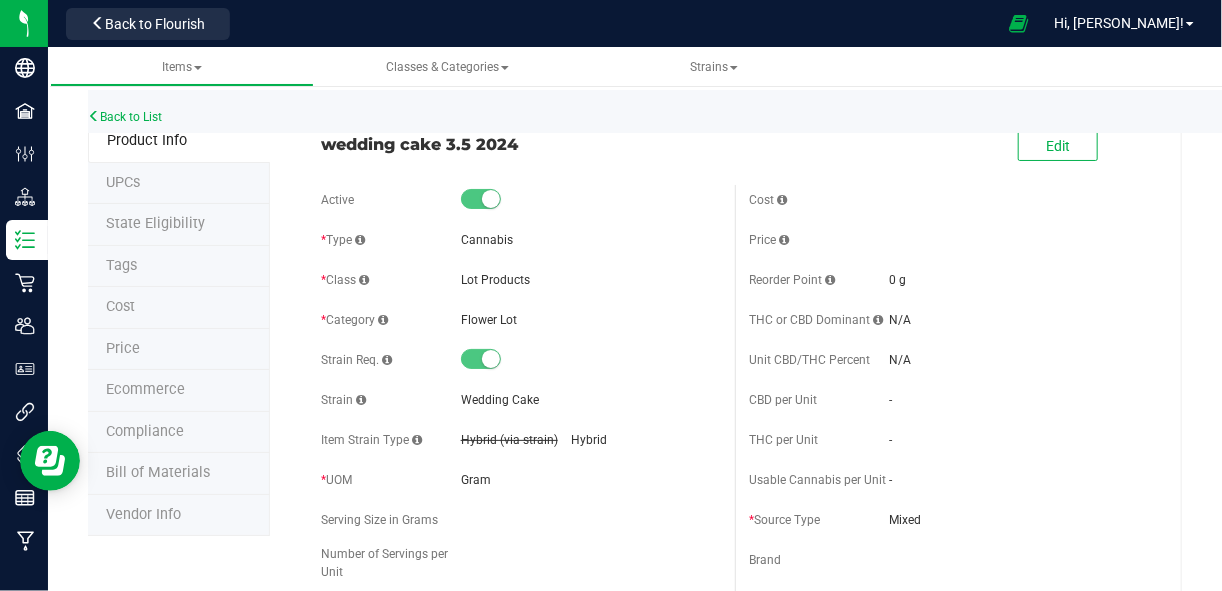 scroll, scrollTop: 7, scrollLeft: 0, axis: vertical 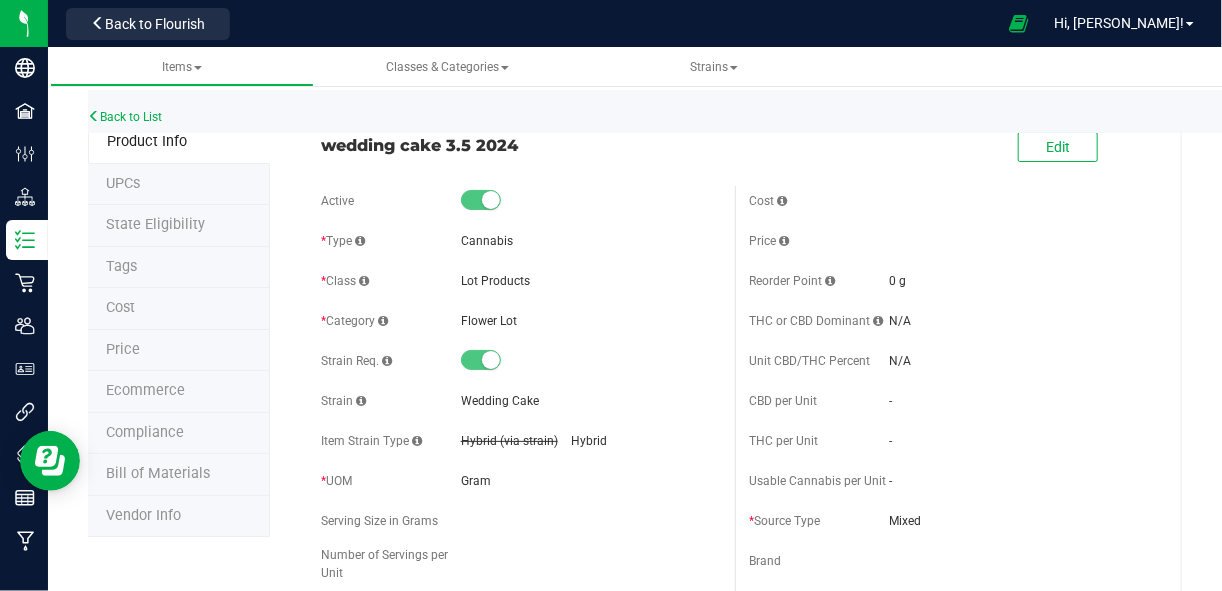 click at bounding box center [481, 200] 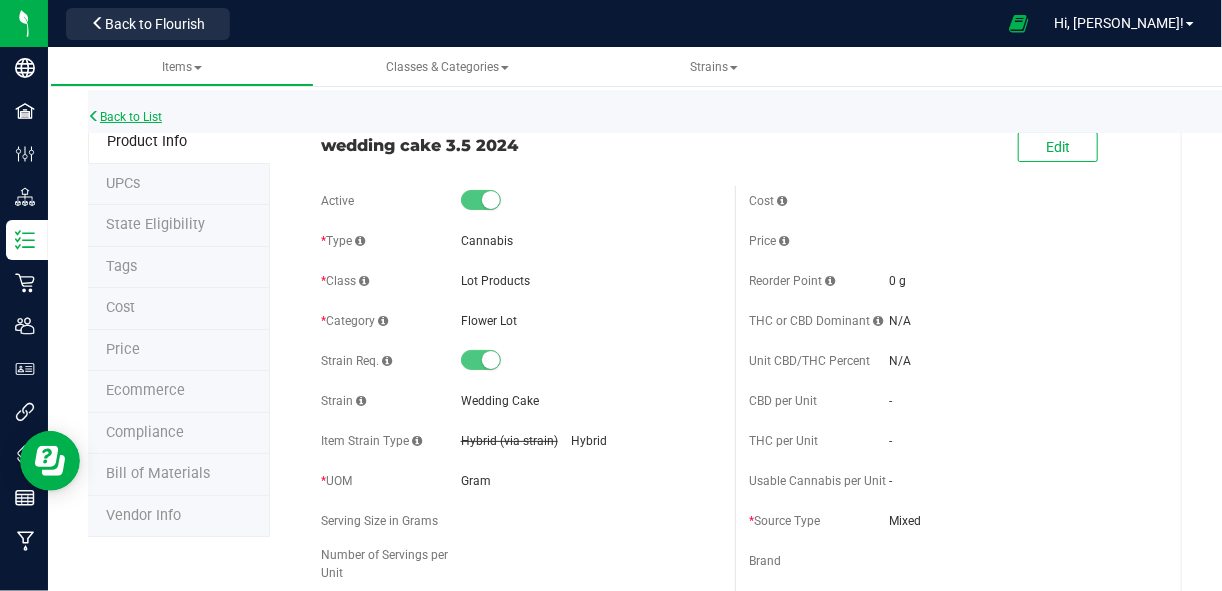 click on "Back to List" at bounding box center (125, 117) 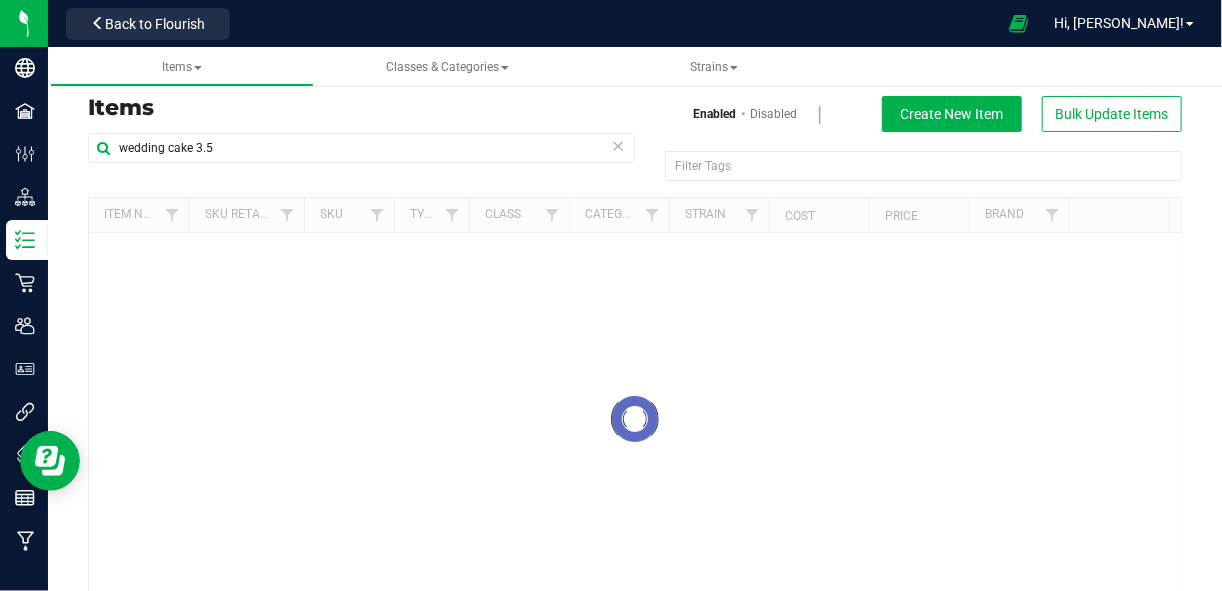 scroll, scrollTop: 0, scrollLeft: 0, axis: both 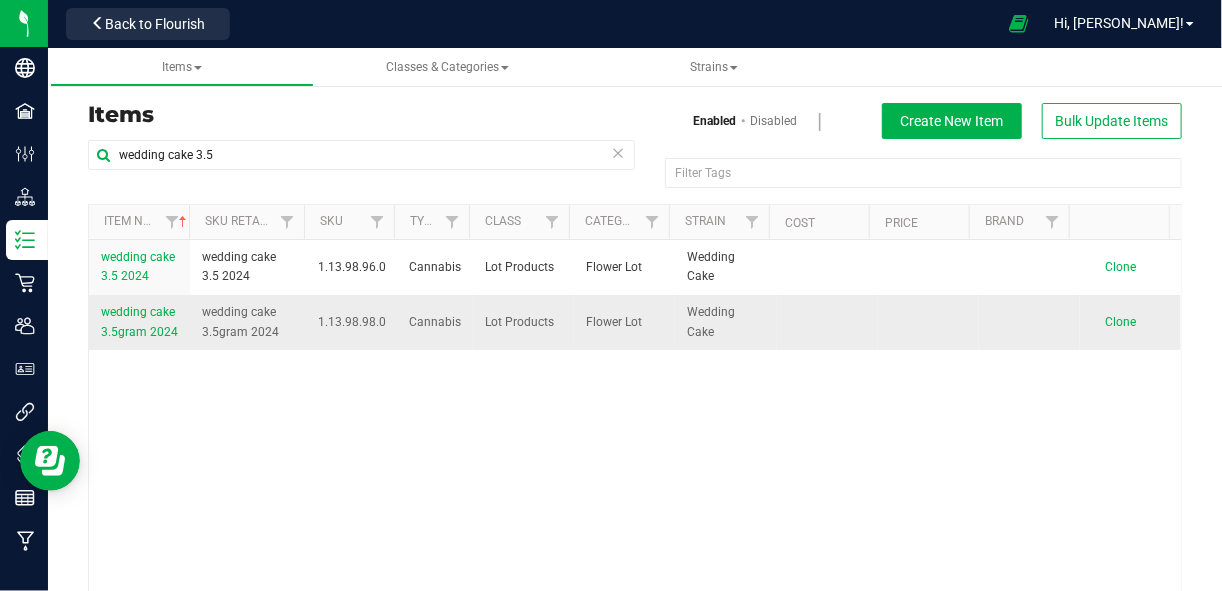 click on "wedding cake 3.5gram 2024" at bounding box center (139, 321) 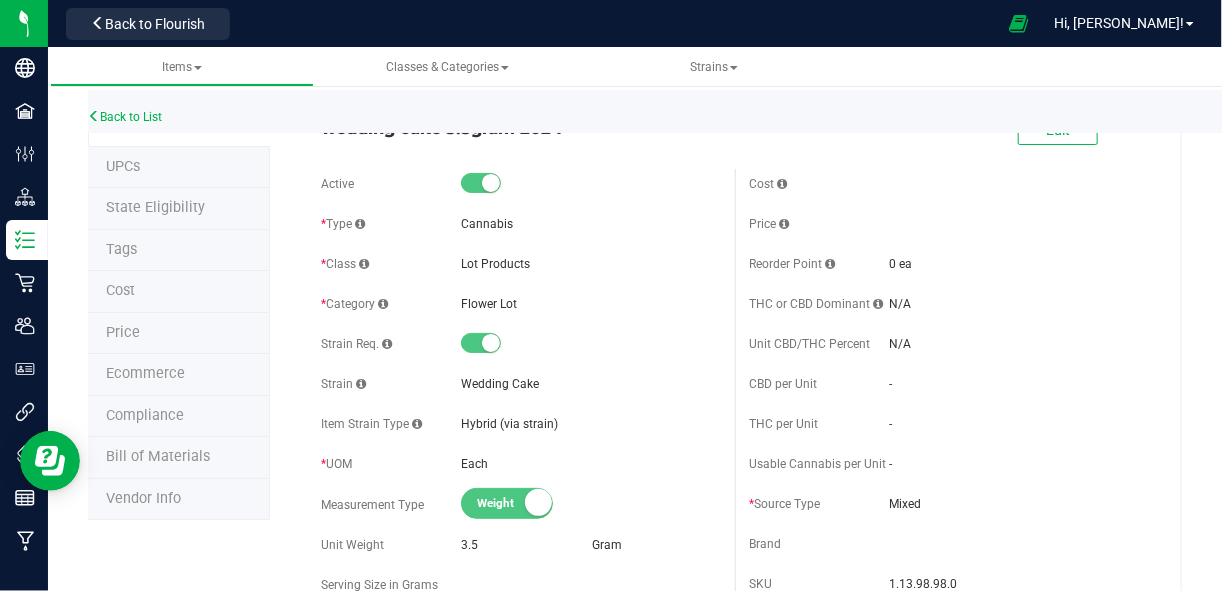 scroll, scrollTop: 0, scrollLeft: 0, axis: both 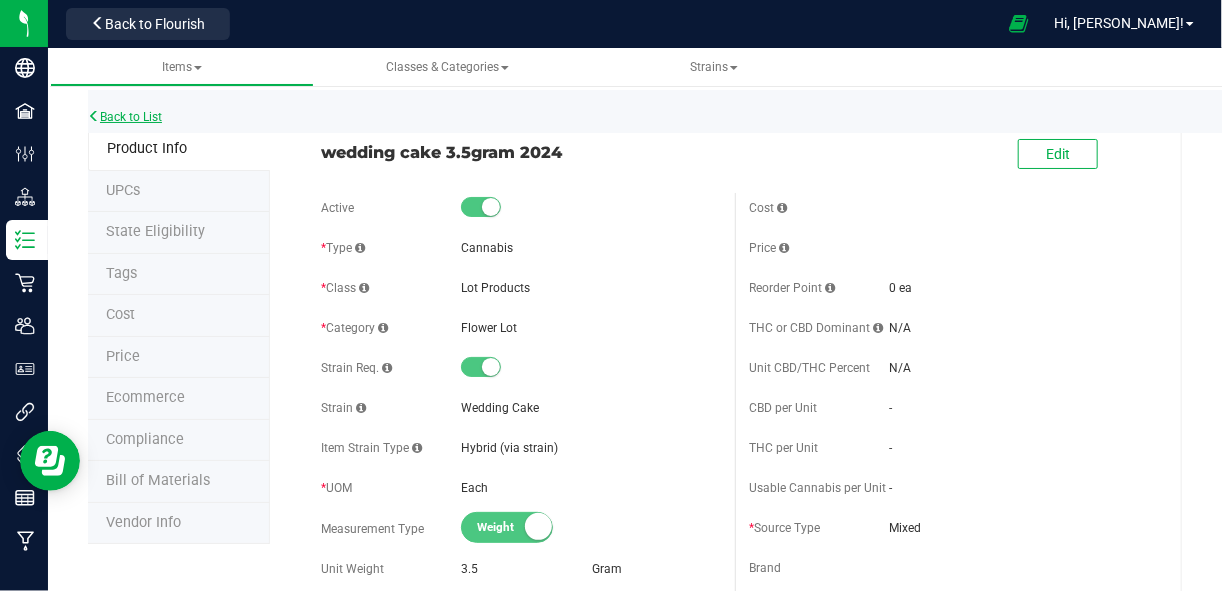 click on "Back to List" at bounding box center [125, 117] 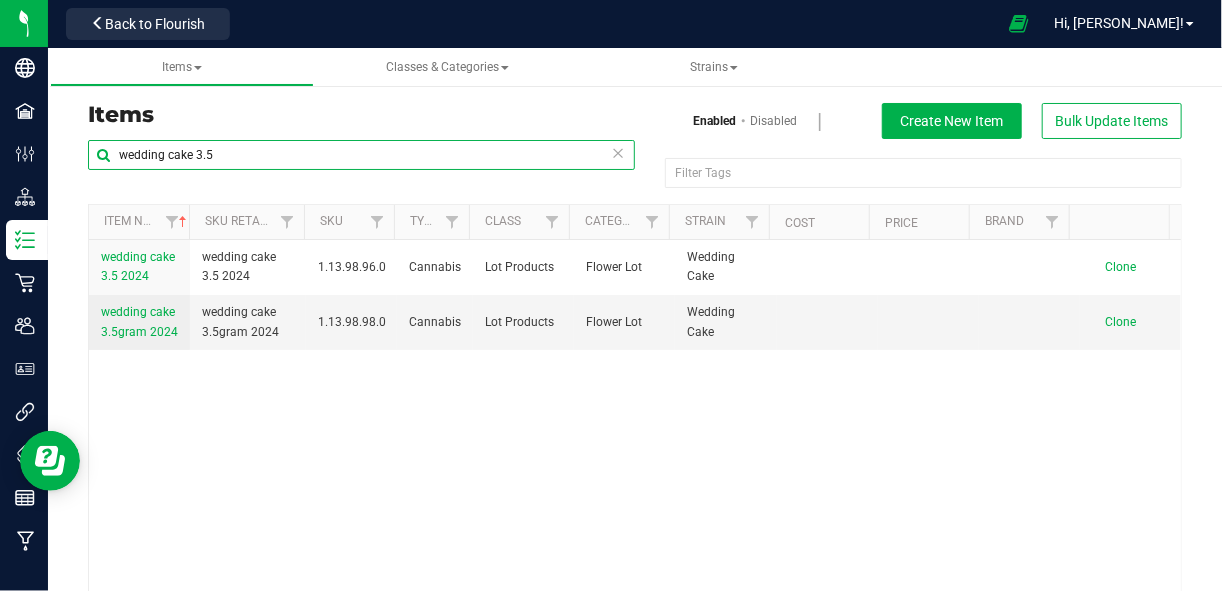 click on "wedding cake 3.5" at bounding box center [361, 155] 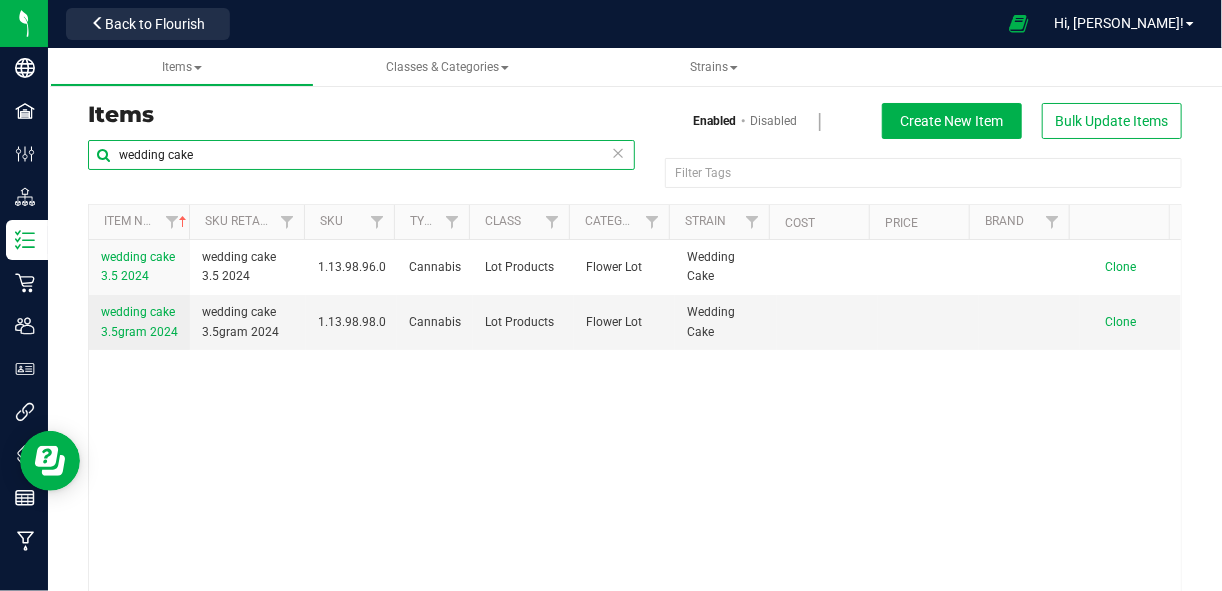 type on "wedding cake" 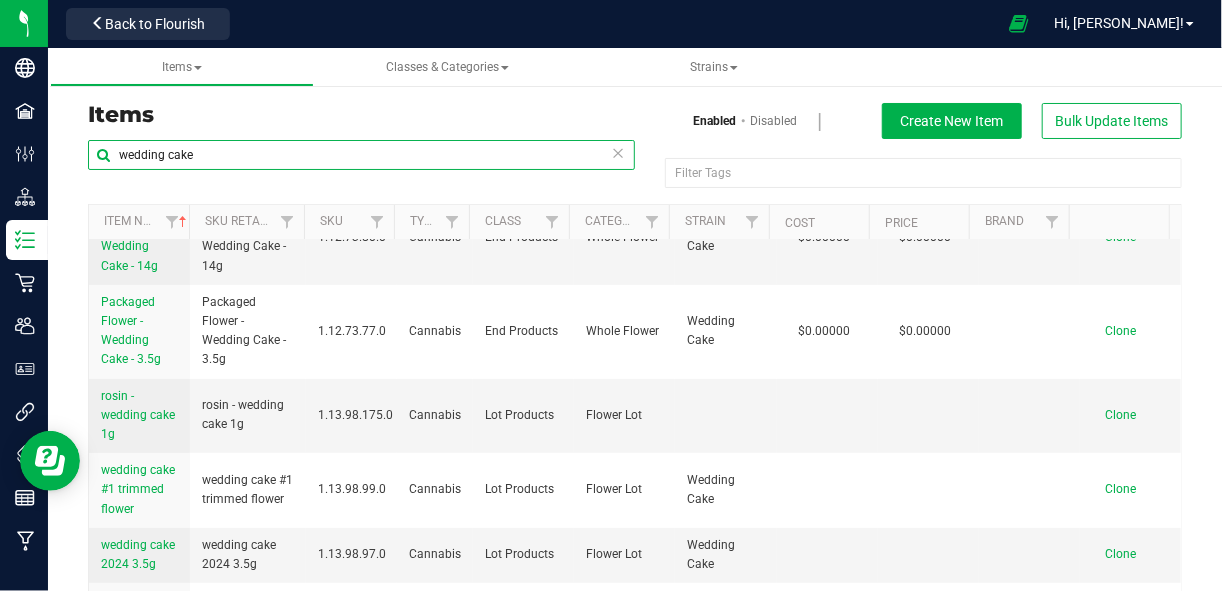 scroll, scrollTop: 188, scrollLeft: 0, axis: vertical 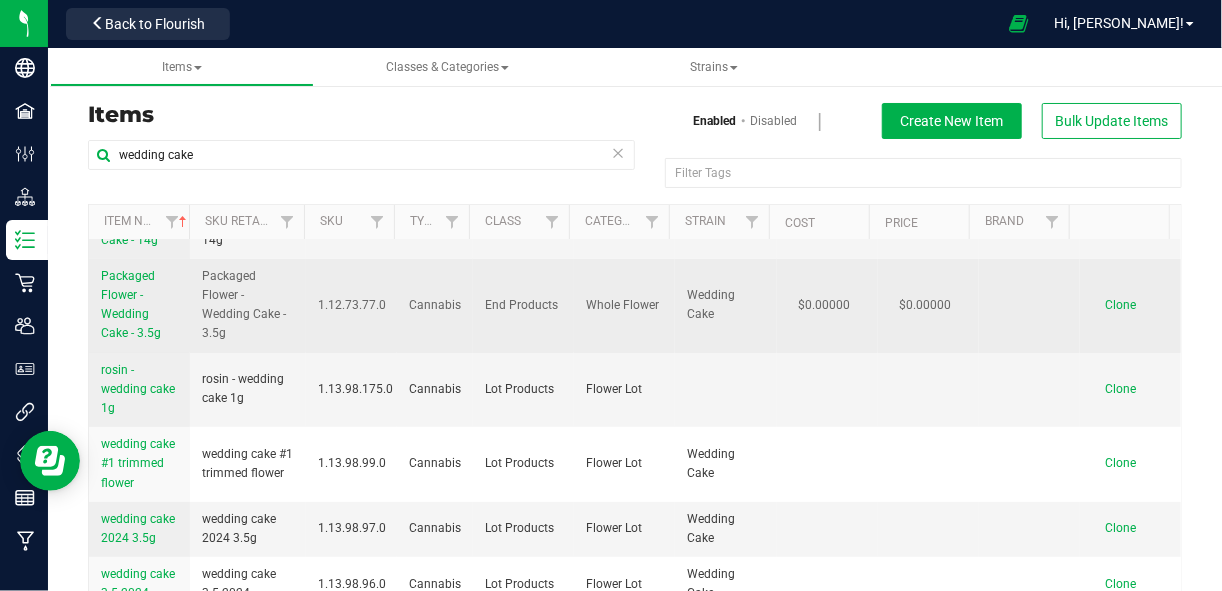 click on "Packaged Flower - Wedding Cake - 3.5g" at bounding box center (131, 305) 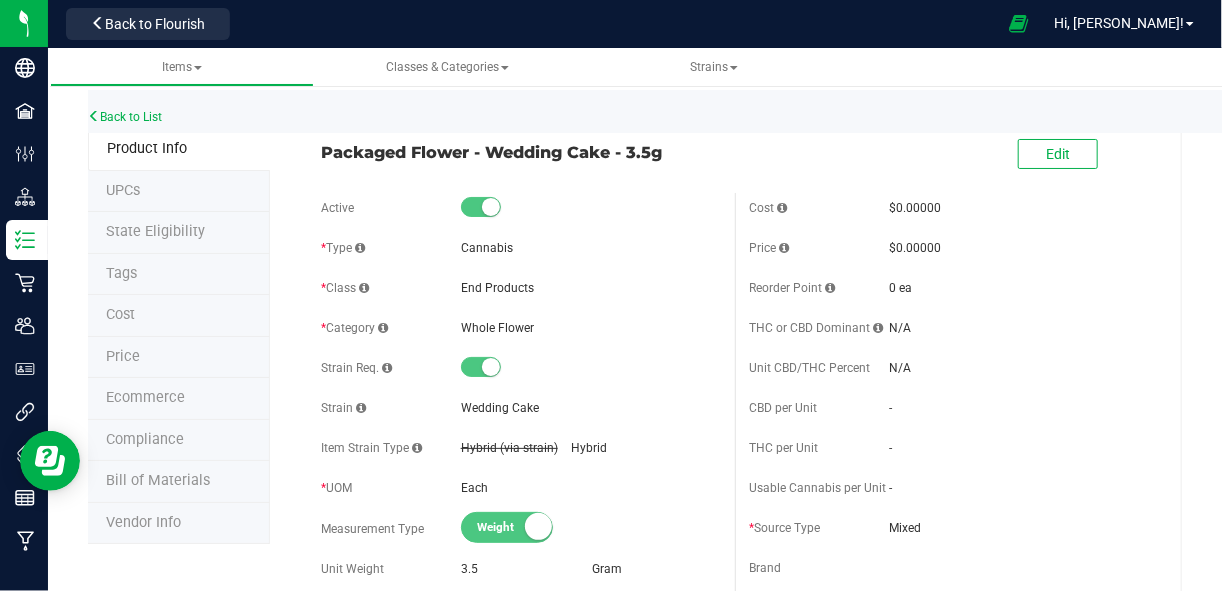 click at bounding box center (491, 207) 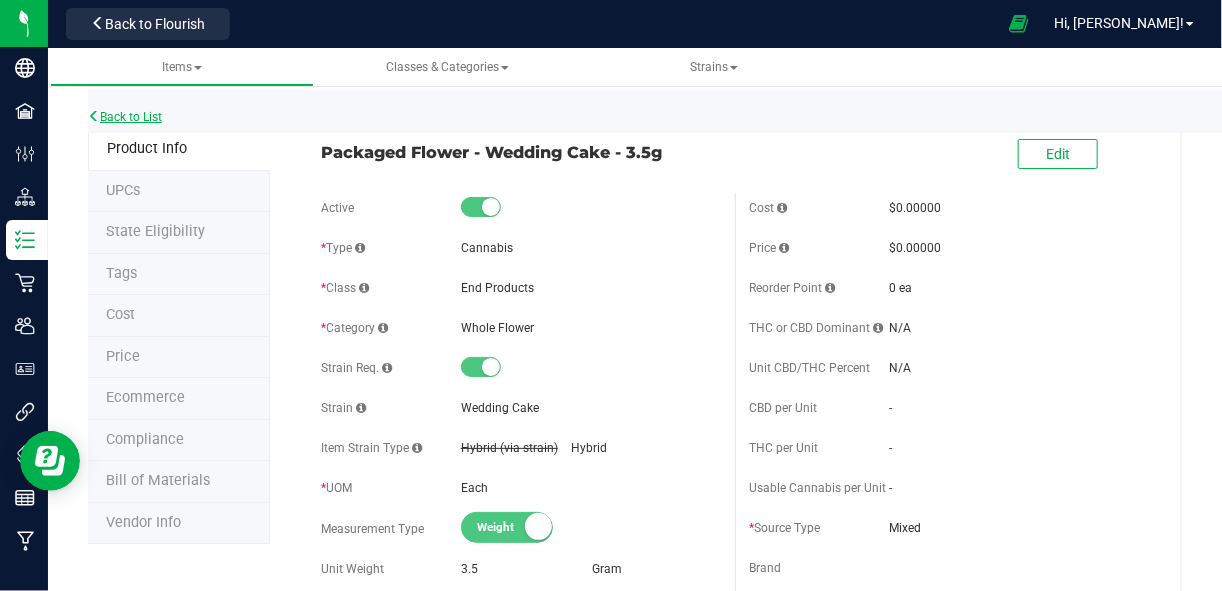 click on "Back to List" at bounding box center [125, 117] 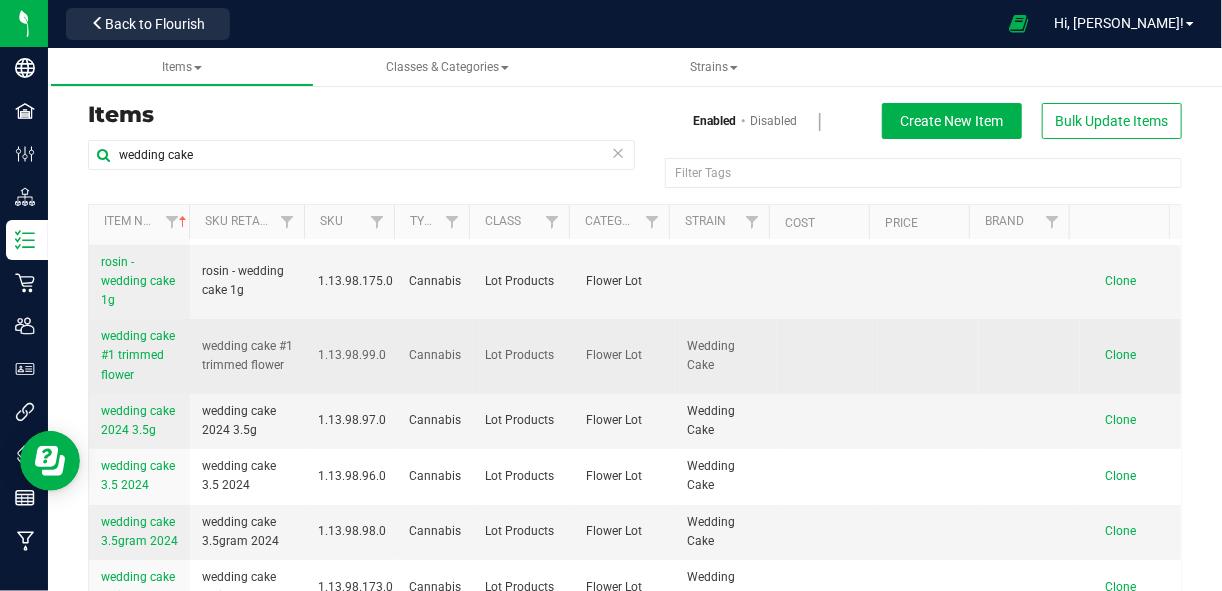 scroll, scrollTop: 316, scrollLeft: 0, axis: vertical 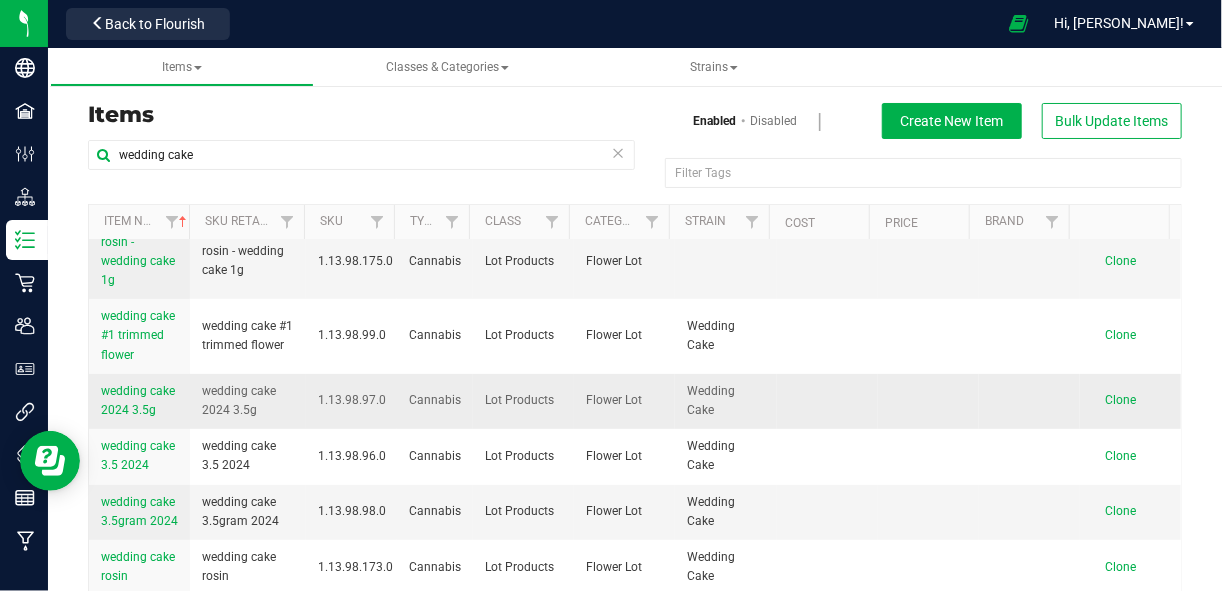 click on "wedding cake 2024 3.5g" at bounding box center (138, 400) 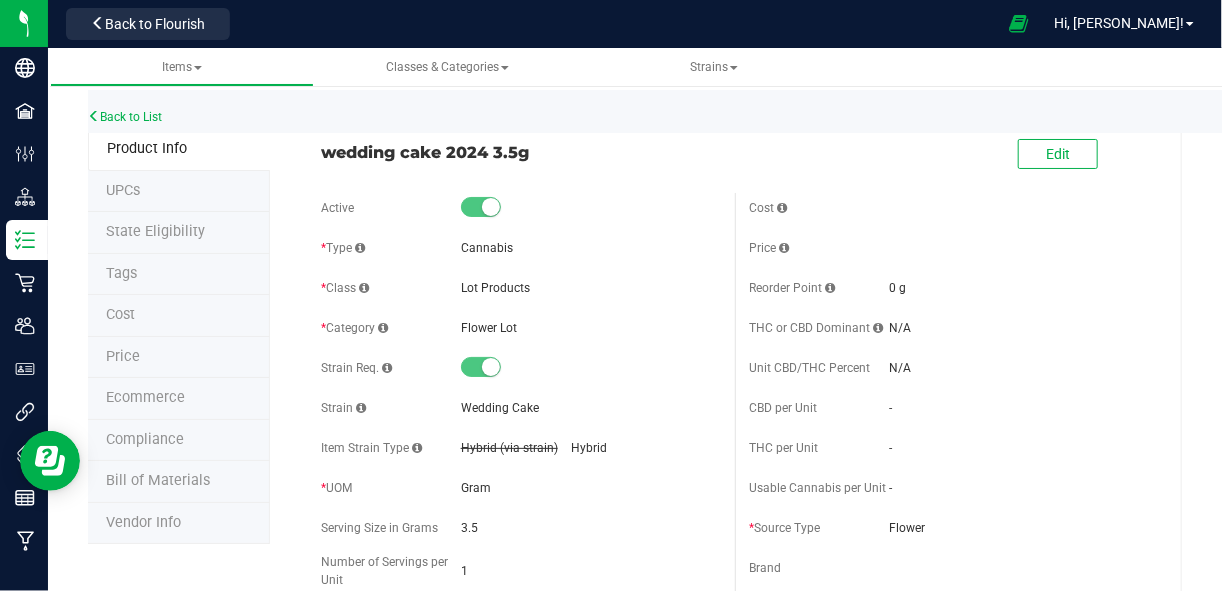 click at bounding box center (491, 207) 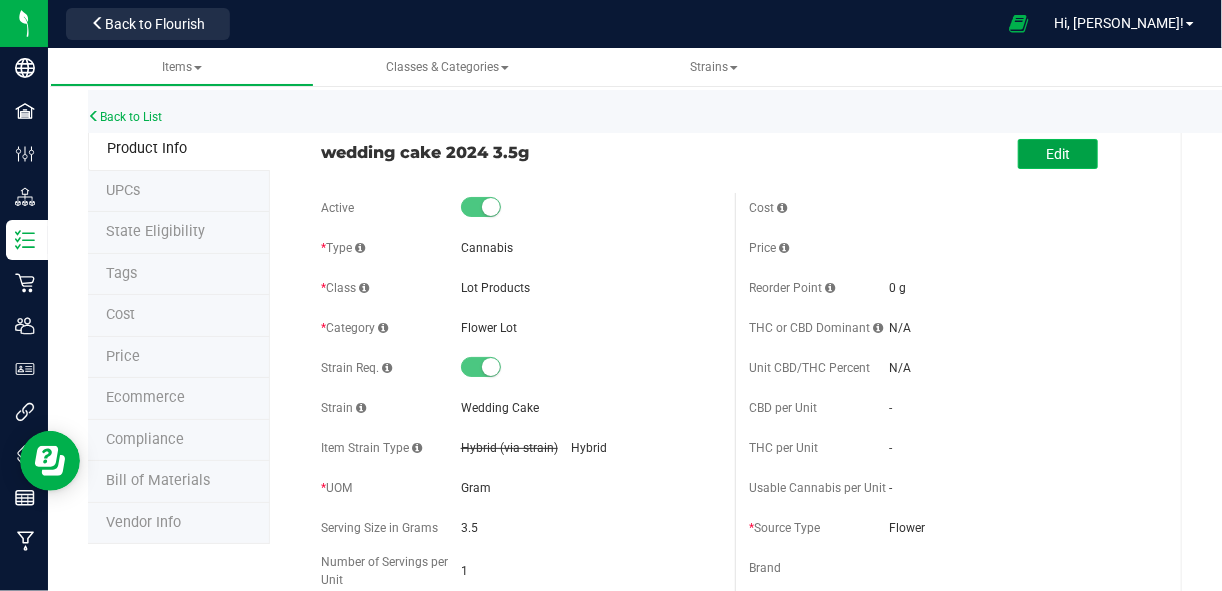 click on "Edit" at bounding box center [1058, 154] 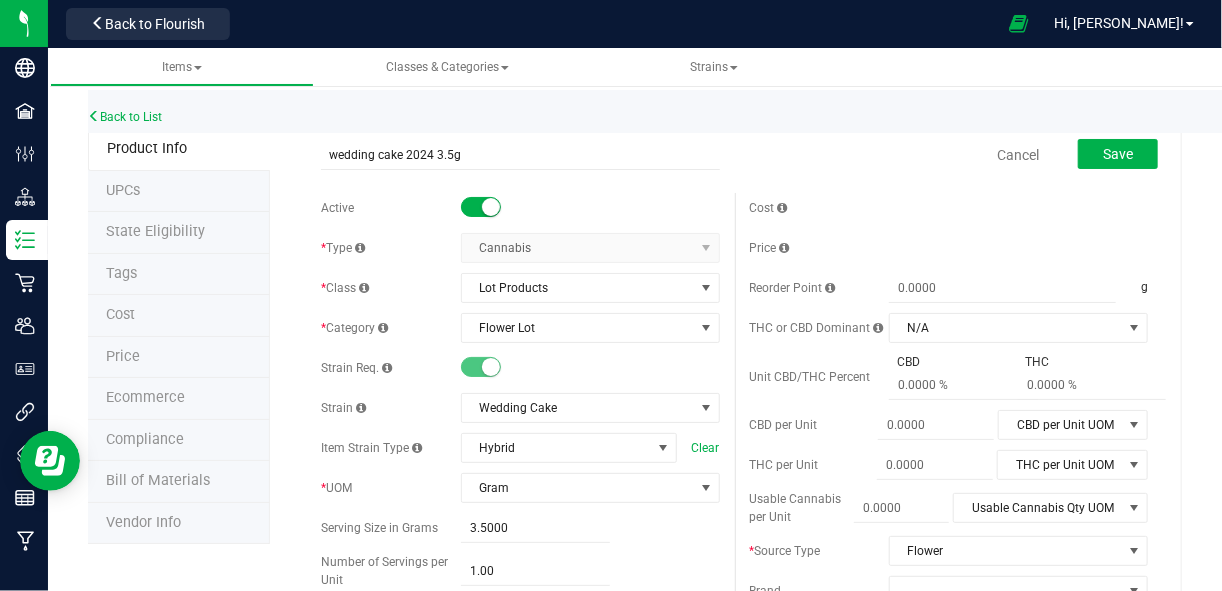 click at bounding box center [491, 207] 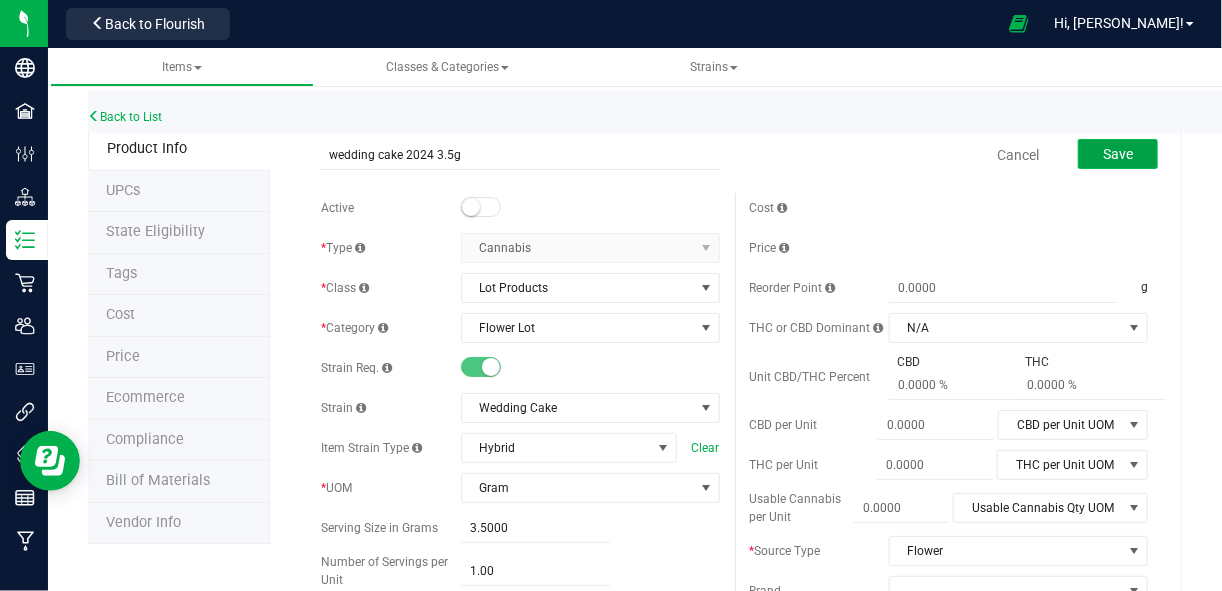 click on "Save" at bounding box center (1118, 154) 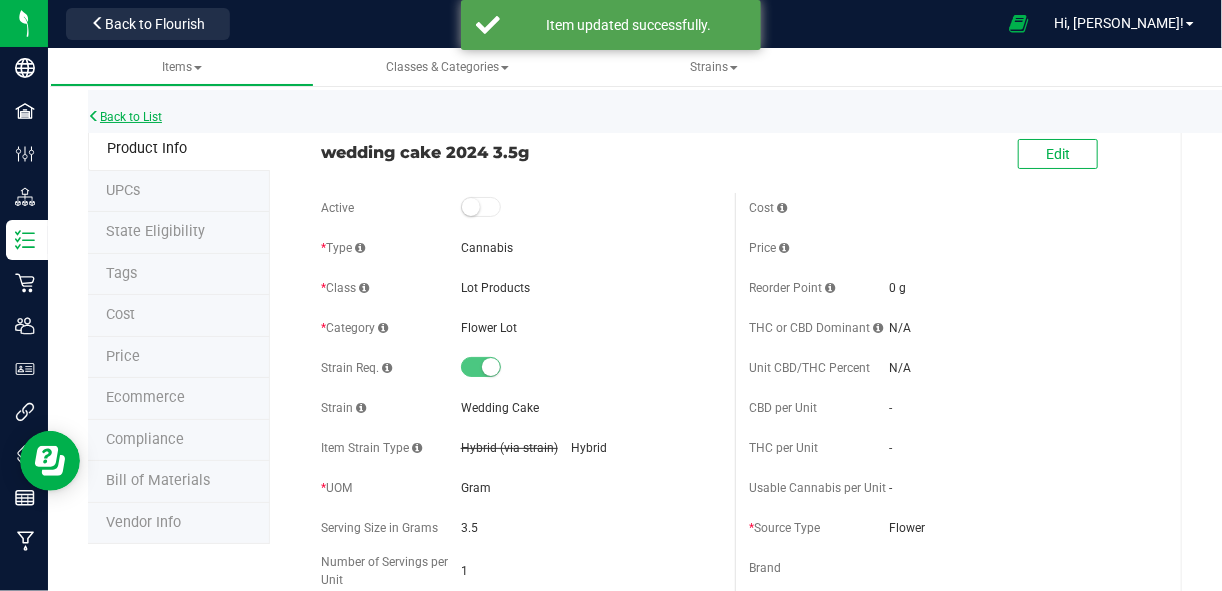 click on "Back to List" at bounding box center (125, 117) 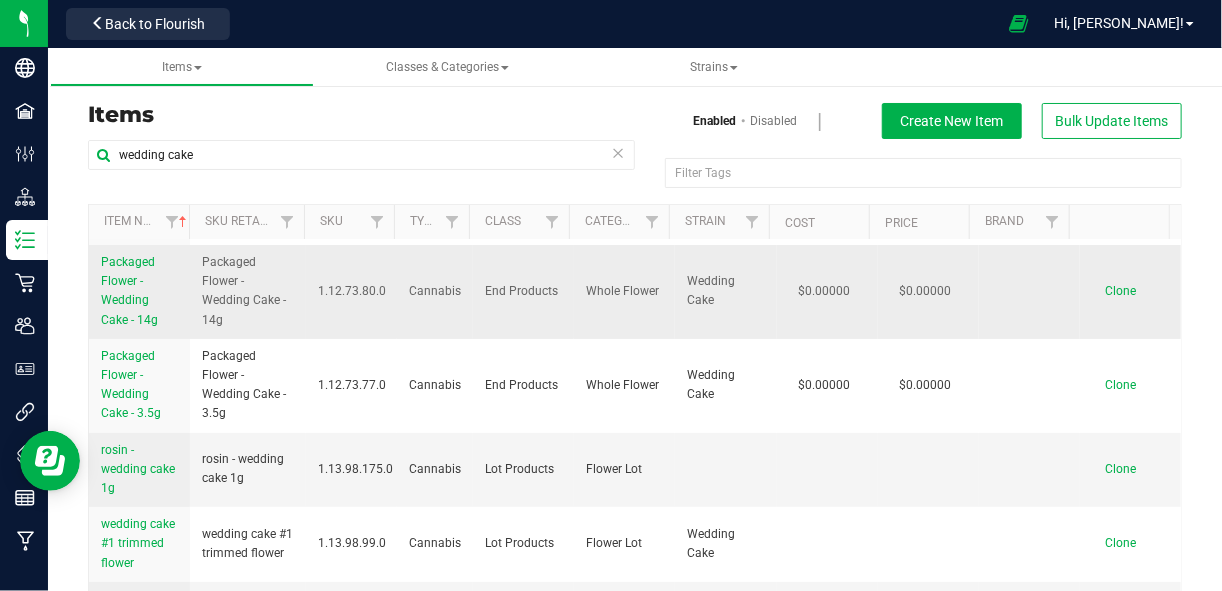 scroll, scrollTop: 108, scrollLeft: 0, axis: vertical 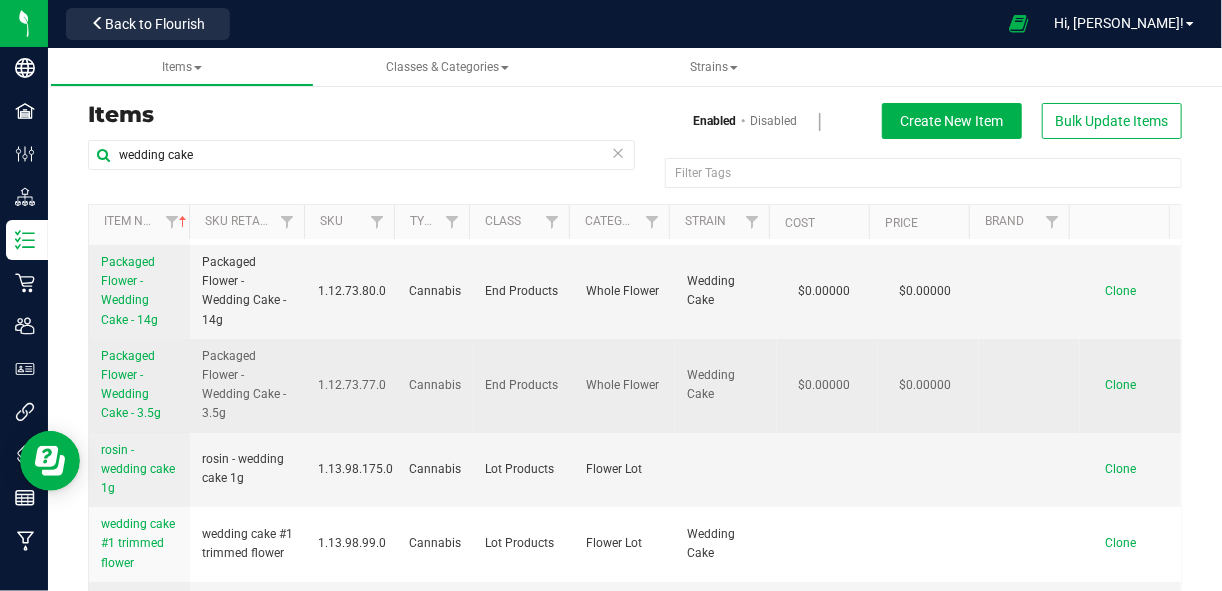 click on "Packaged Flower - Wedding Cake - 3.5g" at bounding box center [131, 385] 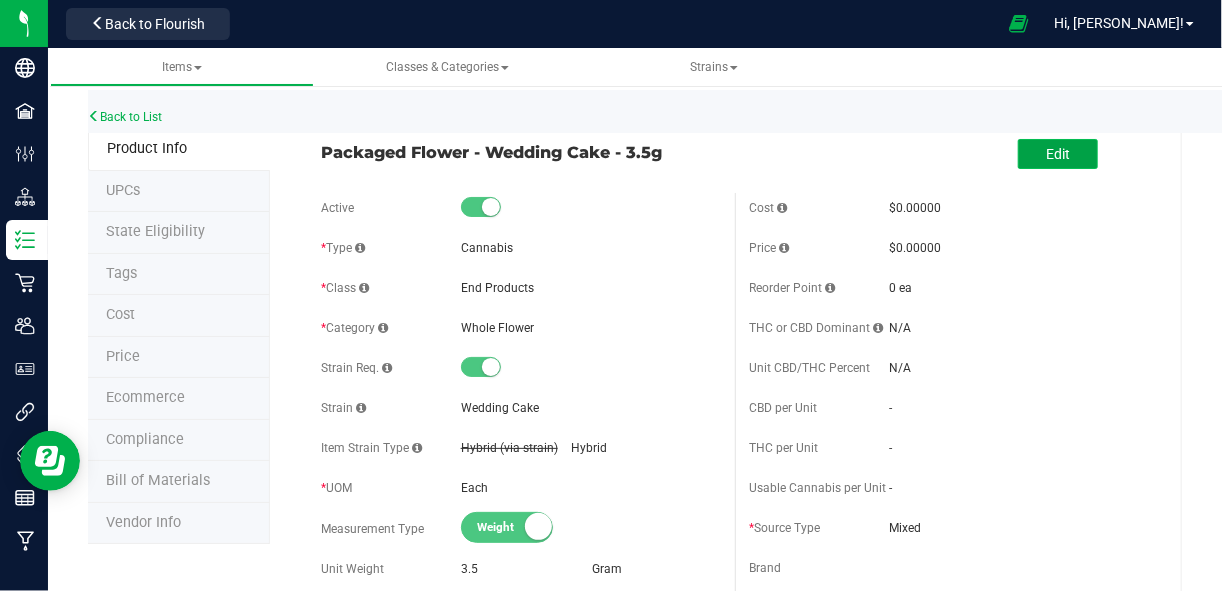click on "Edit" at bounding box center (1058, 154) 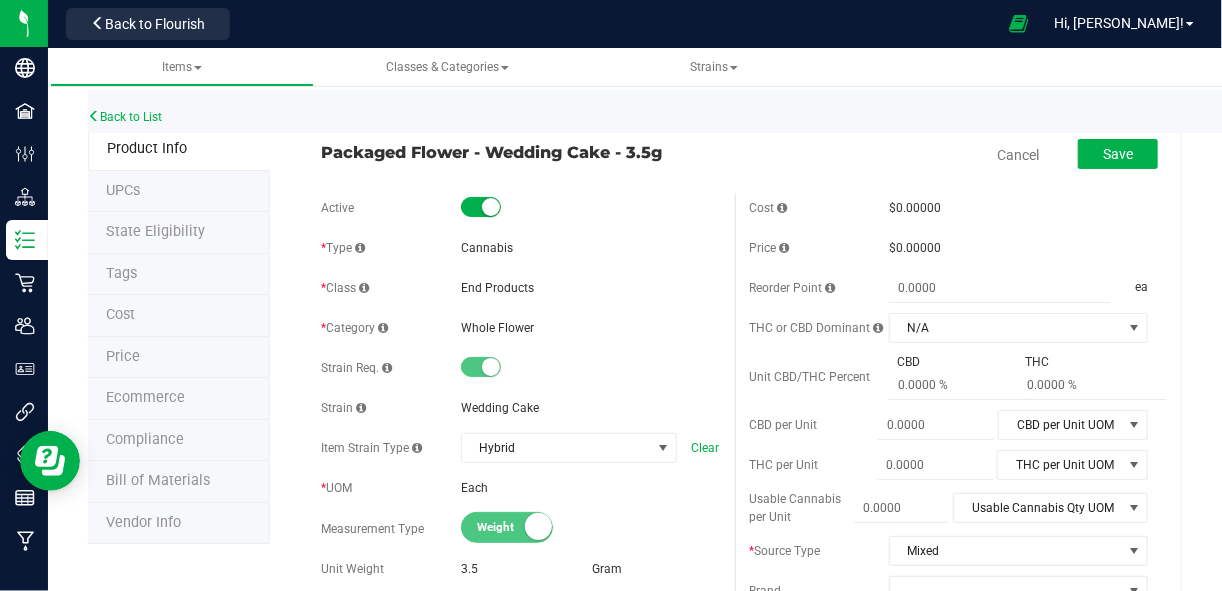 click at bounding box center (491, 207) 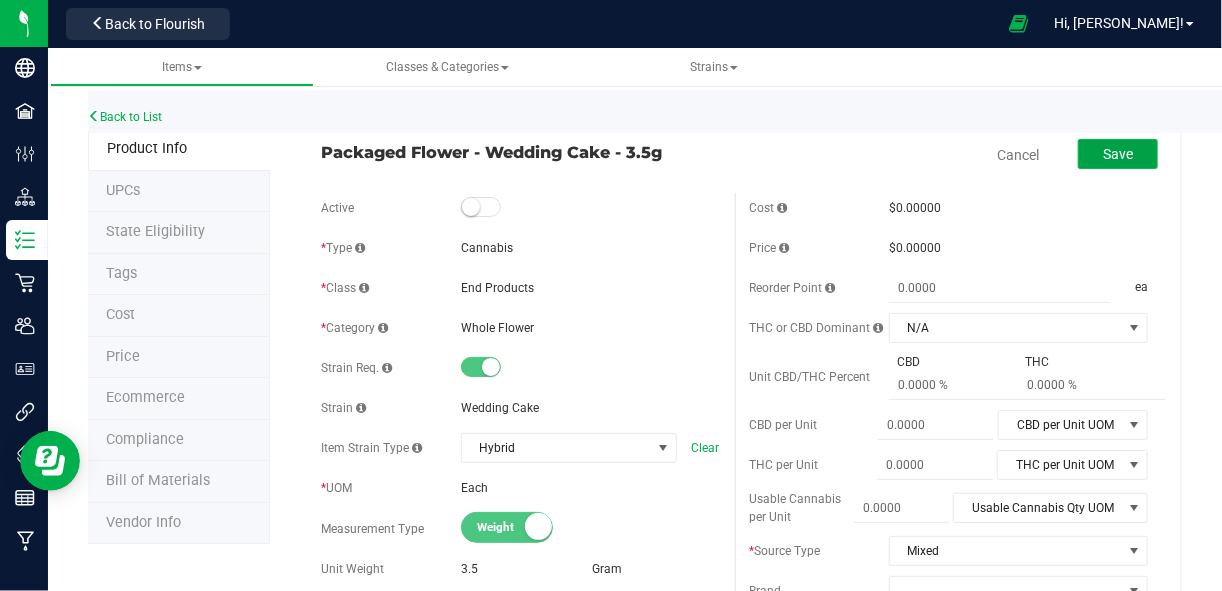 click on "Save" at bounding box center (1118, 154) 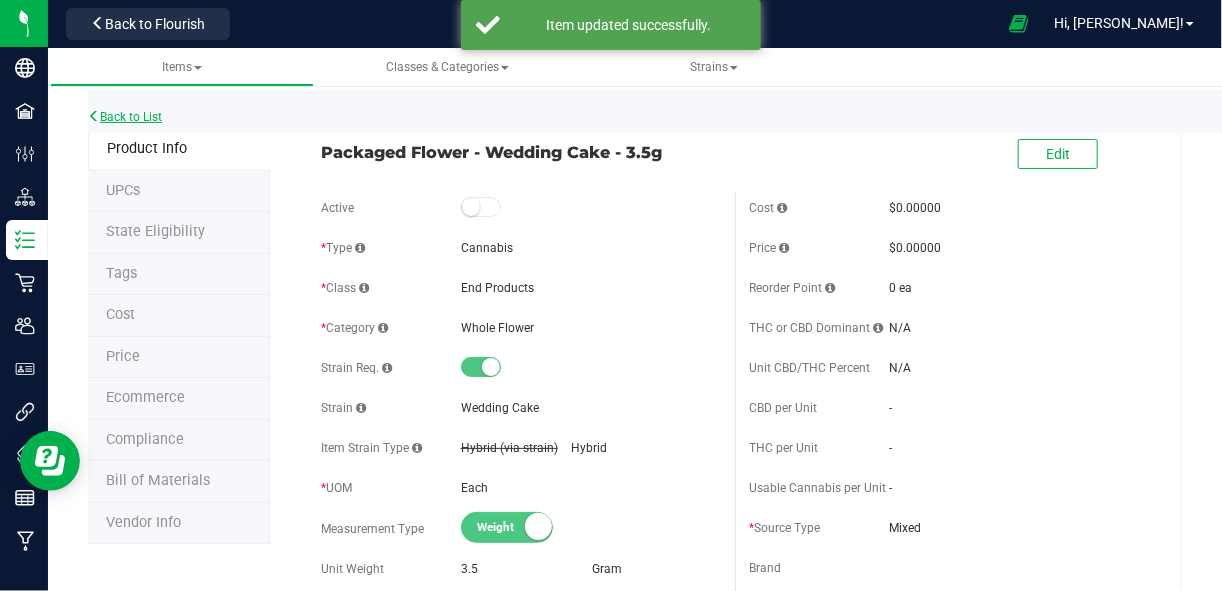 click on "Back to List" at bounding box center [125, 117] 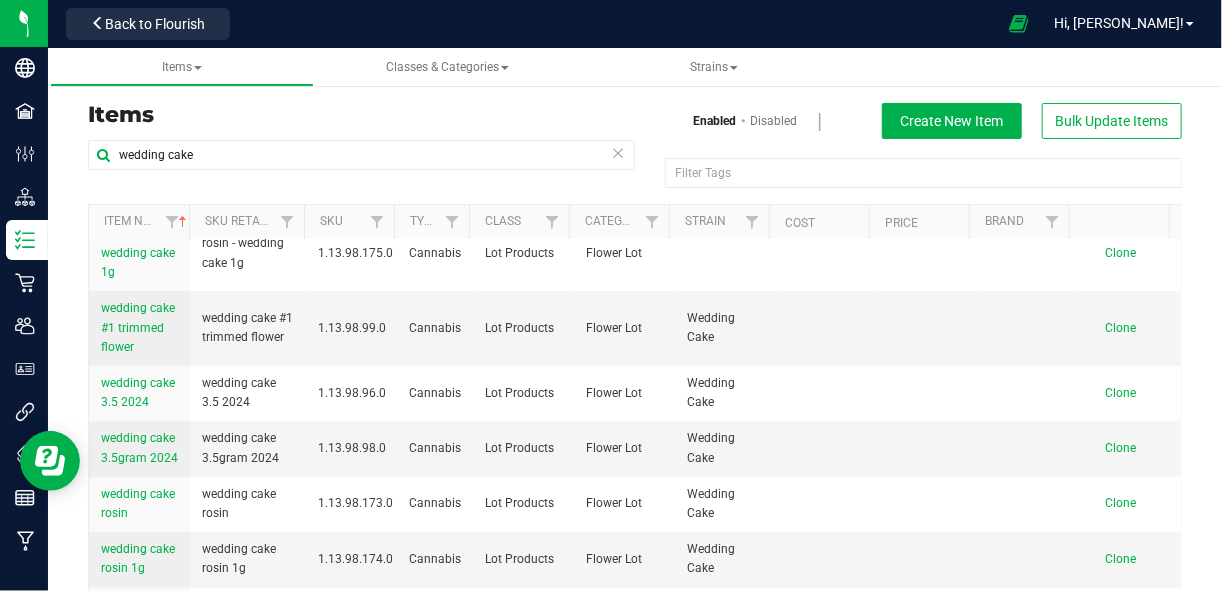 scroll, scrollTop: 256, scrollLeft: 0, axis: vertical 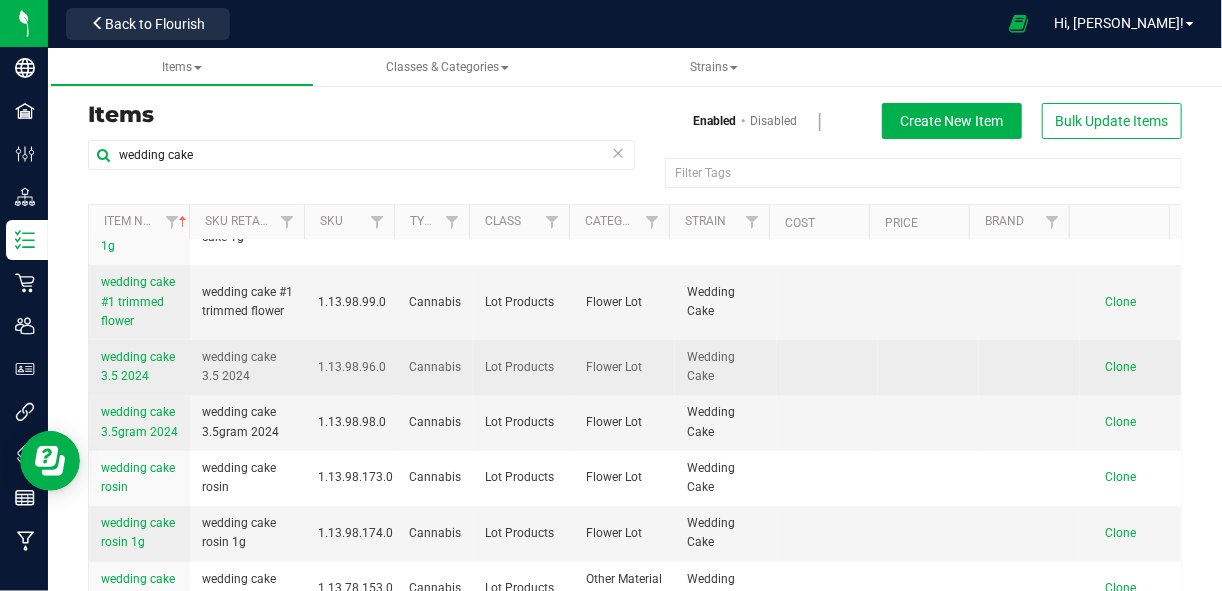 click on "wedding cake 3.5 2024" at bounding box center [138, 366] 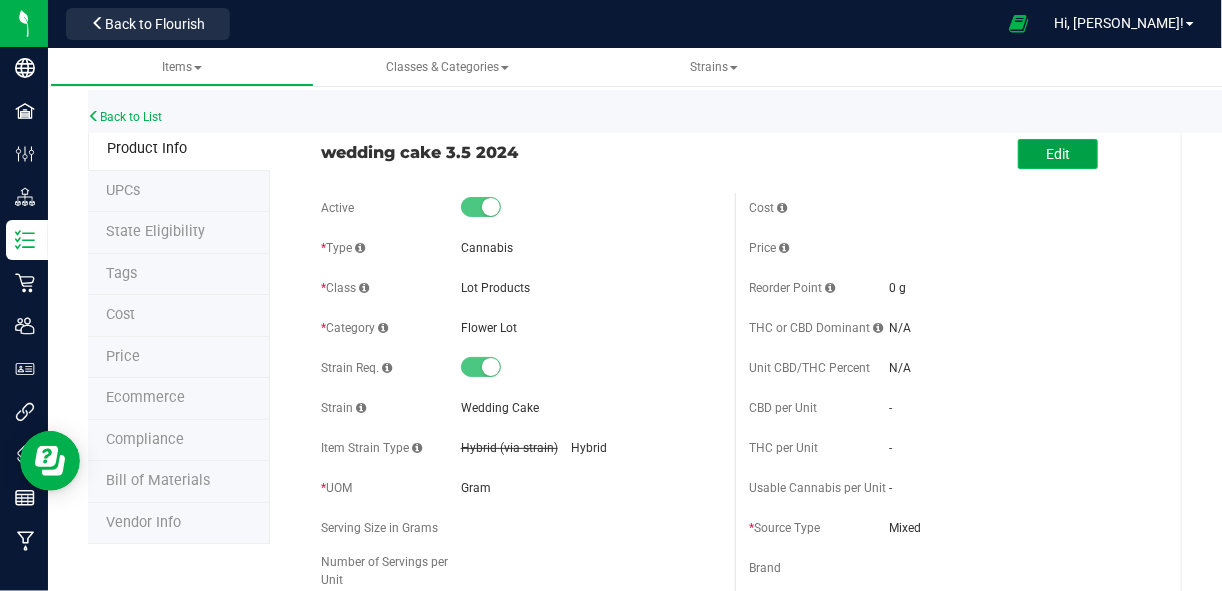 click on "Edit" at bounding box center (1058, 154) 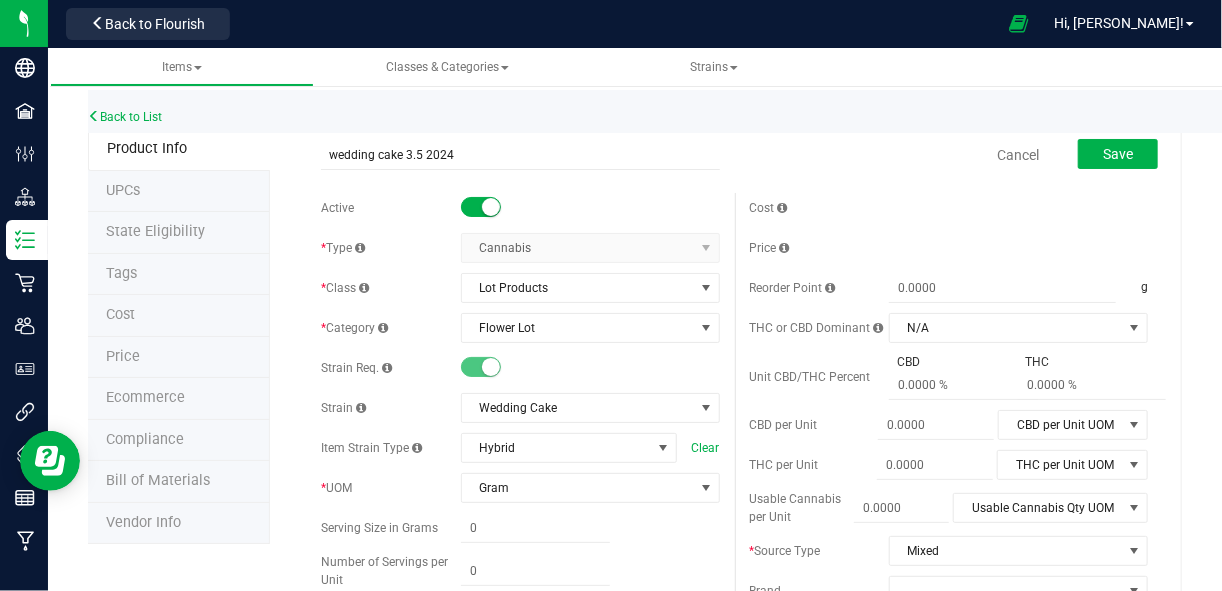 click at bounding box center [491, 207] 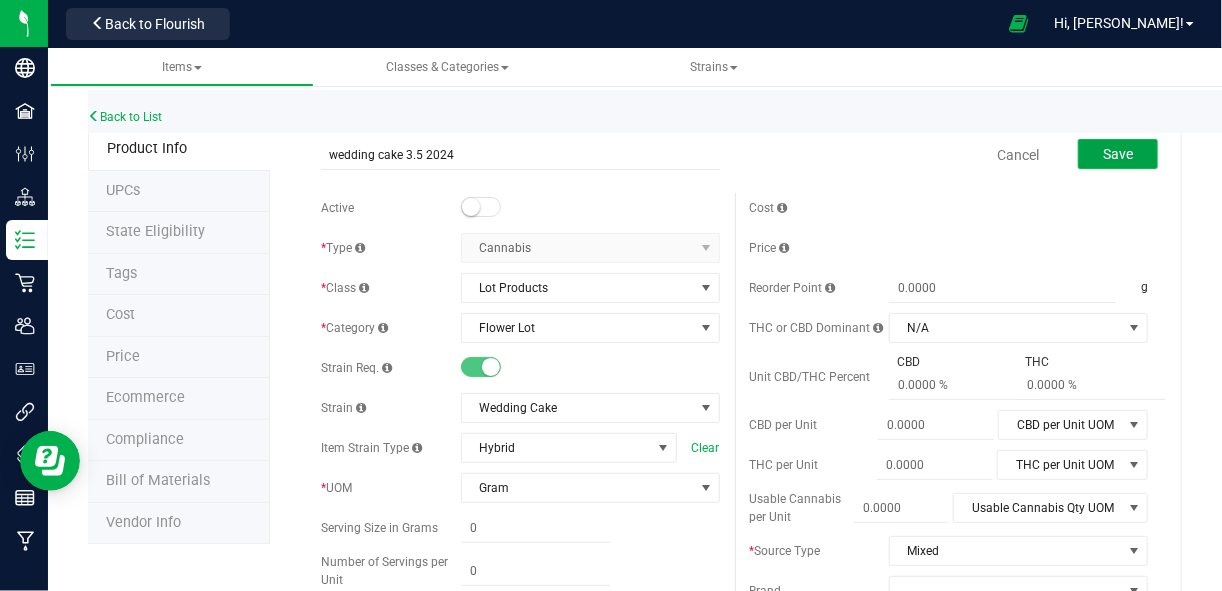 click on "Save" at bounding box center (1118, 154) 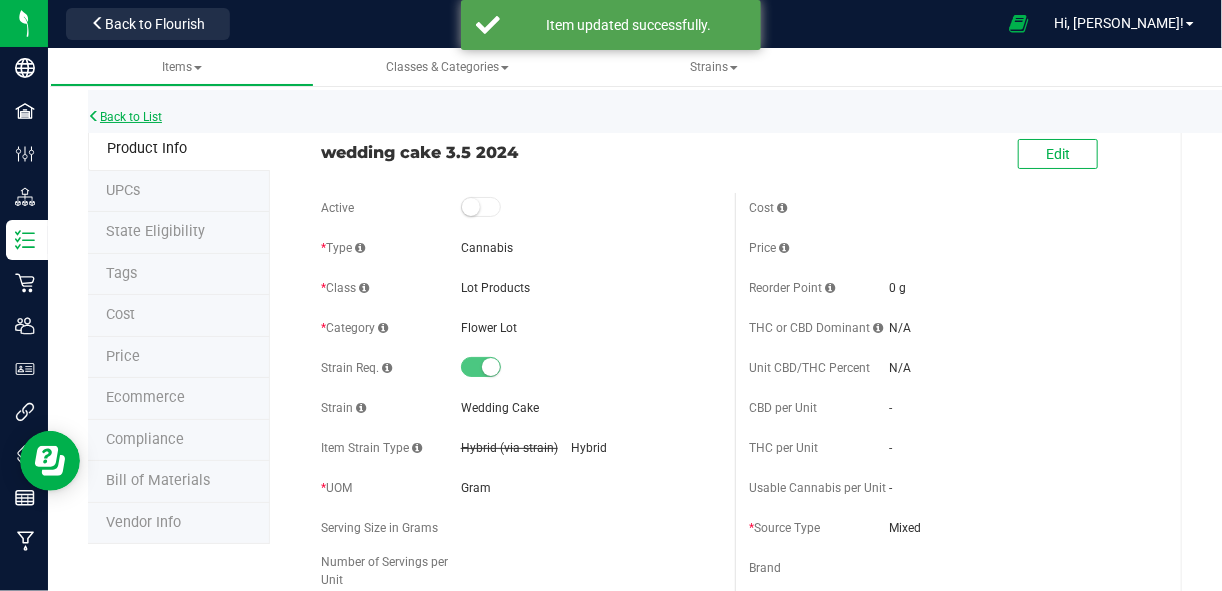 click on "Back to List" at bounding box center [125, 117] 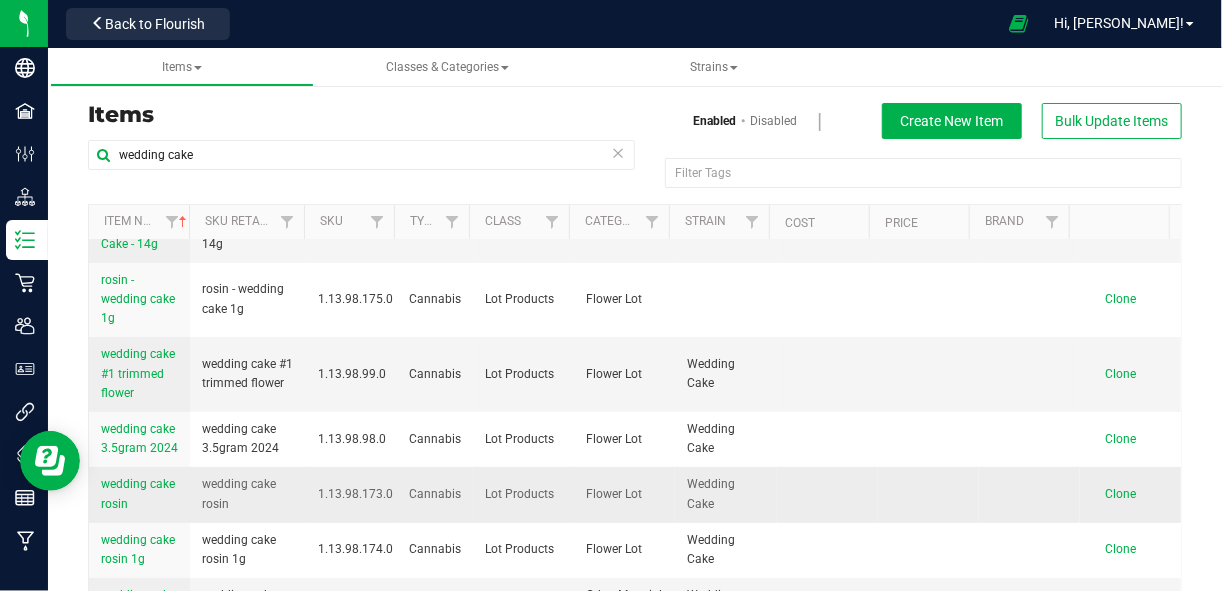 scroll, scrollTop: 201, scrollLeft: 0, axis: vertical 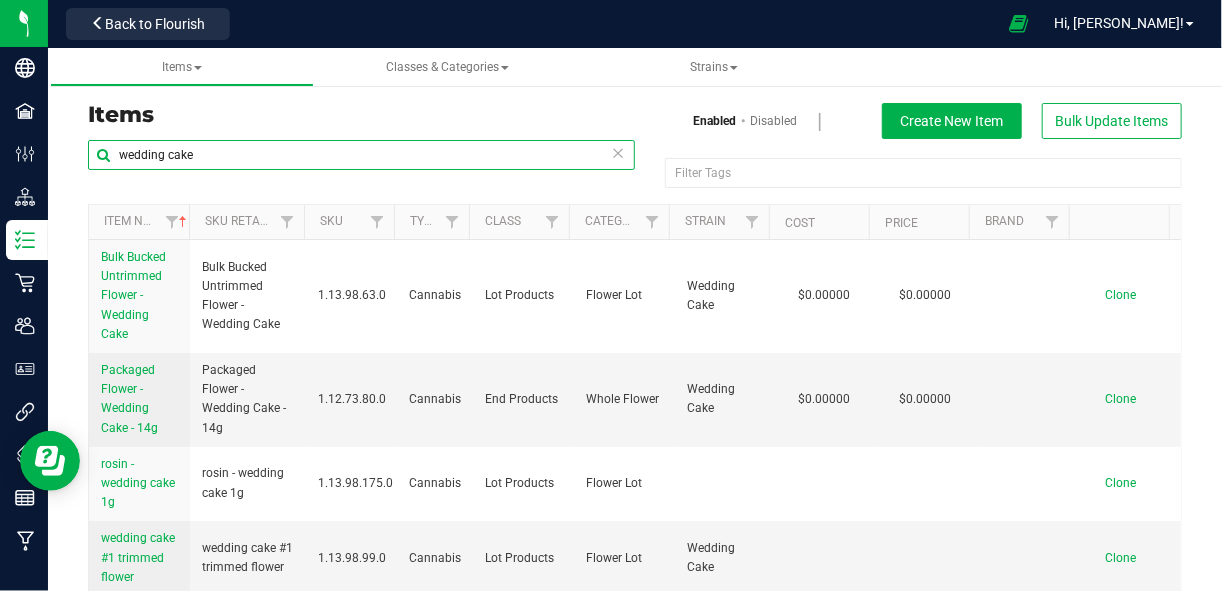 click on "wedding cake" at bounding box center [361, 155] 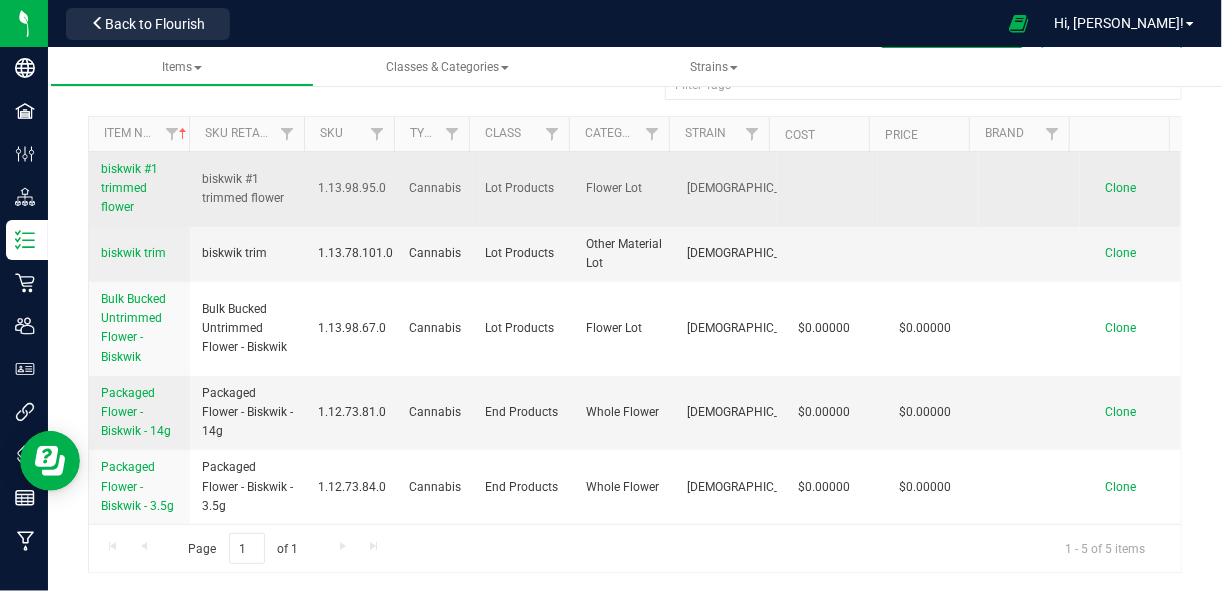 scroll, scrollTop: 0, scrollLeft: 0, axis: both 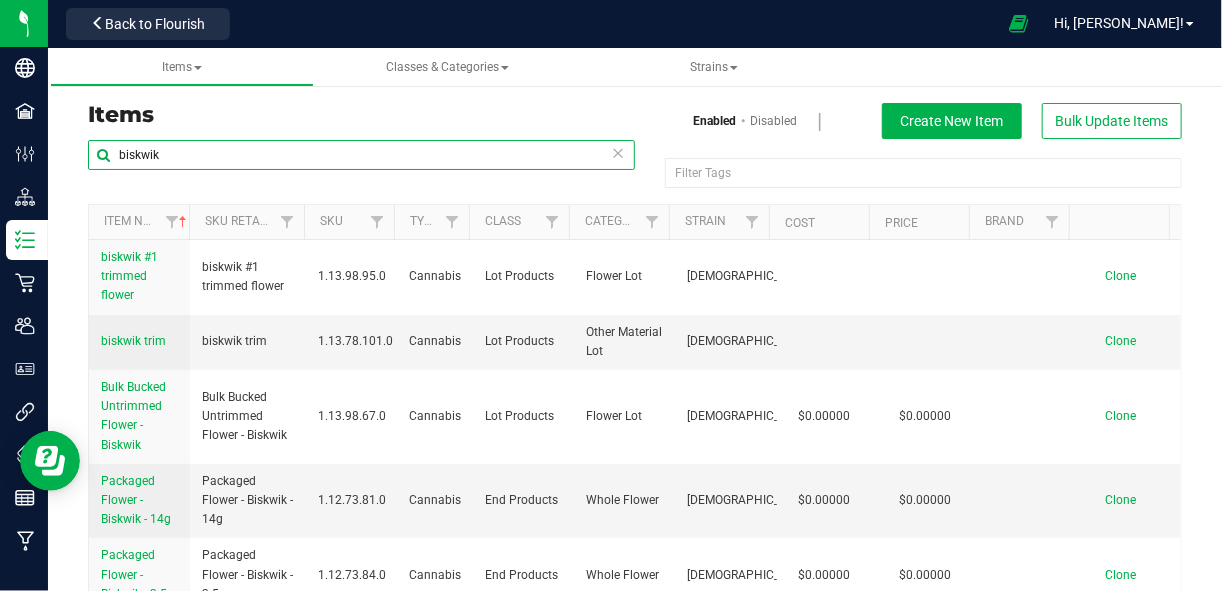 click on "biskwik" at bounding box center [361, 155] 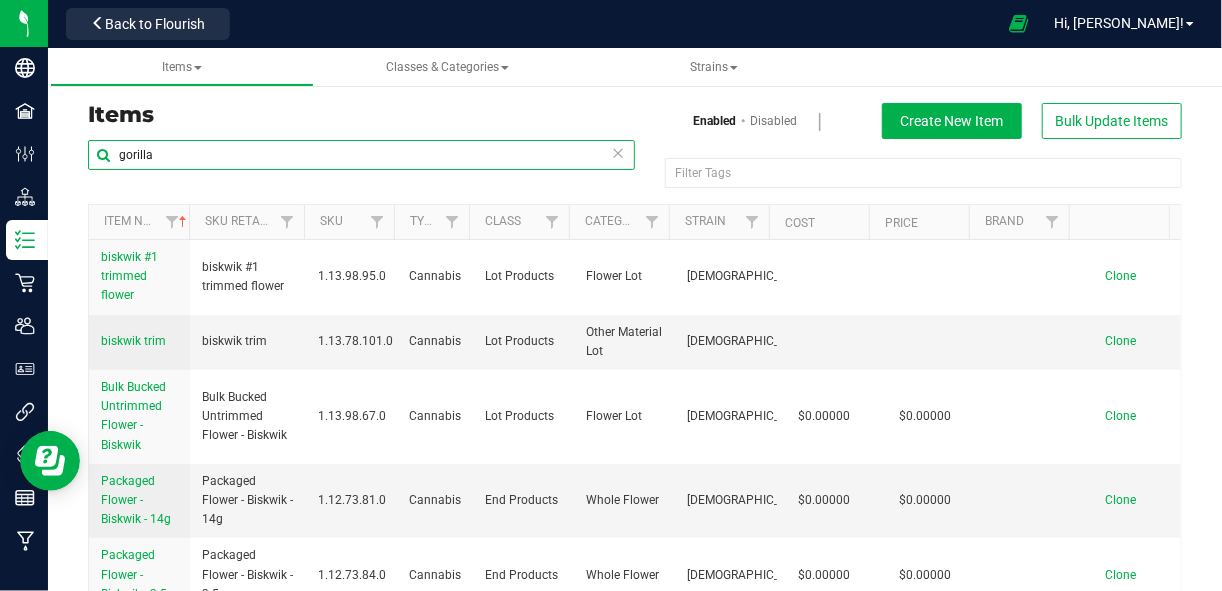 click on "Items   Classes & Categories   Strains
Items
Enabled
Disabled
Create New Item
Bulk Update Items
gorilla
Filter Tags
Filter Tags
Item Name SKU Type Class" at bounding box center [635, 319] 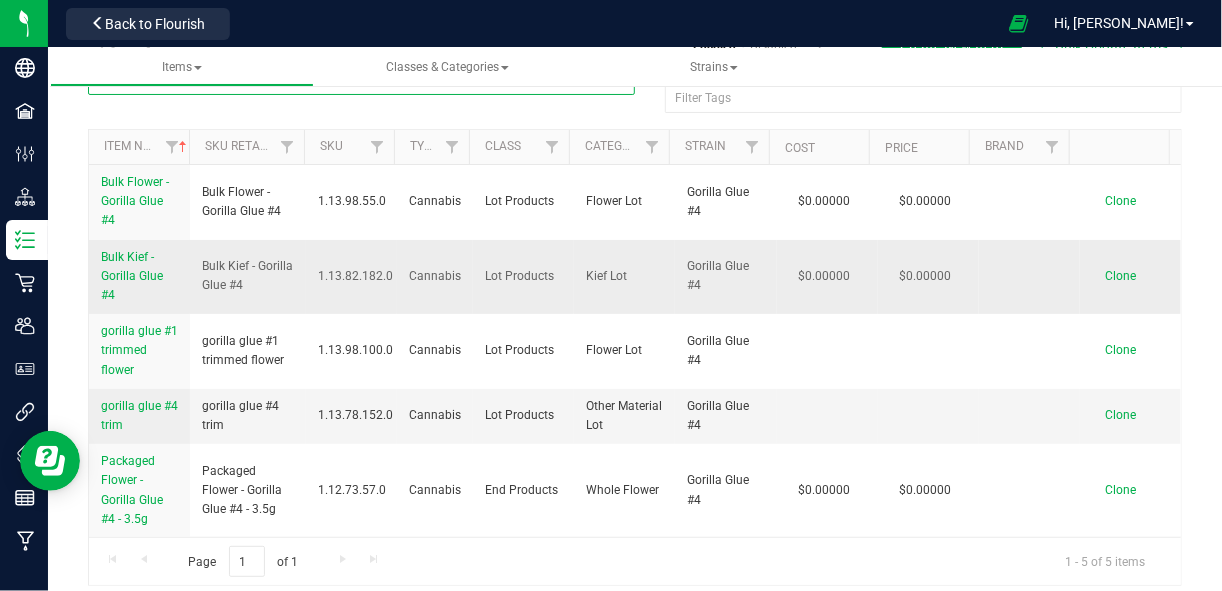 scroll, scrollTop: 88, scrollLeft: 0, axis: vertical 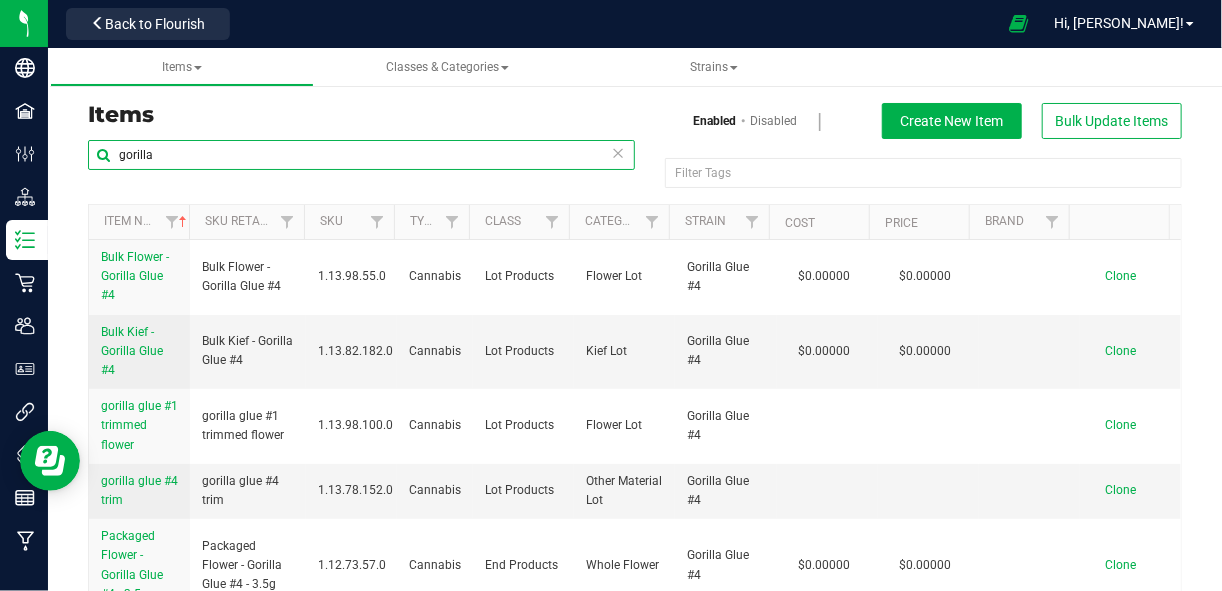 click on "gorilla" at bounding box center (361, 155) 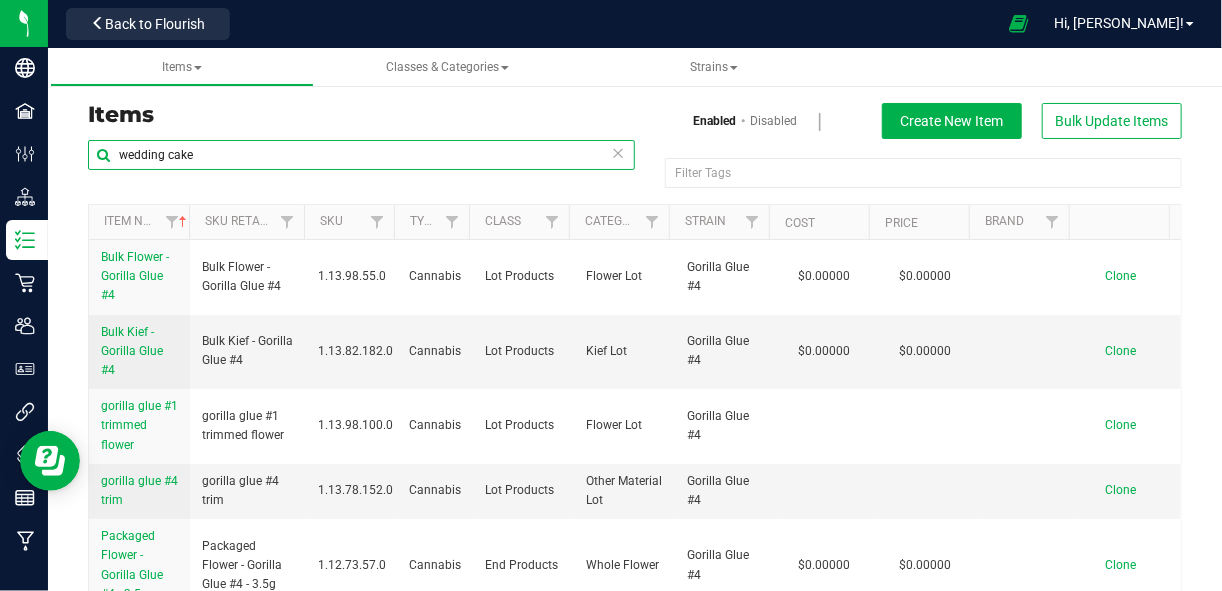 type on "wedding cake" 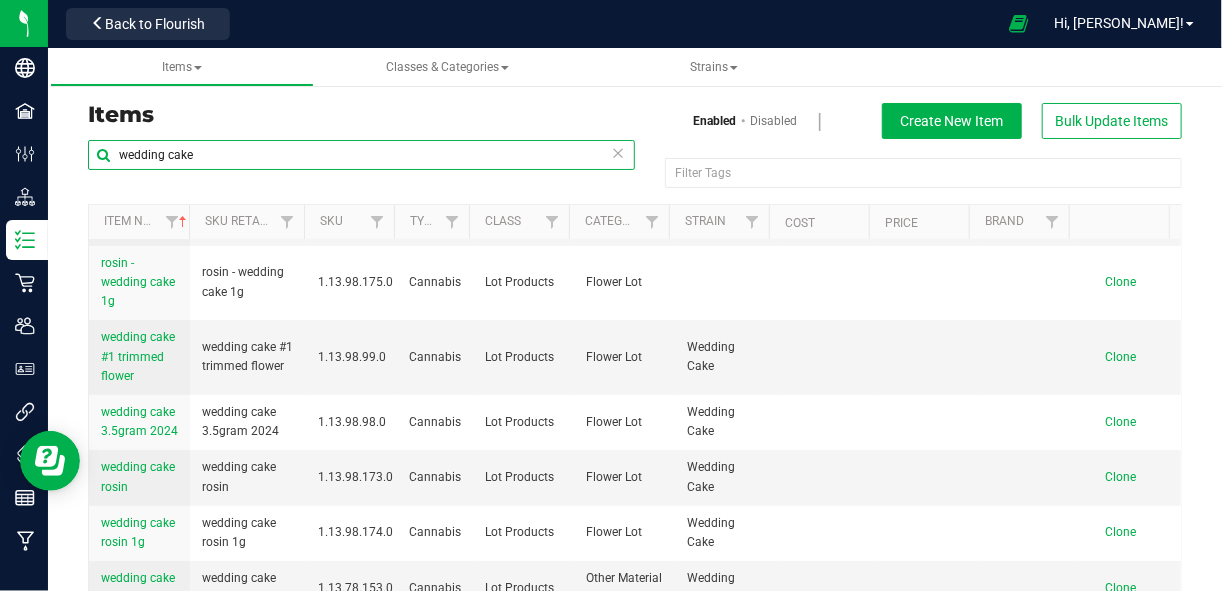 scroll, scrollTop: 201, scrollLeft: 0, axis: vertical 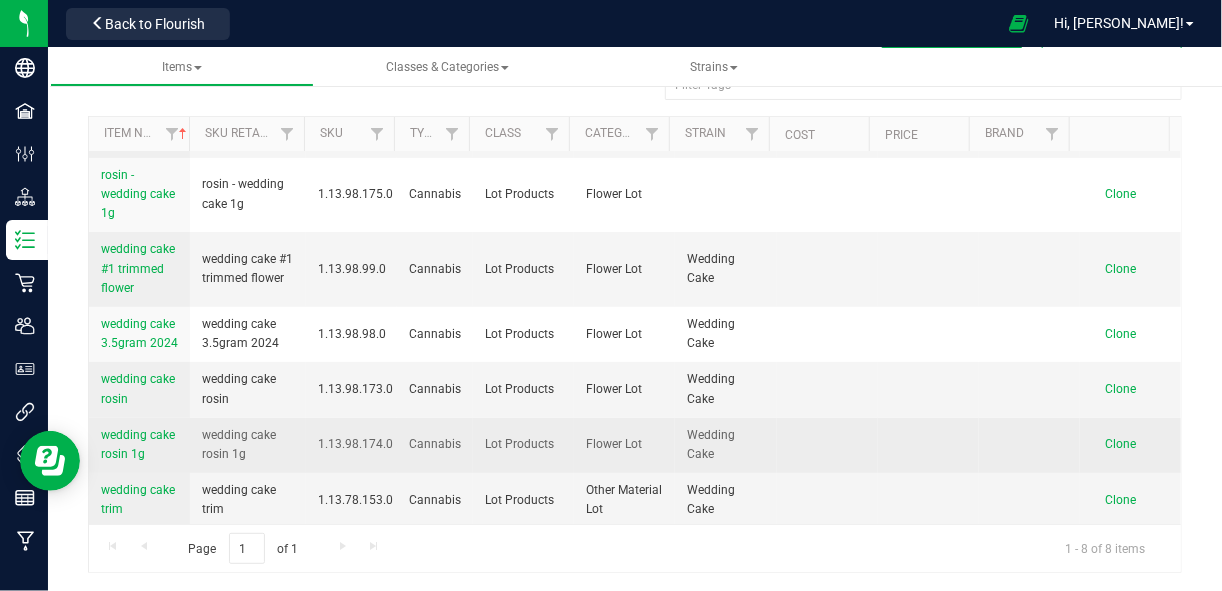 click on "wedding cake rosin 1g" at bounding box center (138, 444) 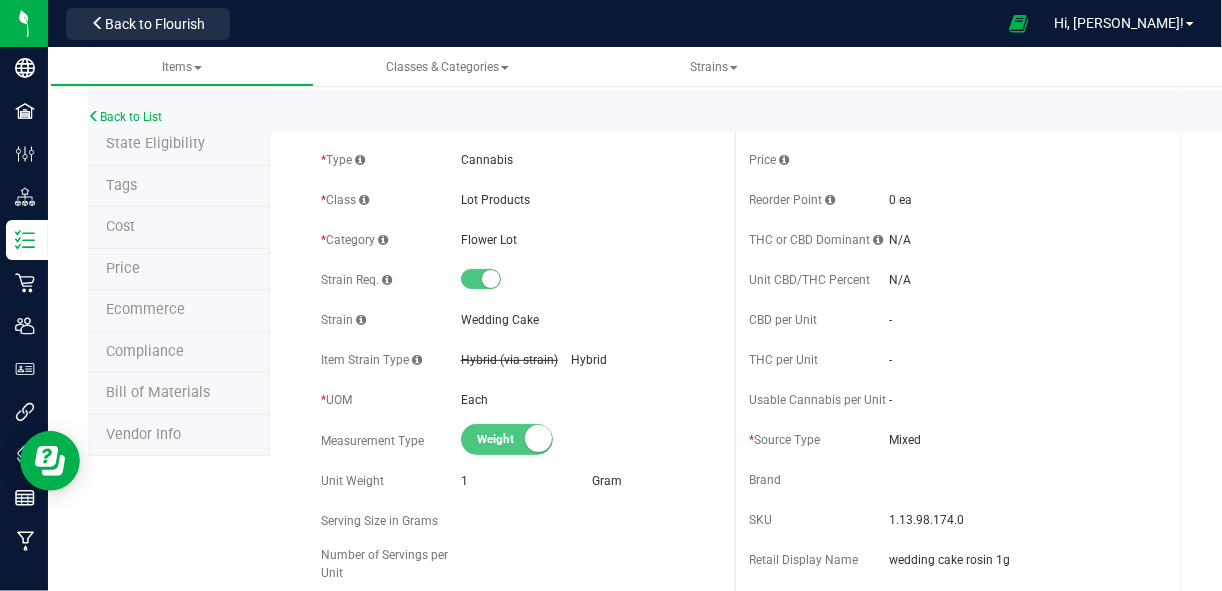 scroll, scrollTop: 0, scrollLeft: 0, axis: both 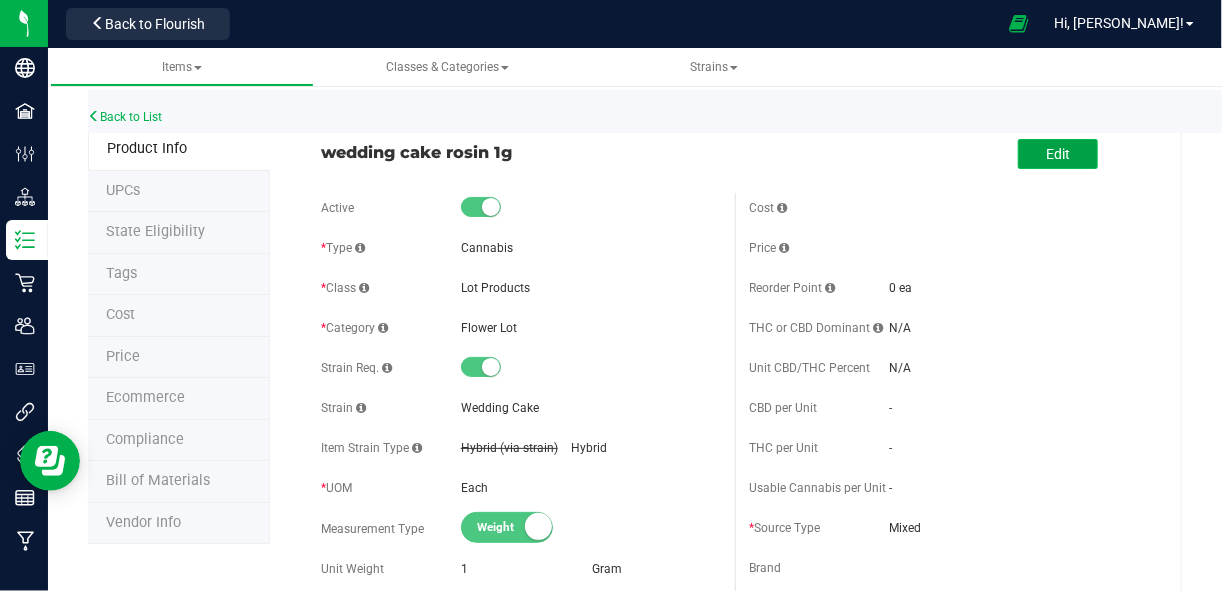 click on "Edit" at bounding box center [1058, 154] 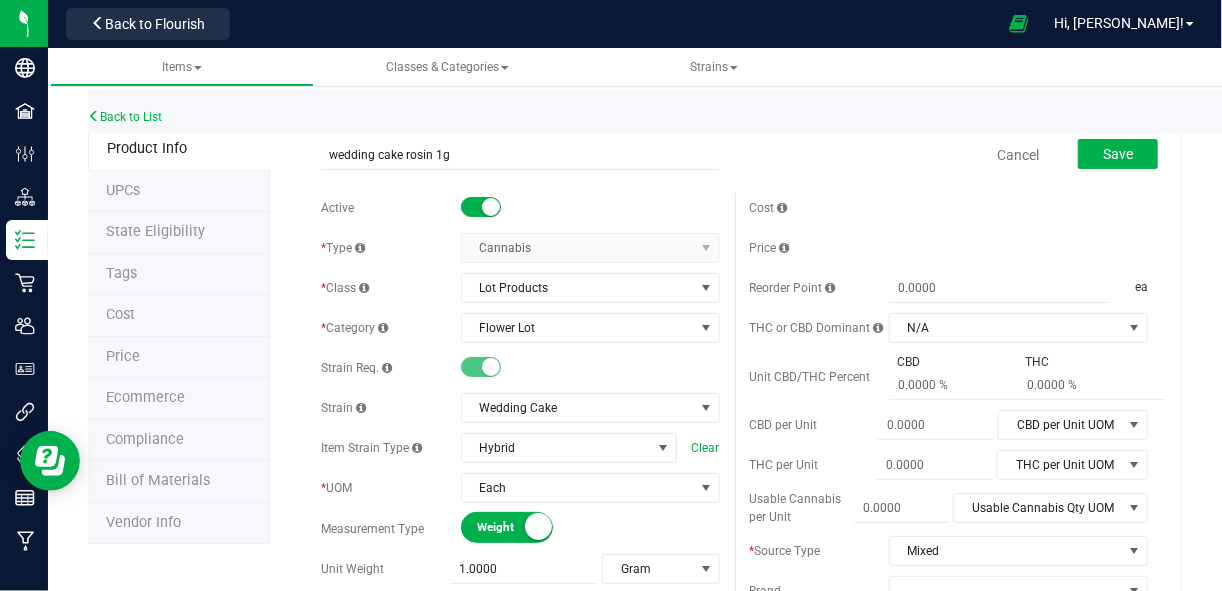 click at bounding box center [491, 207] 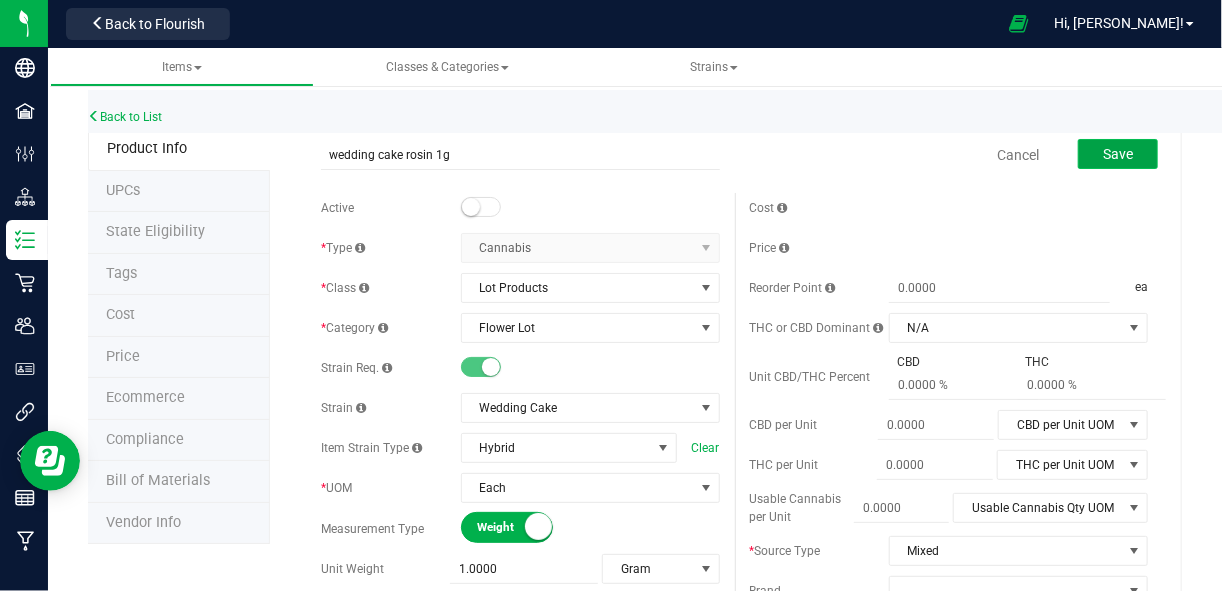 click on "Save" at bounding box center (1118, 154) 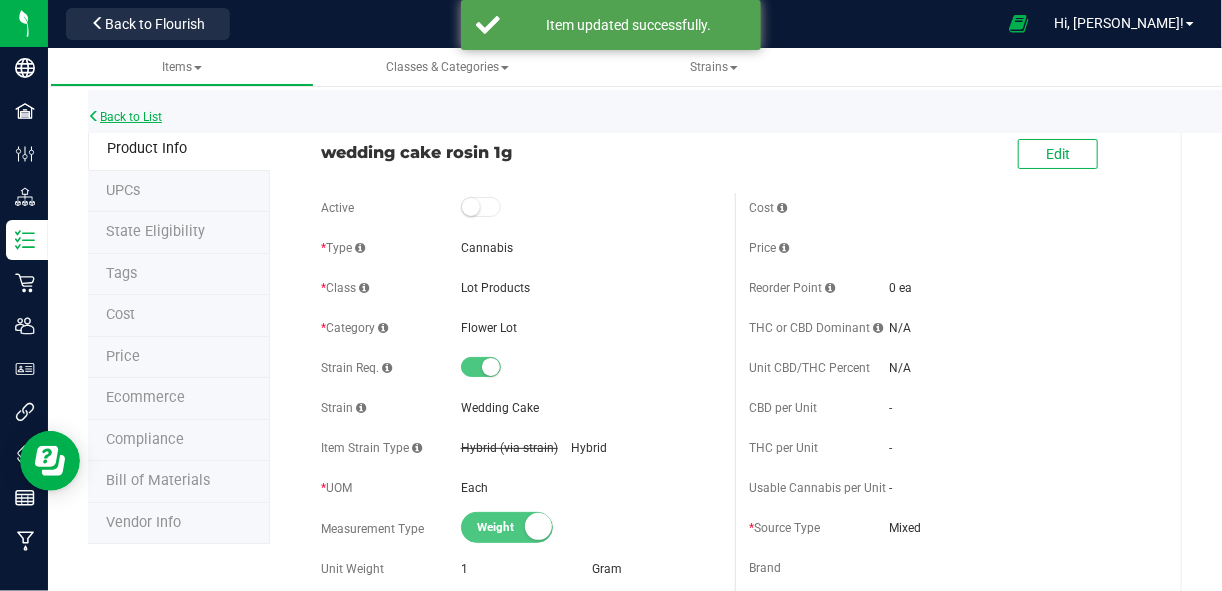 click on "Back to List" at bounding box center [125, 117] 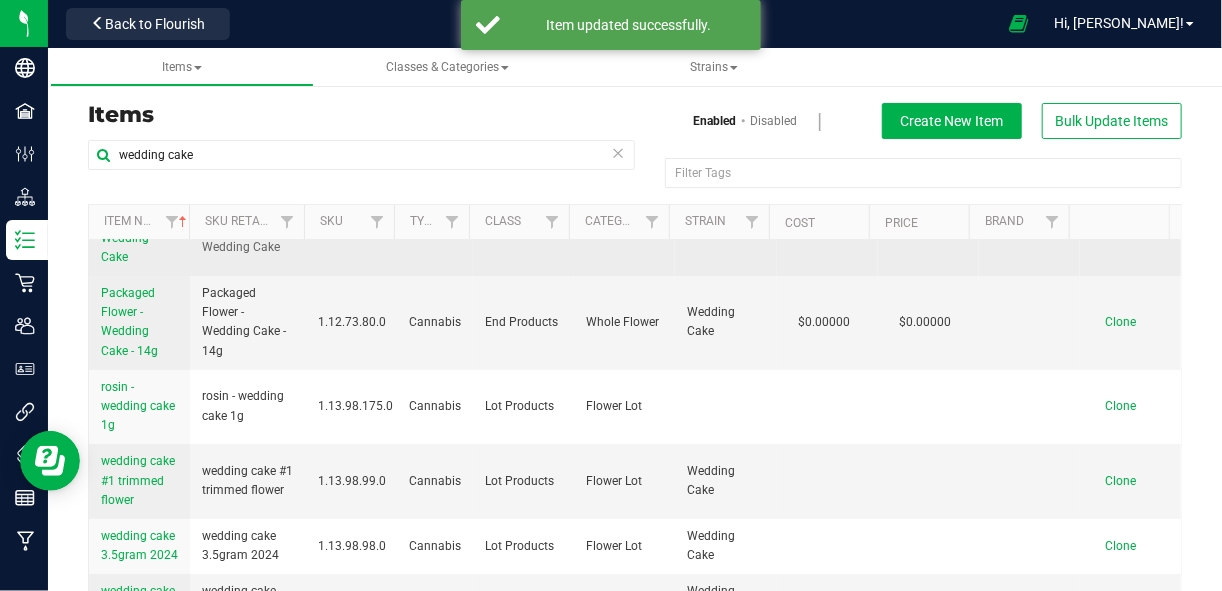 scroll, scrollTop: 146, scrollLeft: 0, axis: vertical 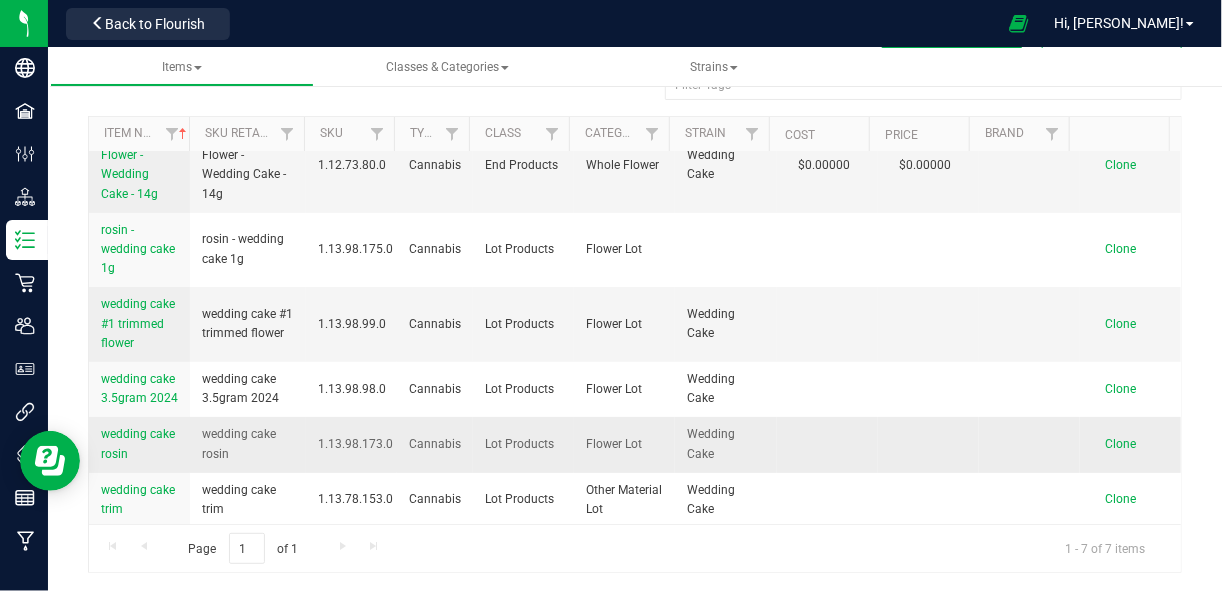 click on "wedding cake rosin" at bounding box center [138, 443] 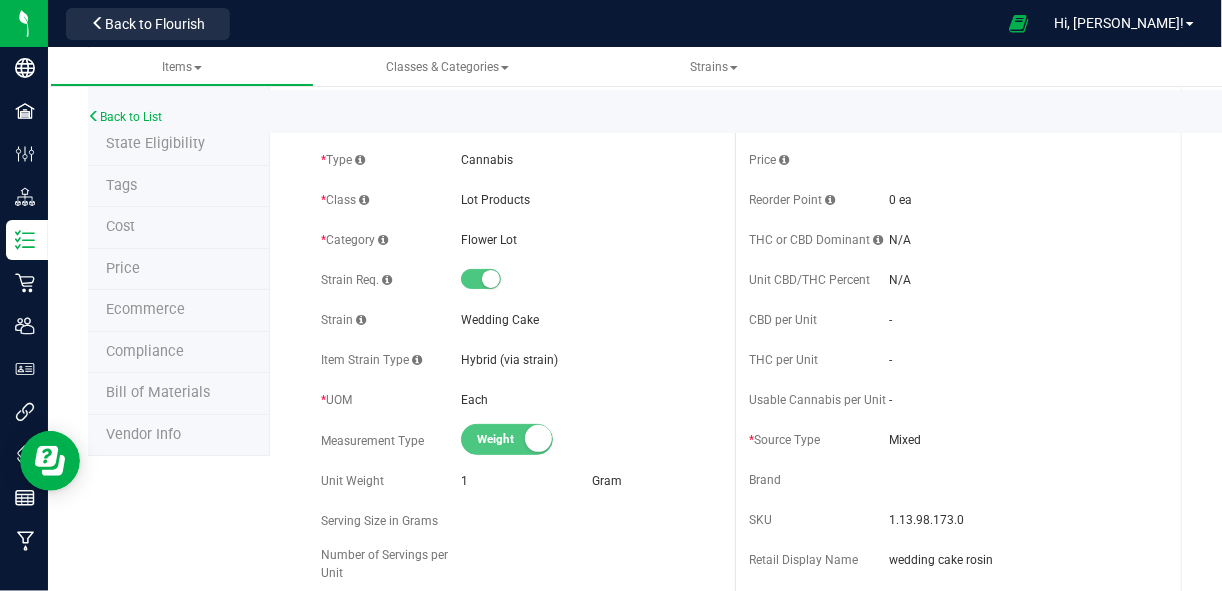 scroll, scrollTop: 0, scrollLeft: 0, axis: both 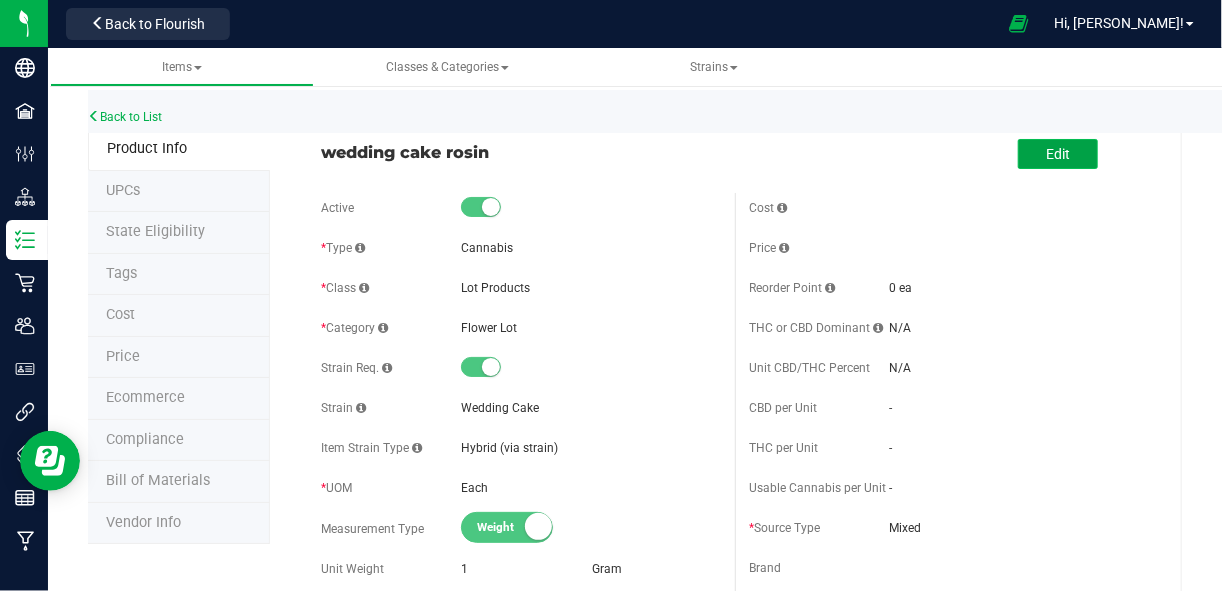 click on "Edit" at bounding box center (1058, 154) 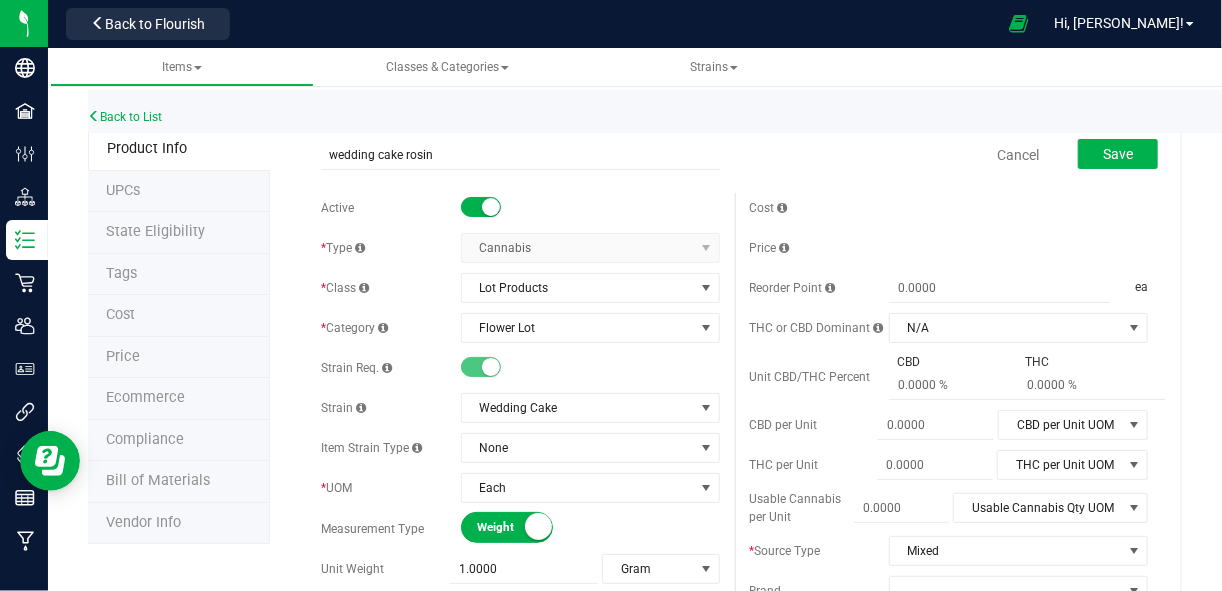 click at bounding box center [481, 207] 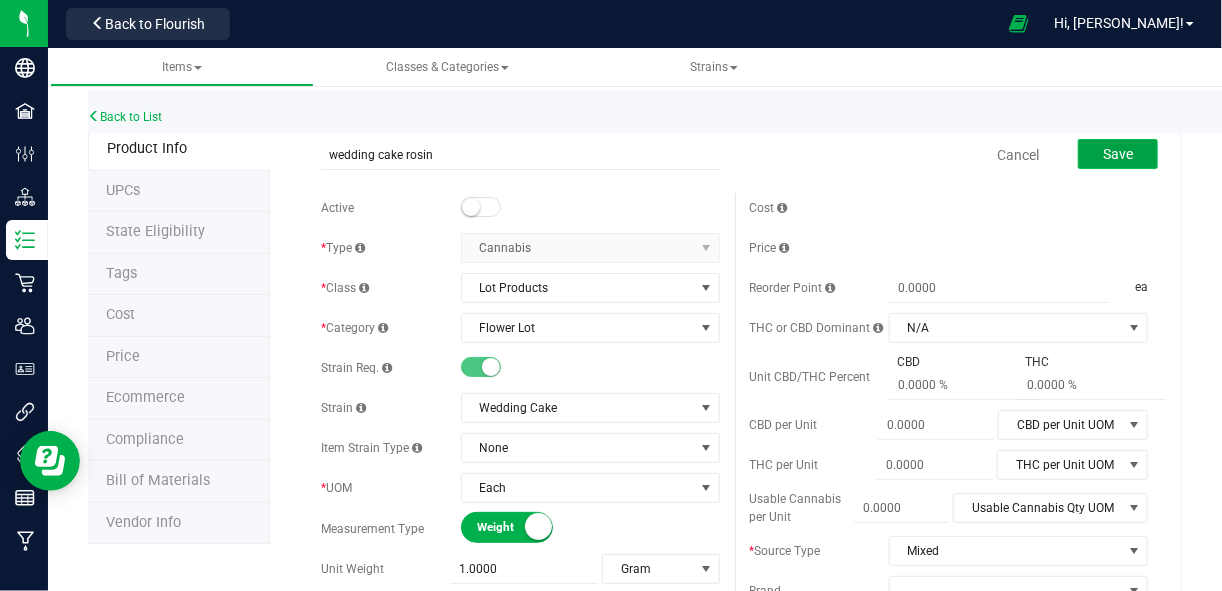 click on "Save" at bounding box center (1118, 154) 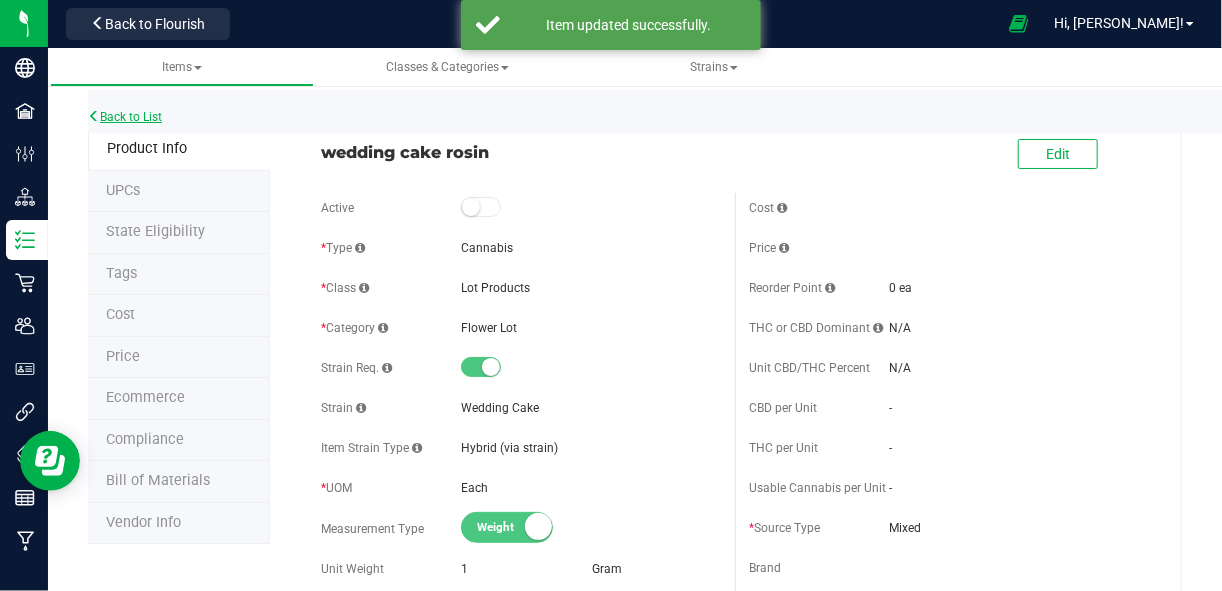 click on "Back to List" at bounding box center (125, 117) 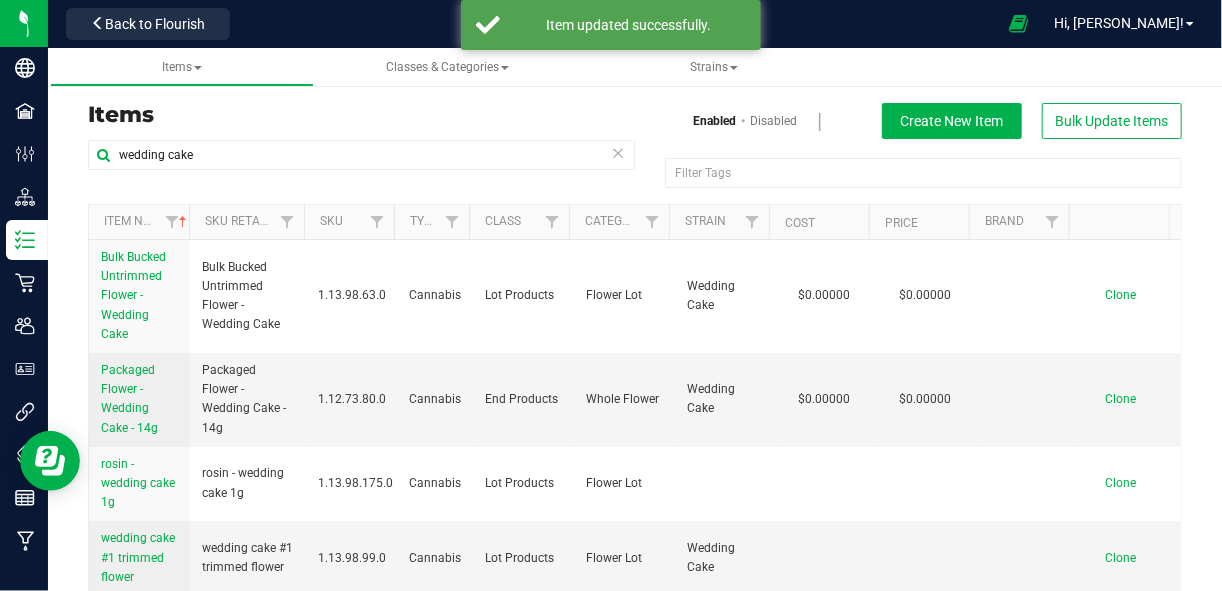 scroll, scrollTop: 91, scrollLeft: 0, axis: vertical 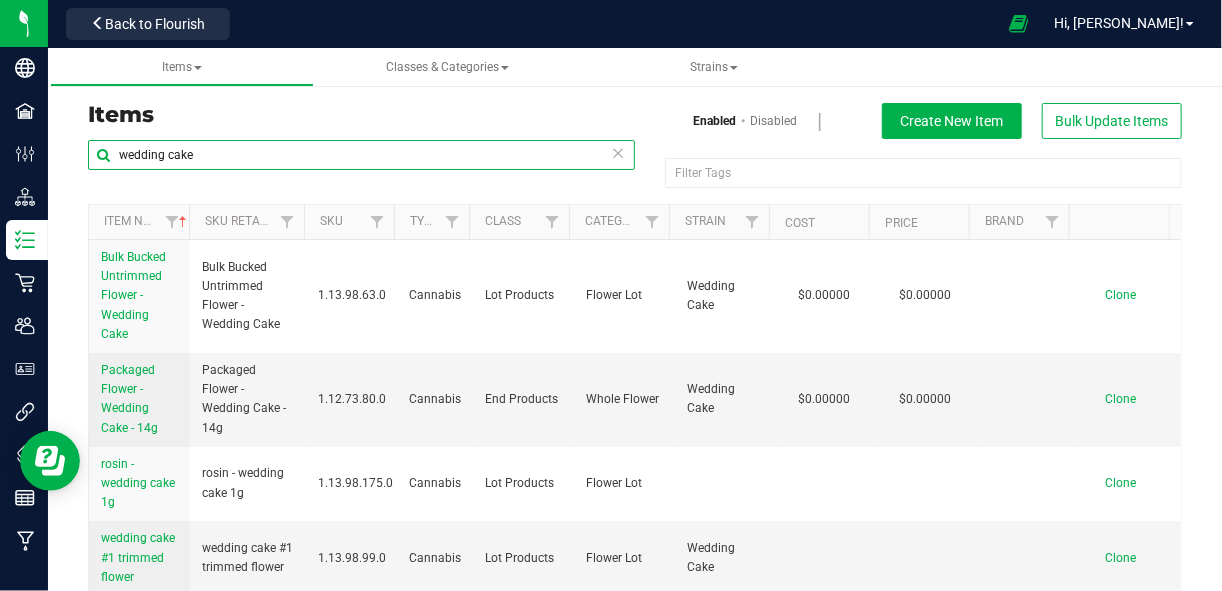 click on "wedding cake" at bounding box center [361, 155] 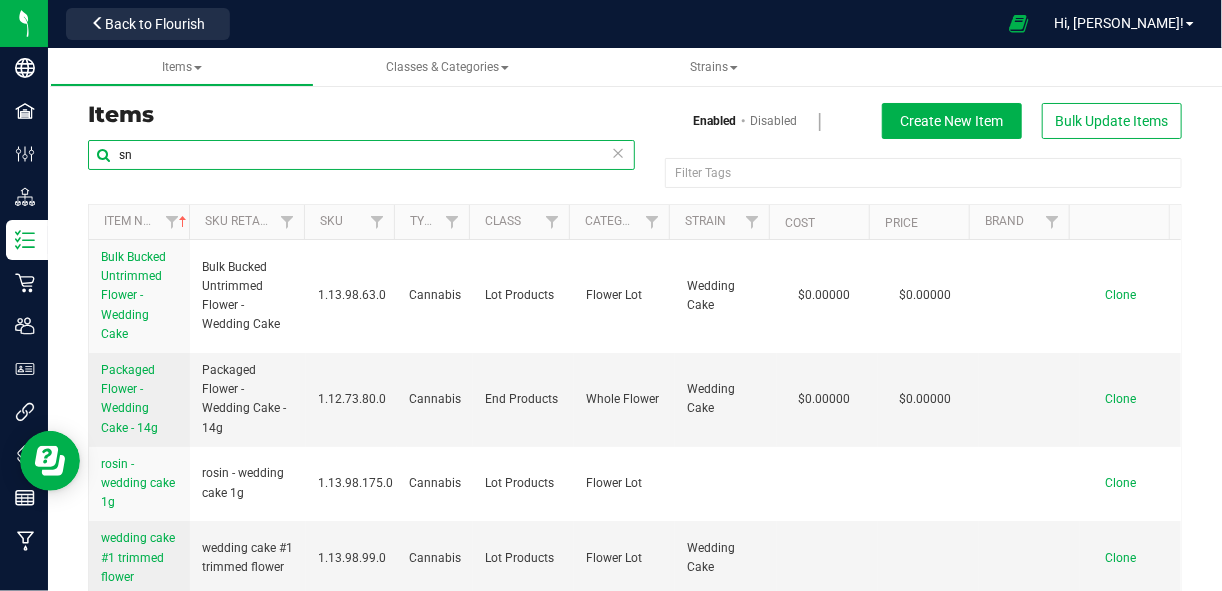 type on "s" 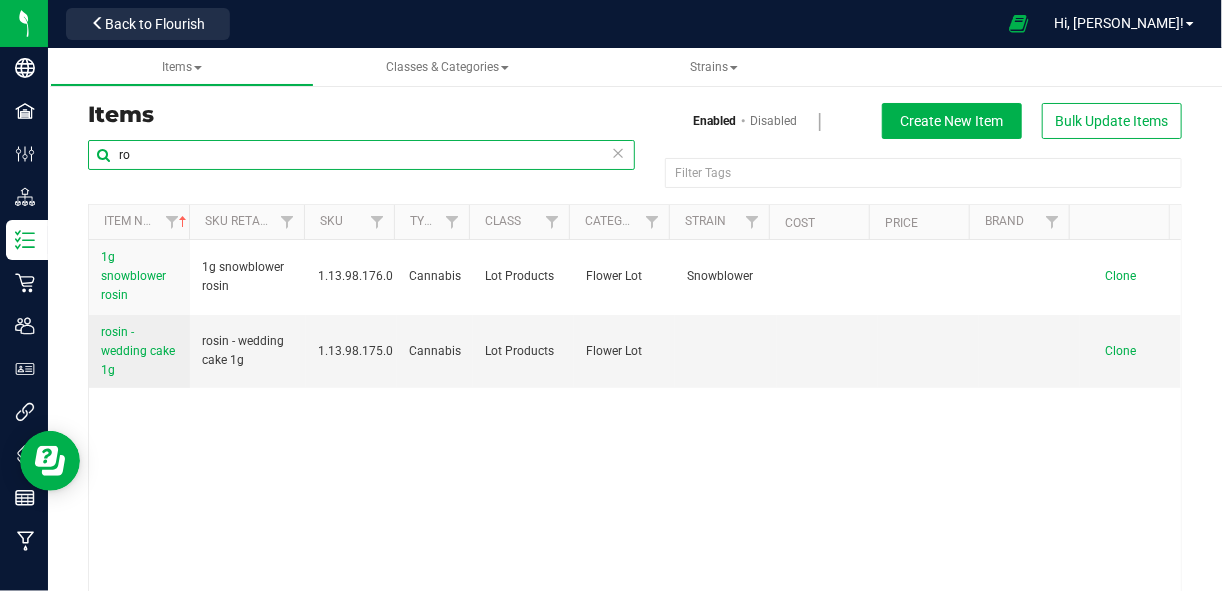 type on "r" 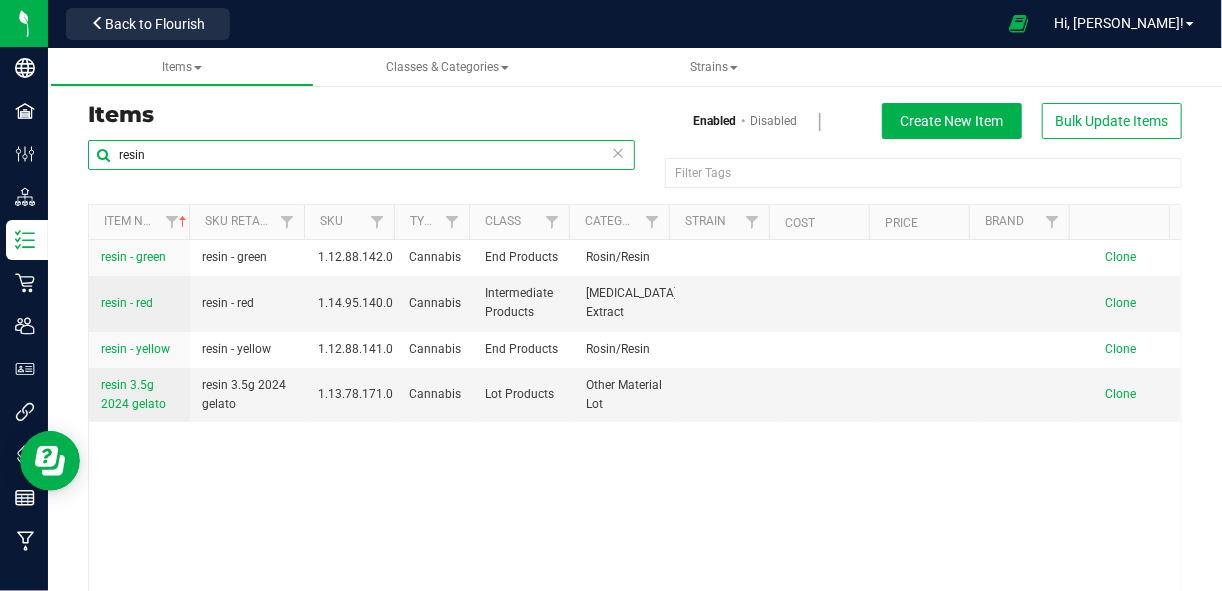 click on "resin" at bounding box center [361, 155] 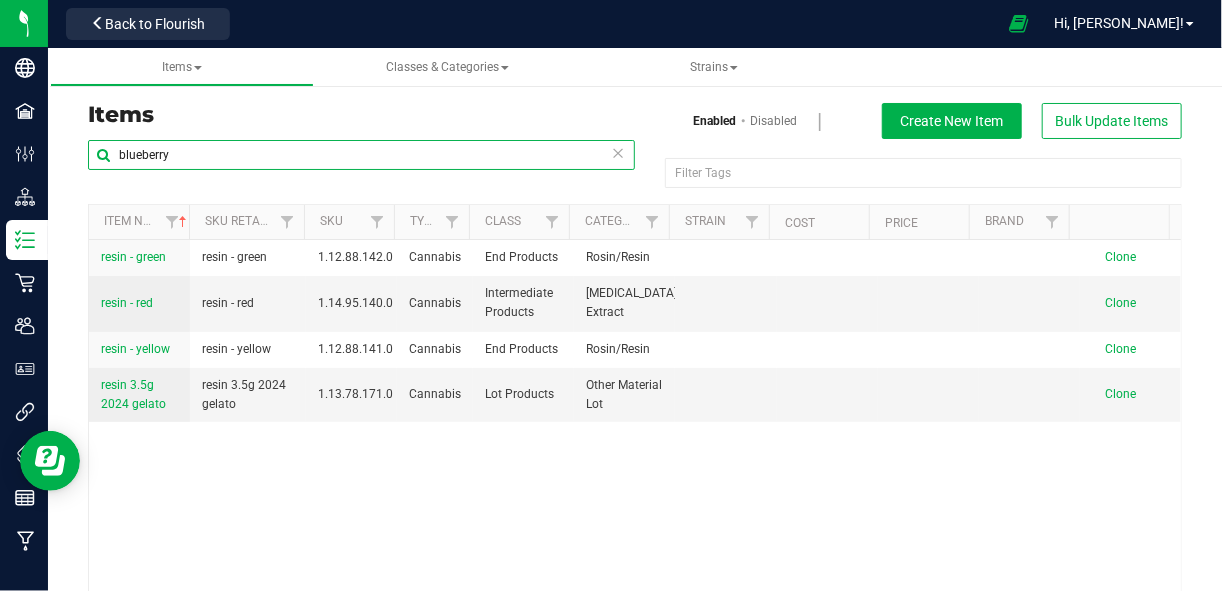 type on "blueberry" 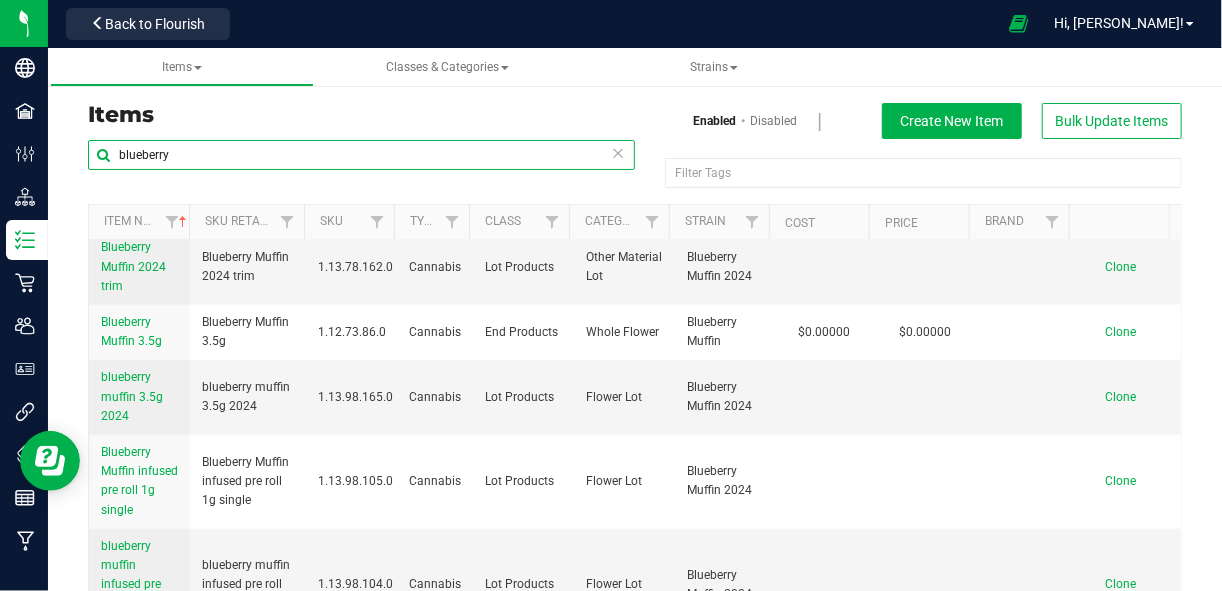 scroll, scrollTop: 888, scrollLeft: 0, axis: vertical 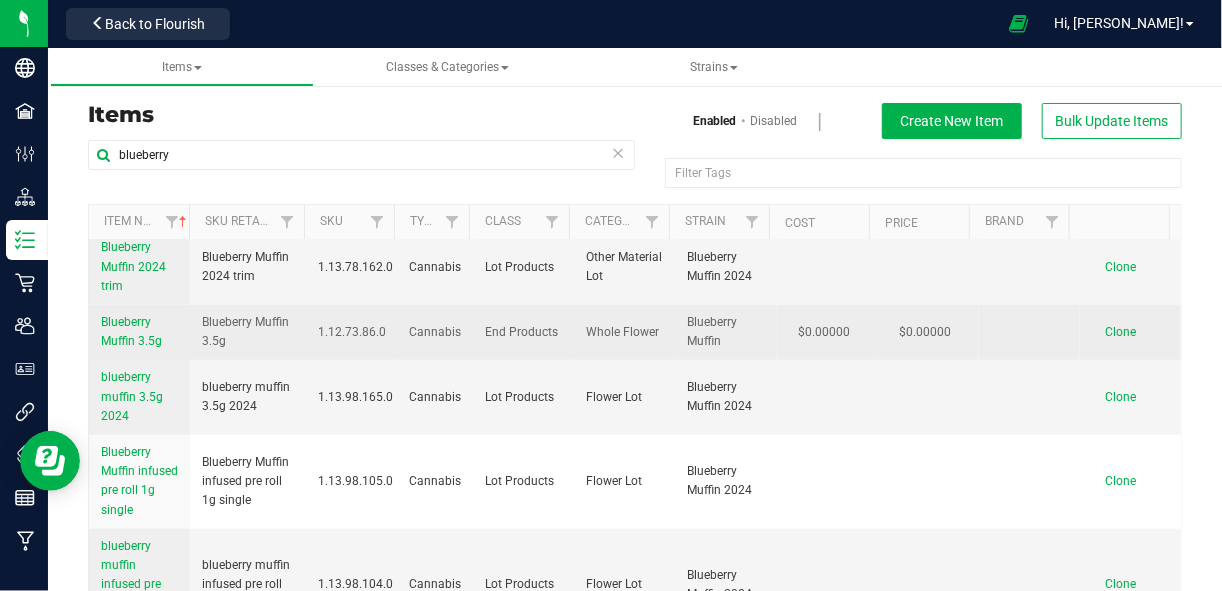 click on "Blueberry Muffin 3.5g" at bounding box center (131, 331) 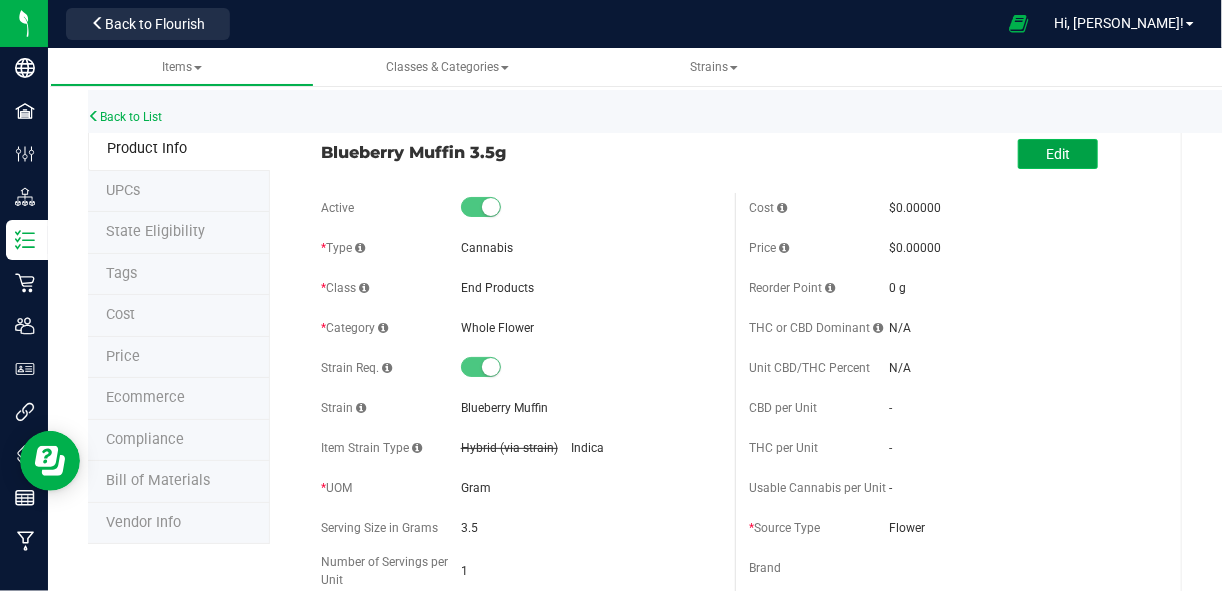 click on "Edit" at bounding box center (1058, 154) 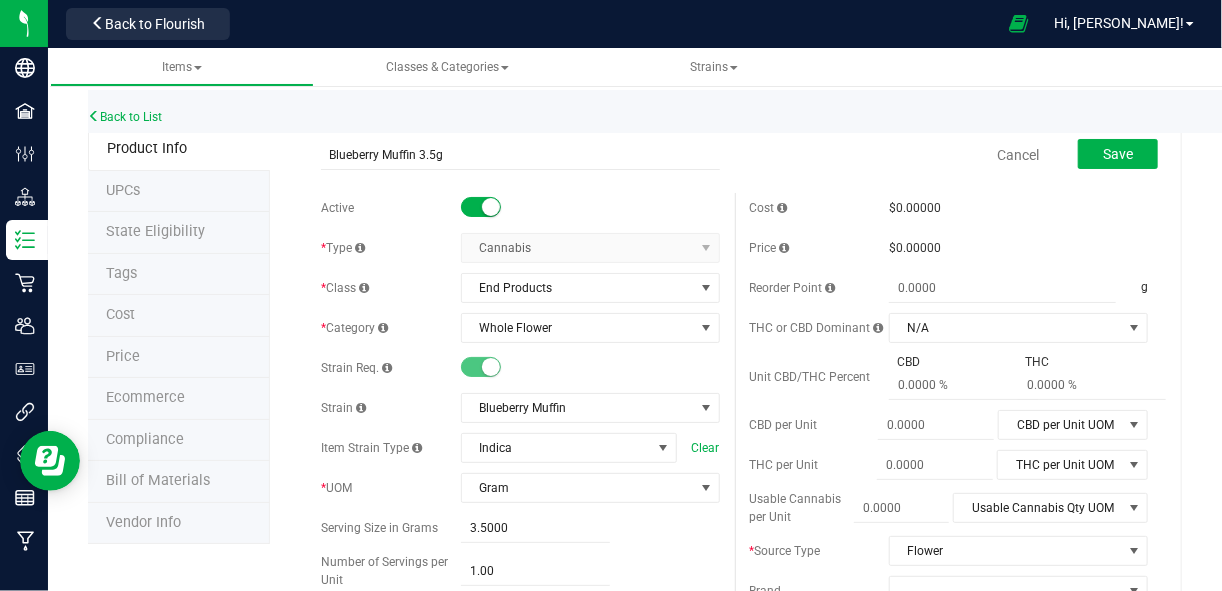 click at bounding box center [481, 207] 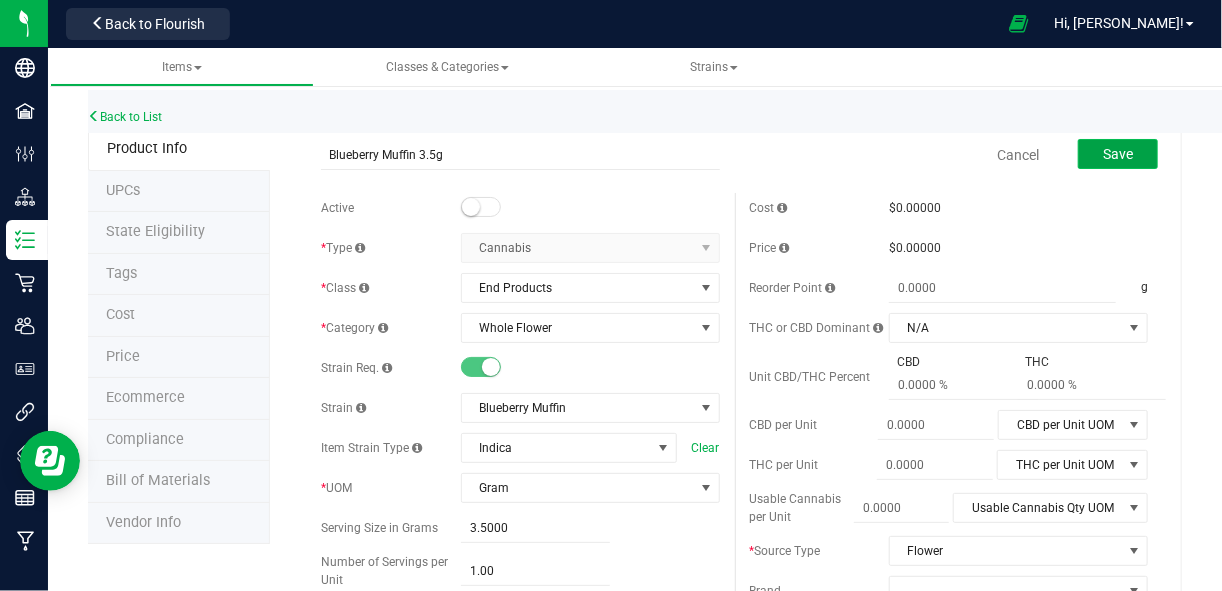 click on "Save" at bounding box center [1118, 154] 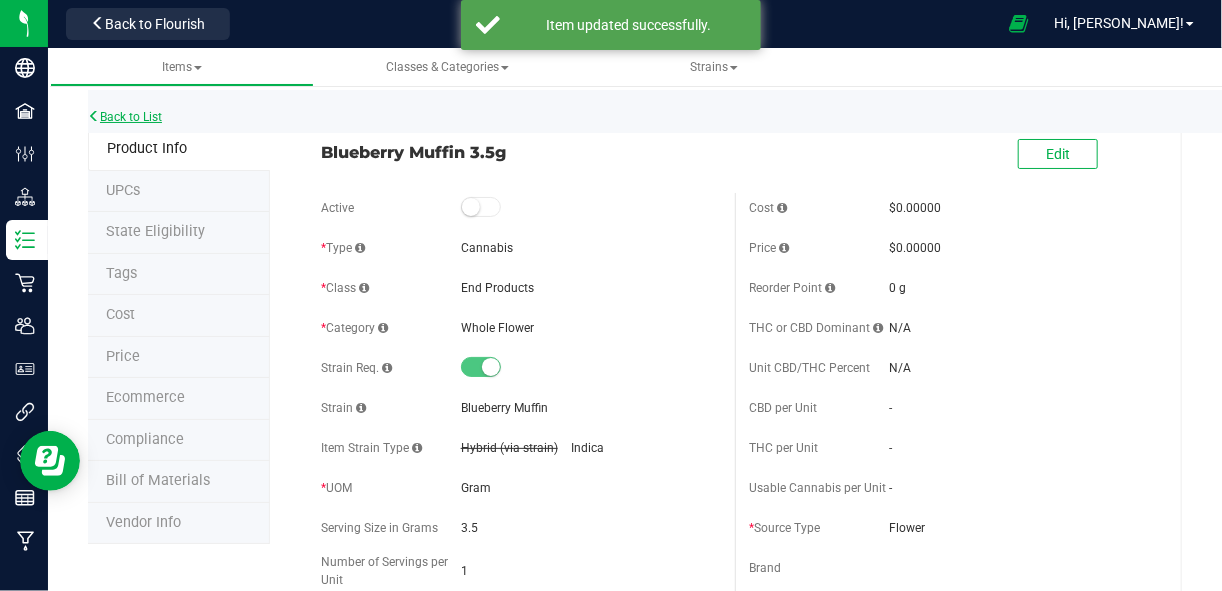 click on "Back to List" at bounding box center [125, 117] 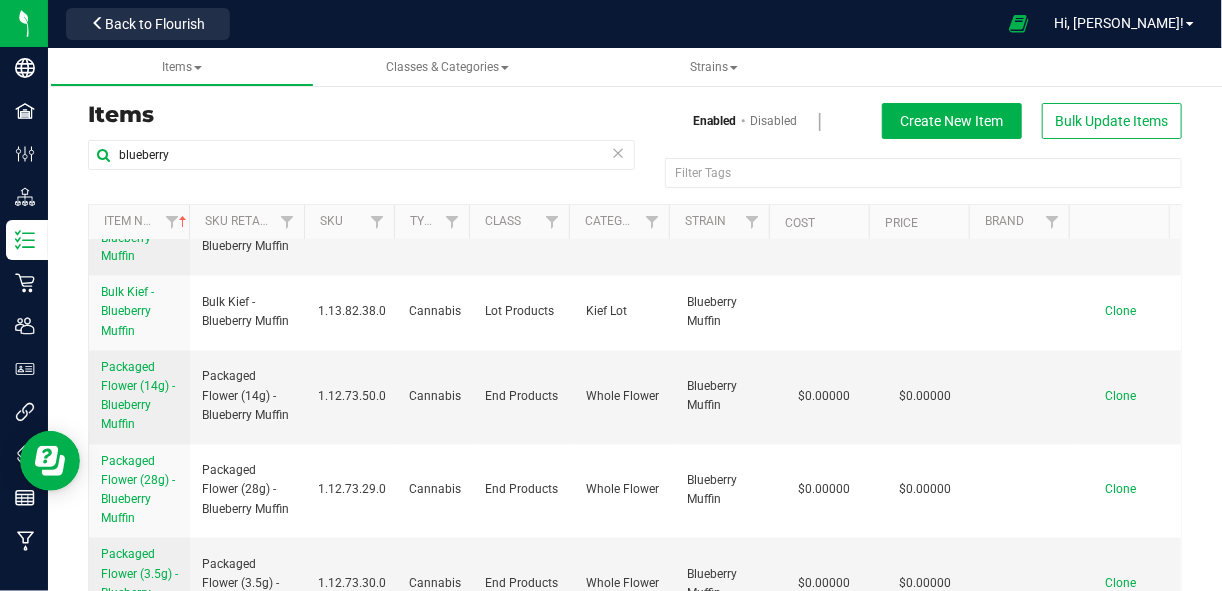scroll, scrollTop: 1528, scrollLeft: 0, axis: vertical 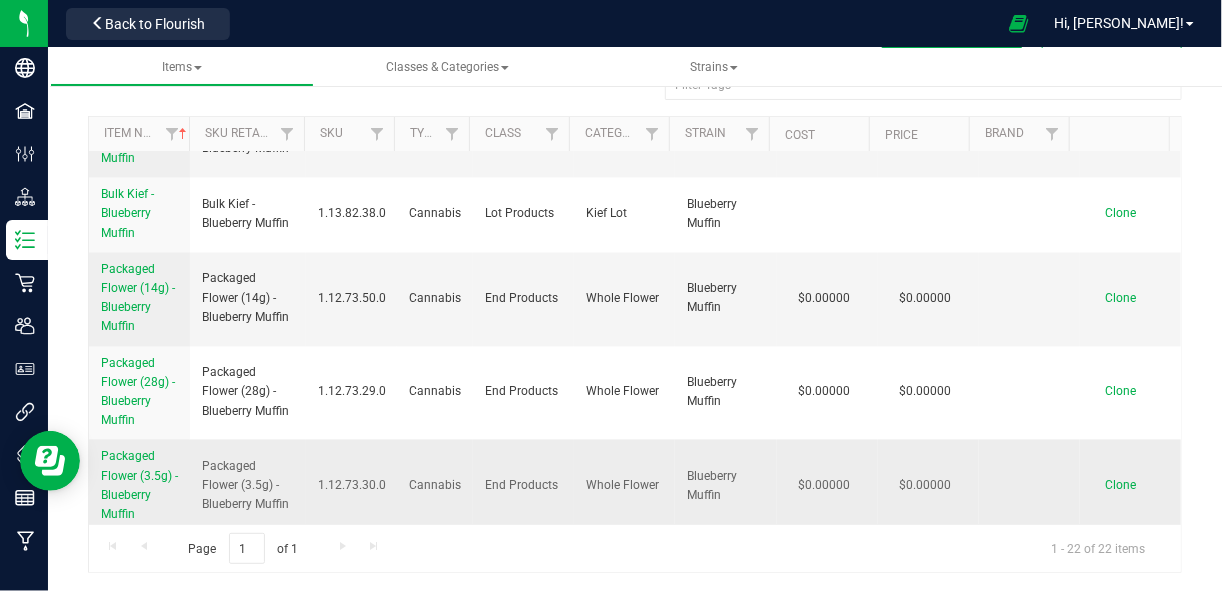 click on "Packaged Flower (3.5g) - Blueberry Muffin" at bounding box center [139, 486] 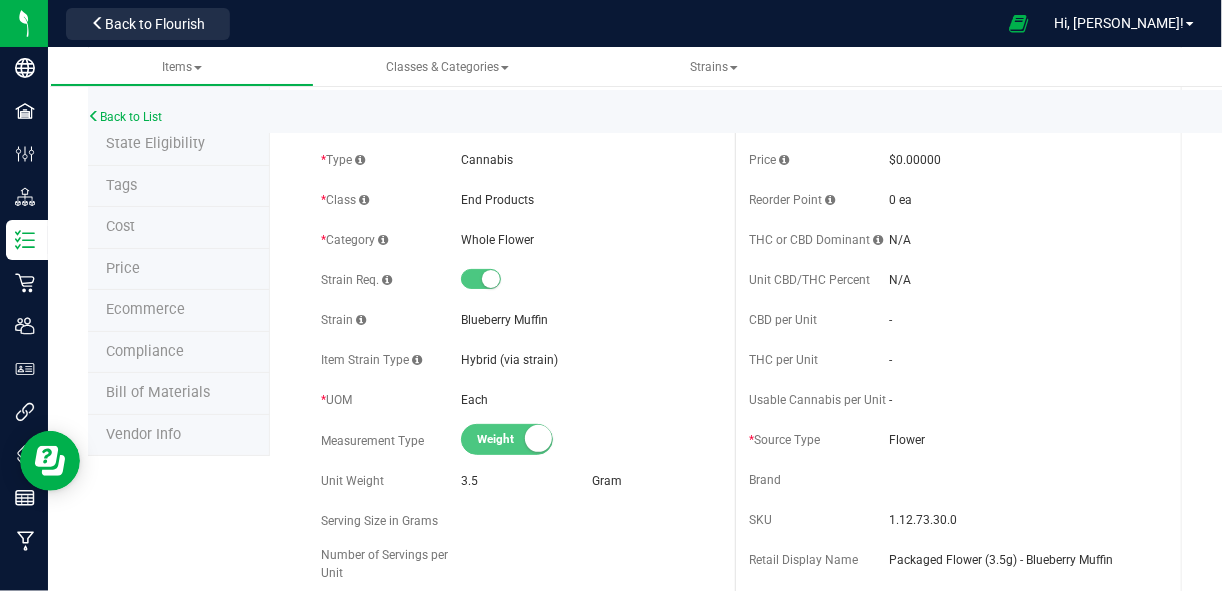 scroll, scrollTop: 0, scrollLeft: 0, axis: both 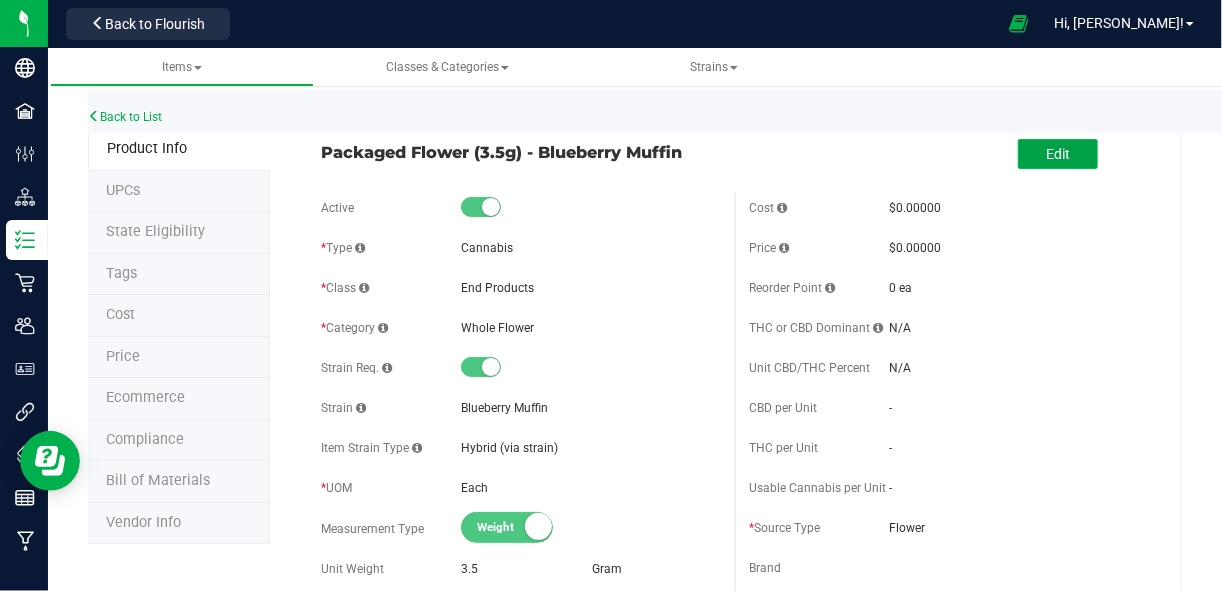 click on "Edit" at bounding box center [1058, 154] 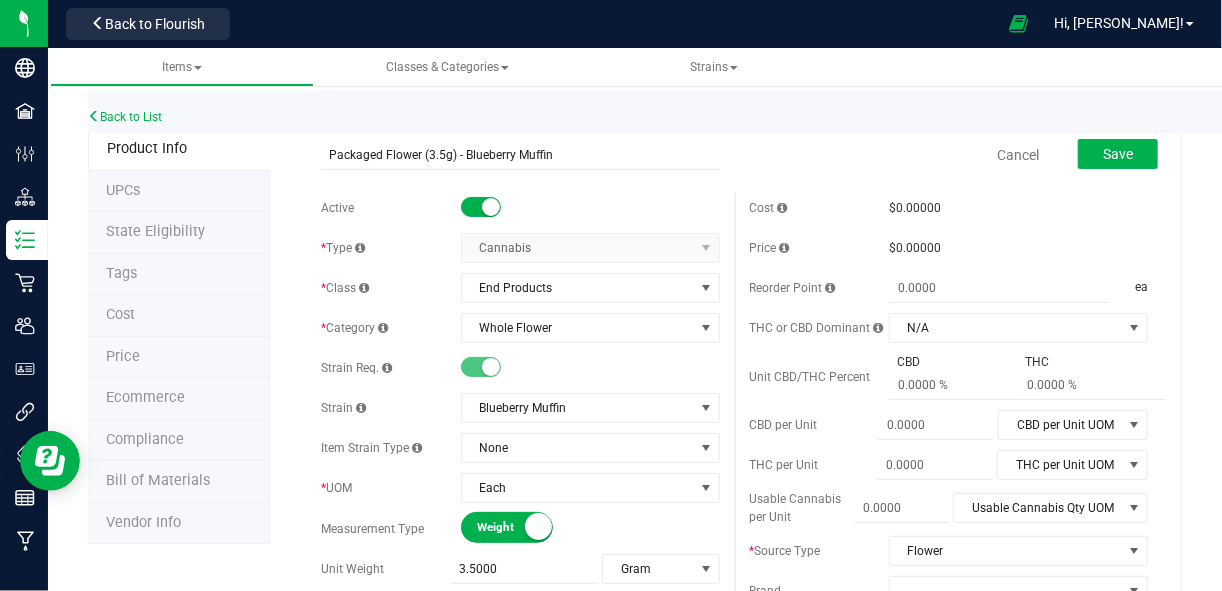 click at bounding box center (491, 207) 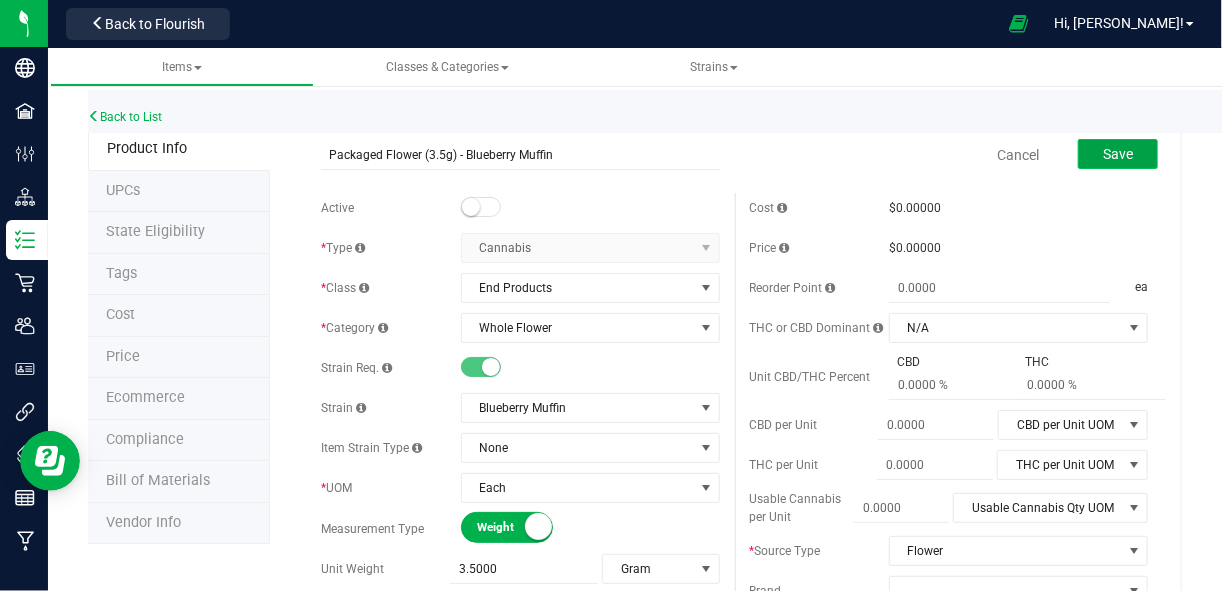 click on "Save" at bounding box center (1118, 154) 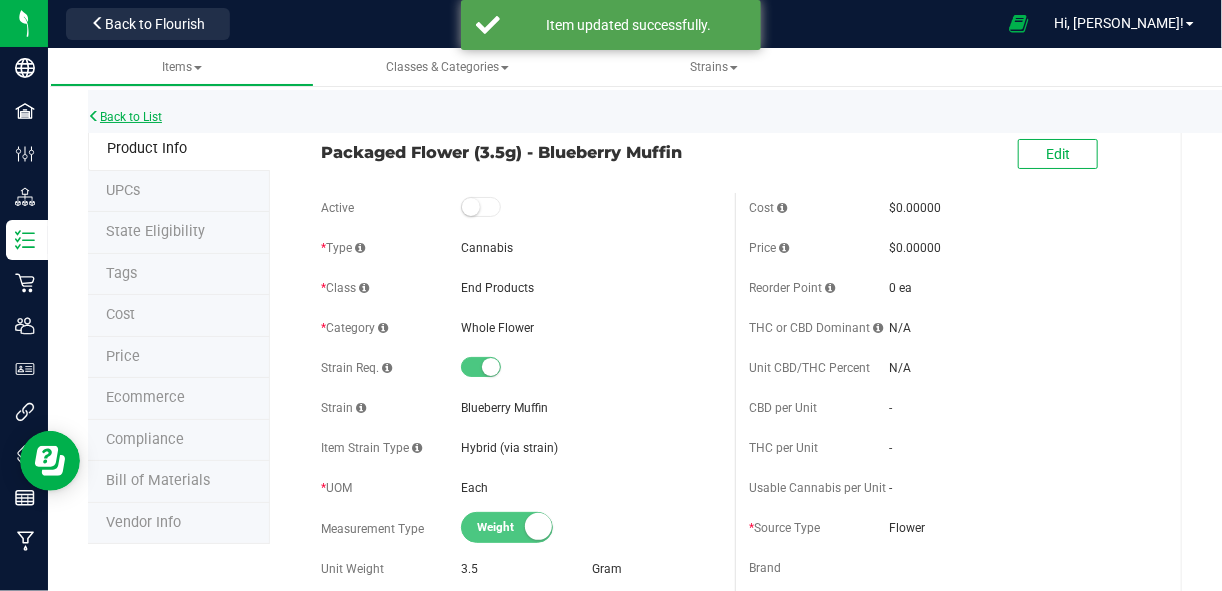 click on "Back to List" at bounding box center (125, 117) 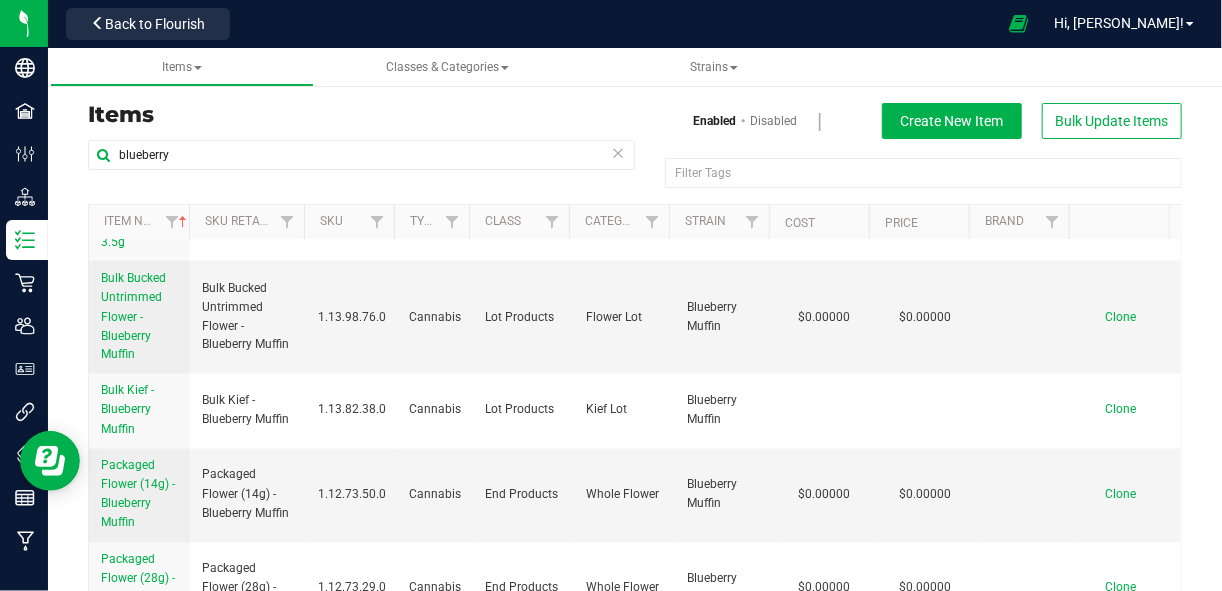 scroll, scrollTop: 1435, scrollLeft: 0, axis: vertical 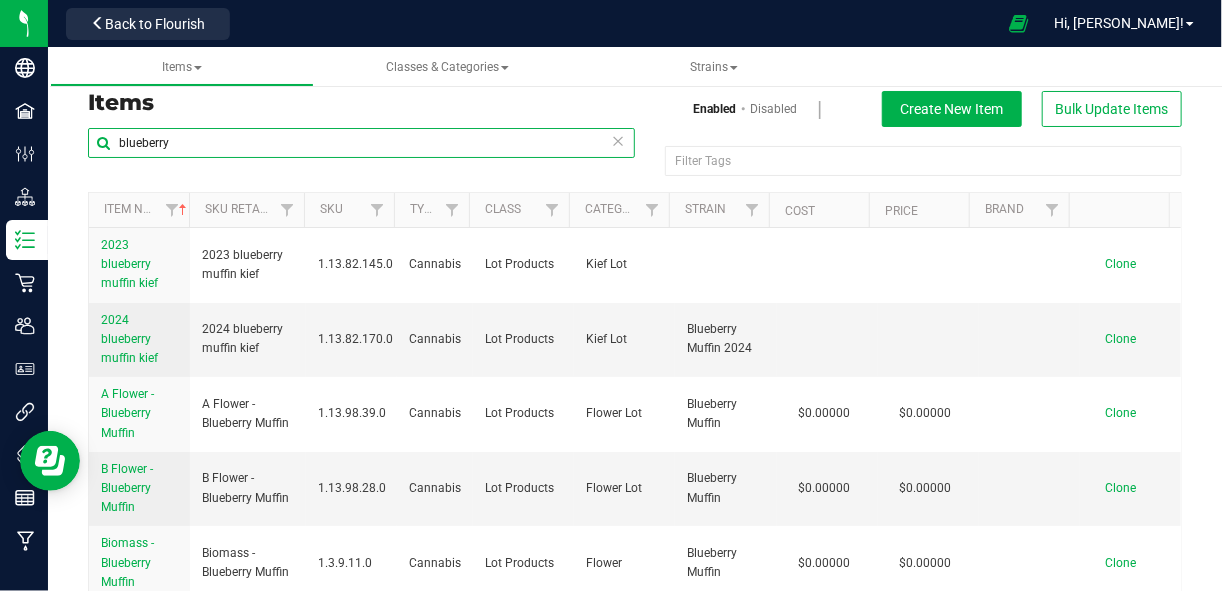 click on "blueberry" at bounding box center [361, 143] 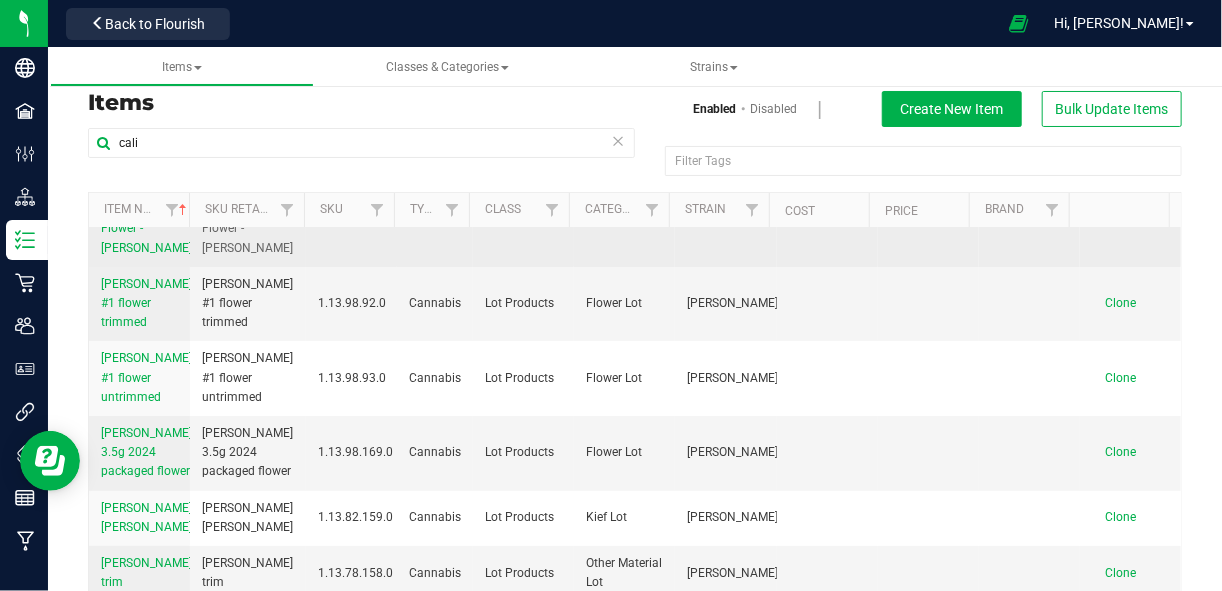 scroll, scrollTop: 72, scrollLeft: 0, axis: vertical 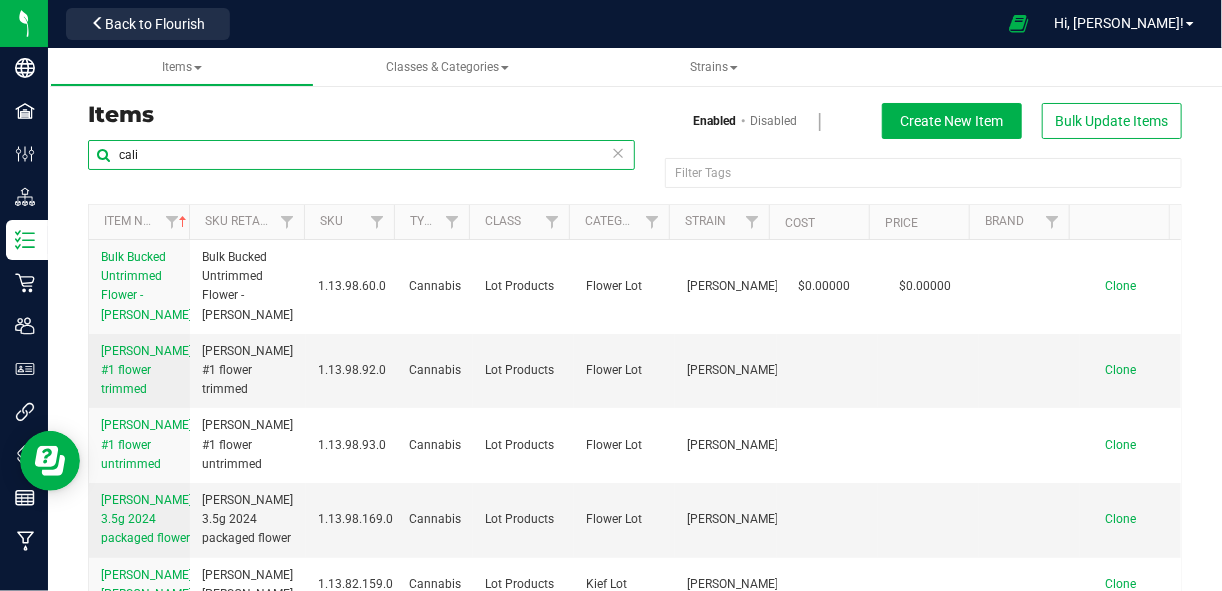 click on "cali" at bounding box center (361, 155) 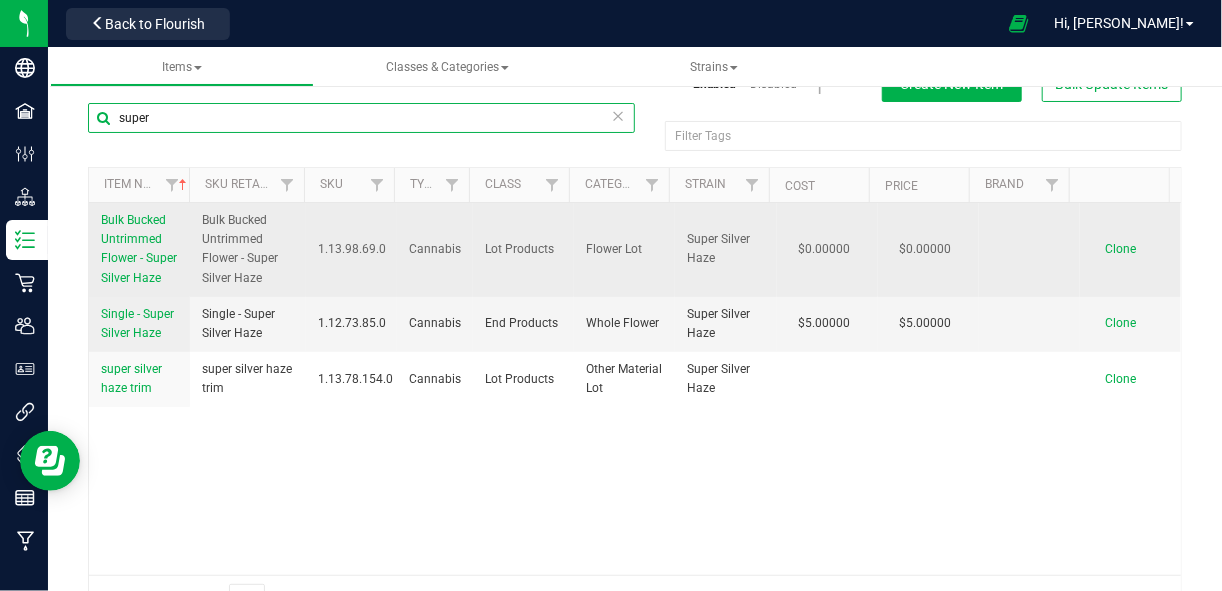 scroll, scrollTop: 39, scrollLeft: 0, axis: vertical 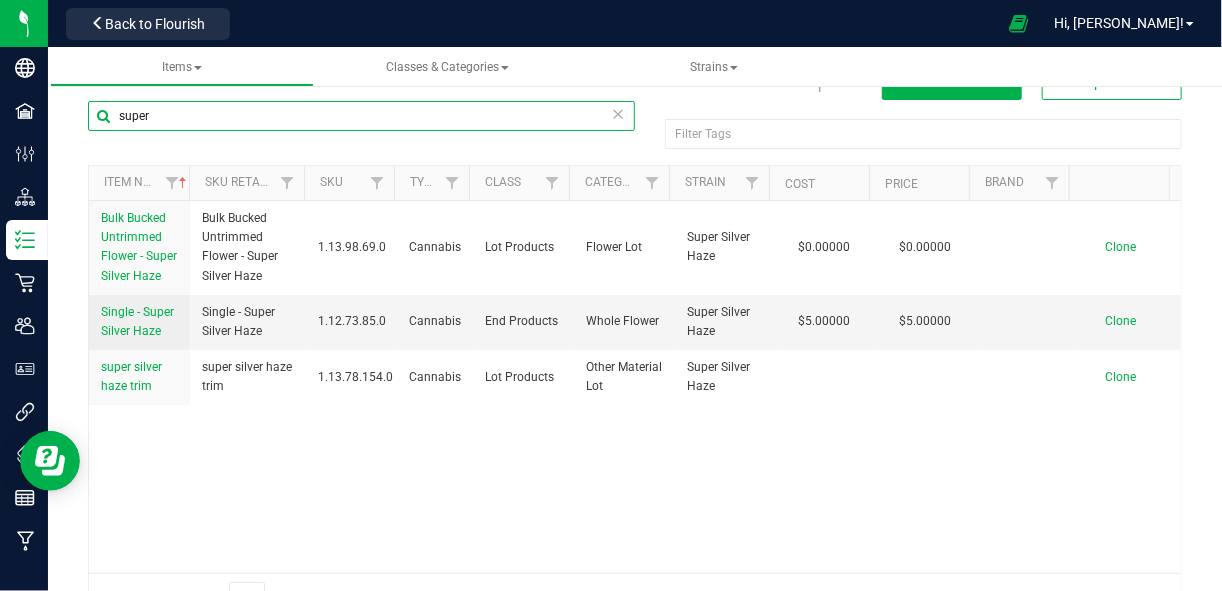 click on "super" at bounding box center (361, 116) 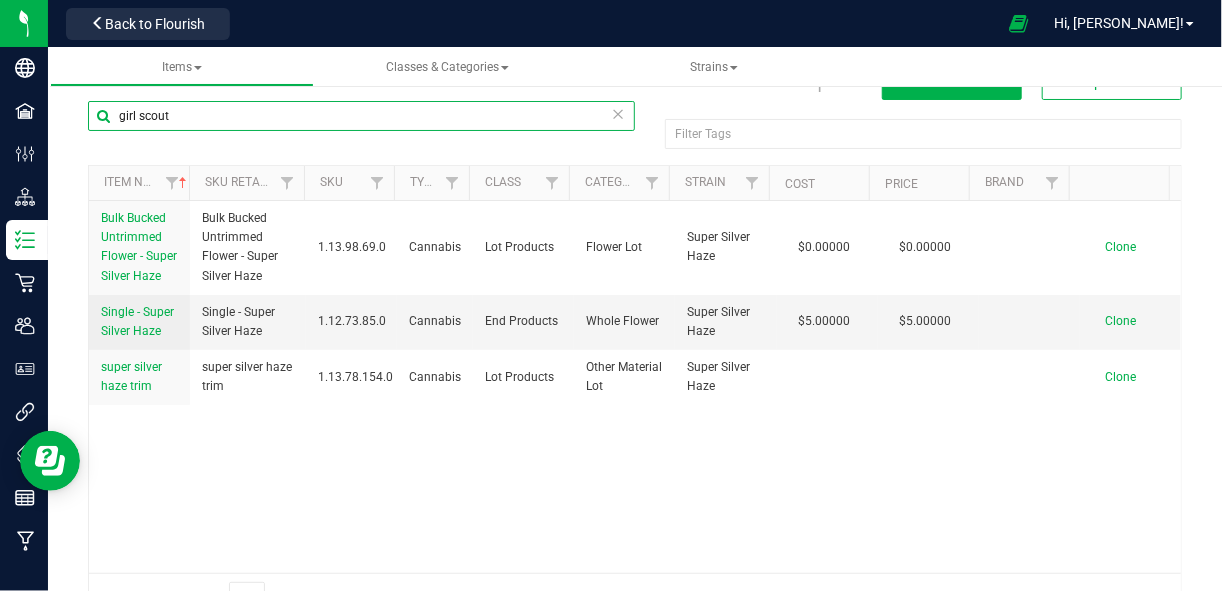 type on "girl scout" 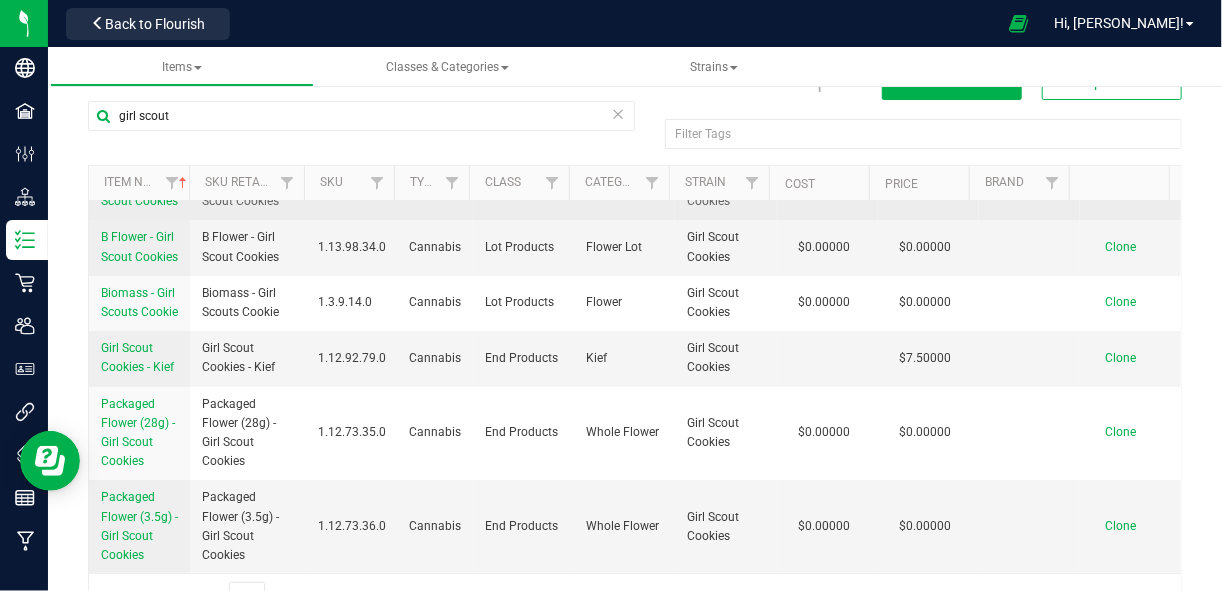 scroll, scrollTop: 91, scrollLeft: 0, axis: vertical 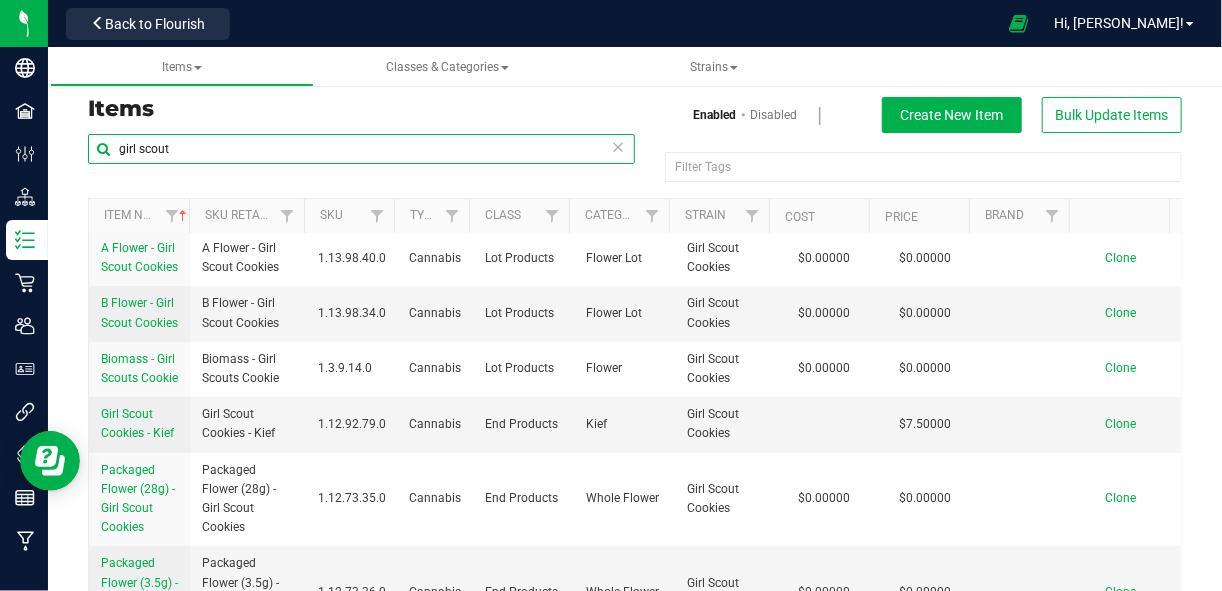 click on "girl scout" at bounding box center (361, 149) 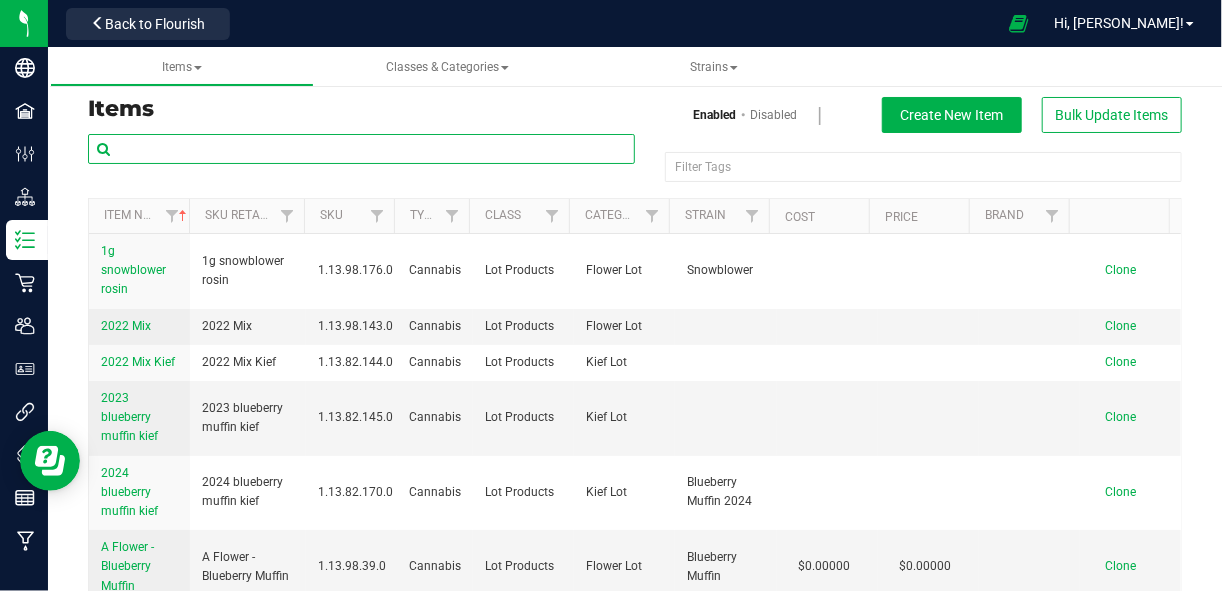 scroll, scrollTop: 0, scrollLeft: 0, axis: both 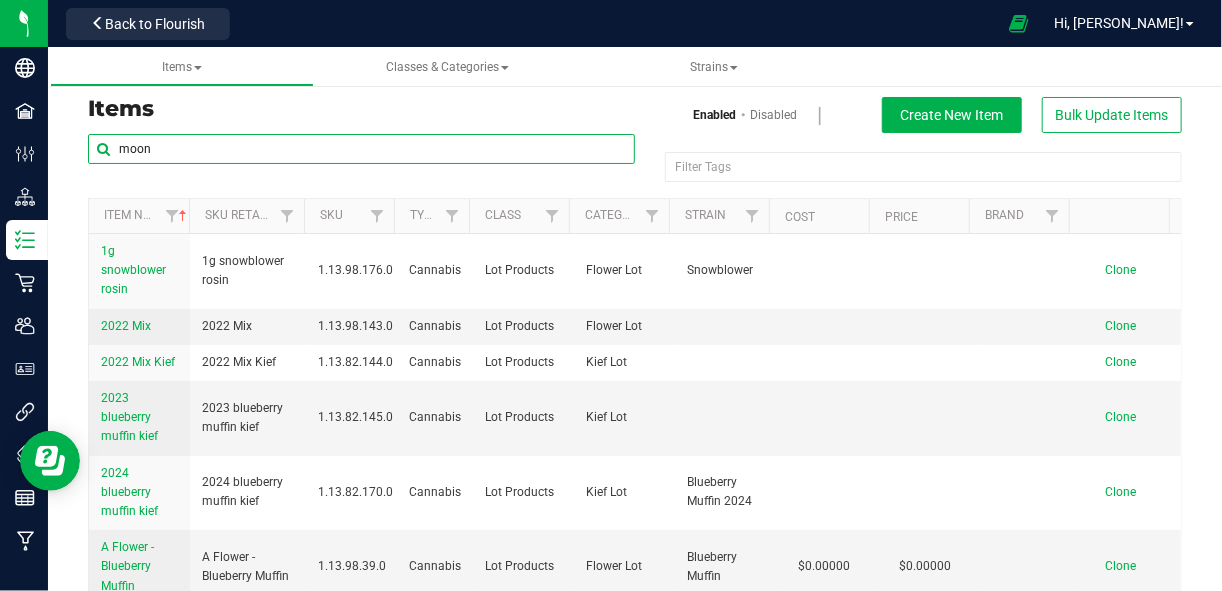 type on "moon" 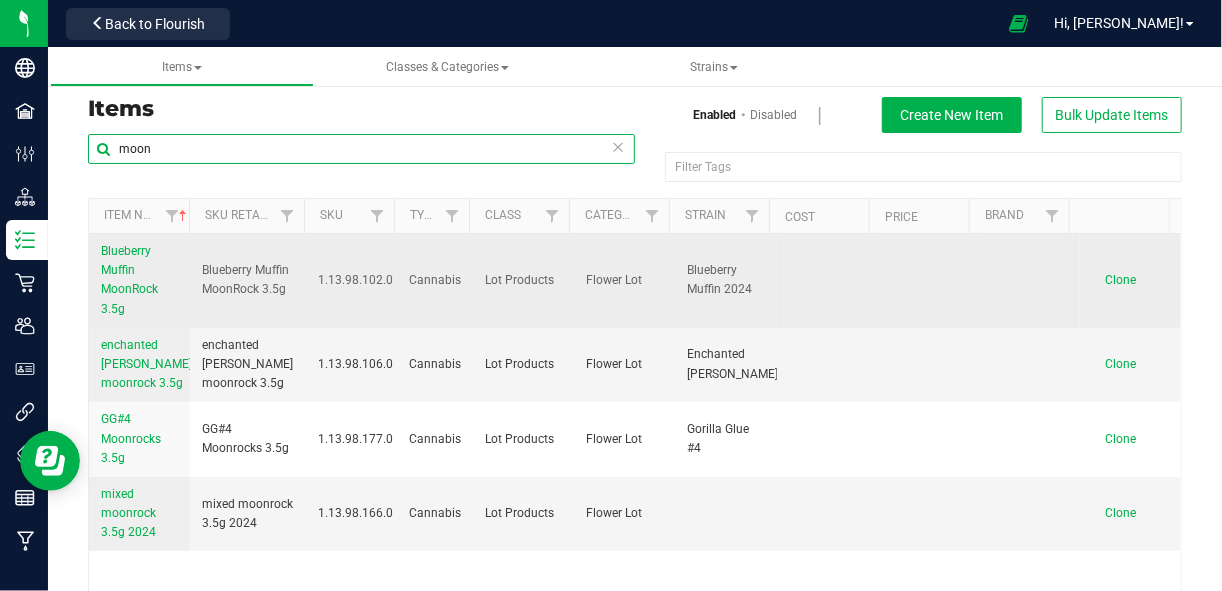 scroll, scrollTop: 0, scrollLeft: 0, axis: both 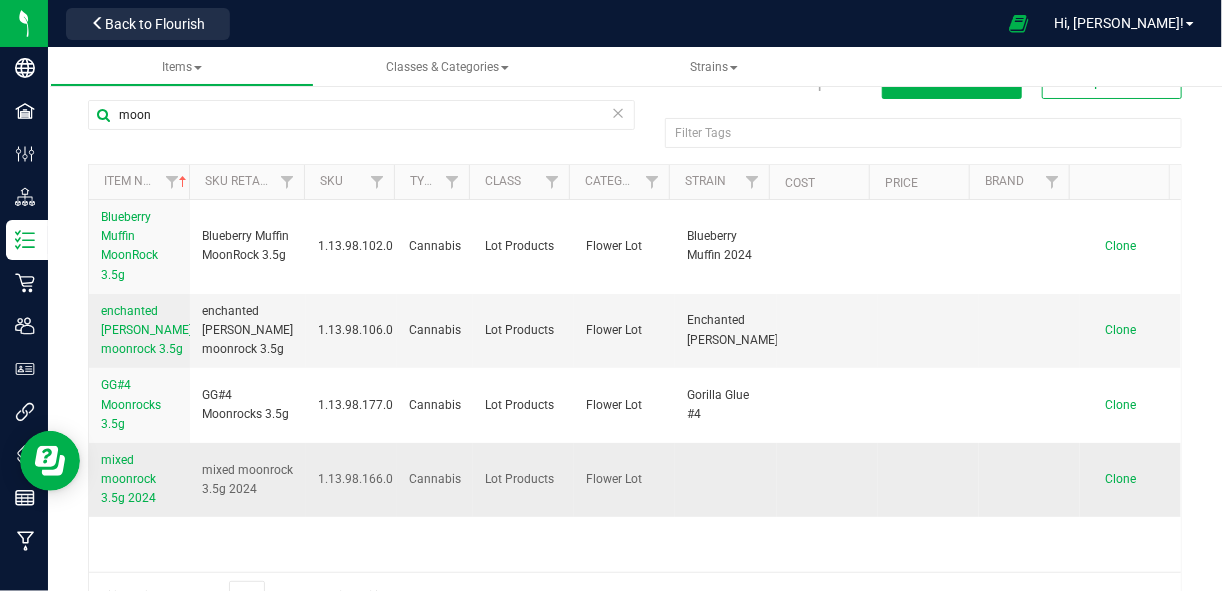 click on "mixed moonrock 3.5g 2024" at bounding box center (128, 479) 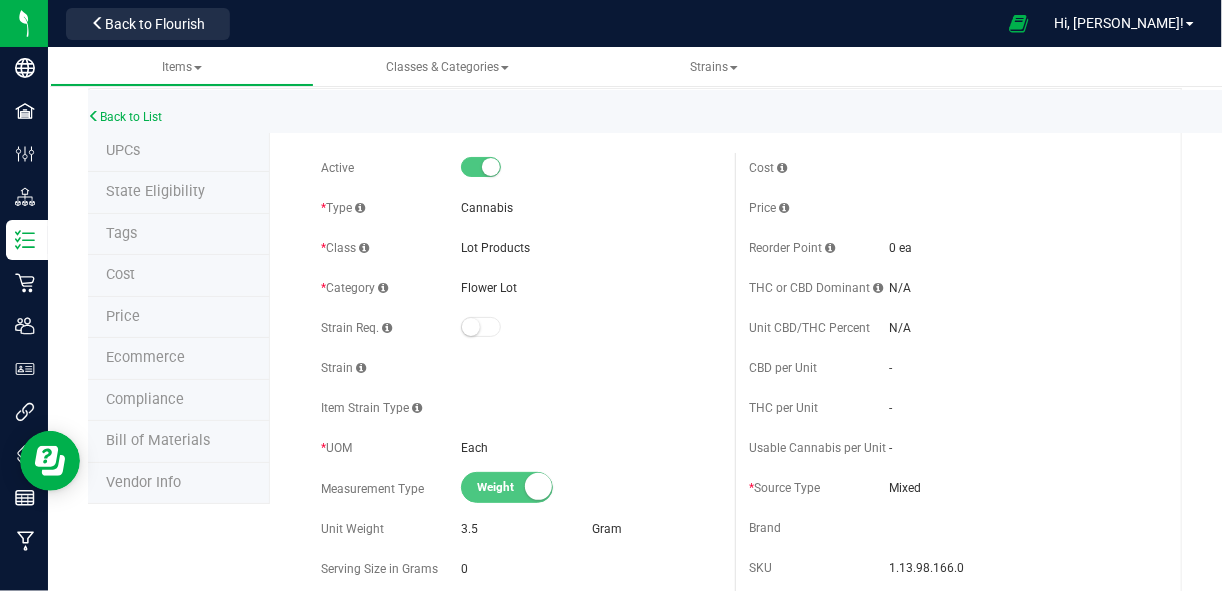 scroll, scrollTop: 0, scrollLeft: 0, axis: both 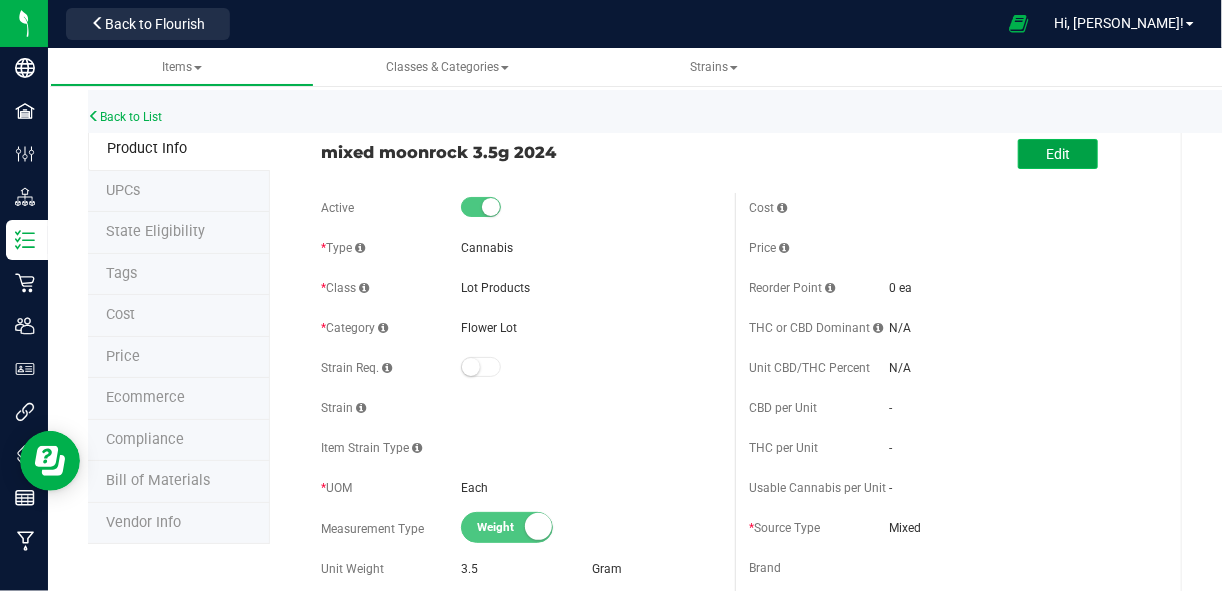 click on "Edit" at bounding box center [1058, 154] 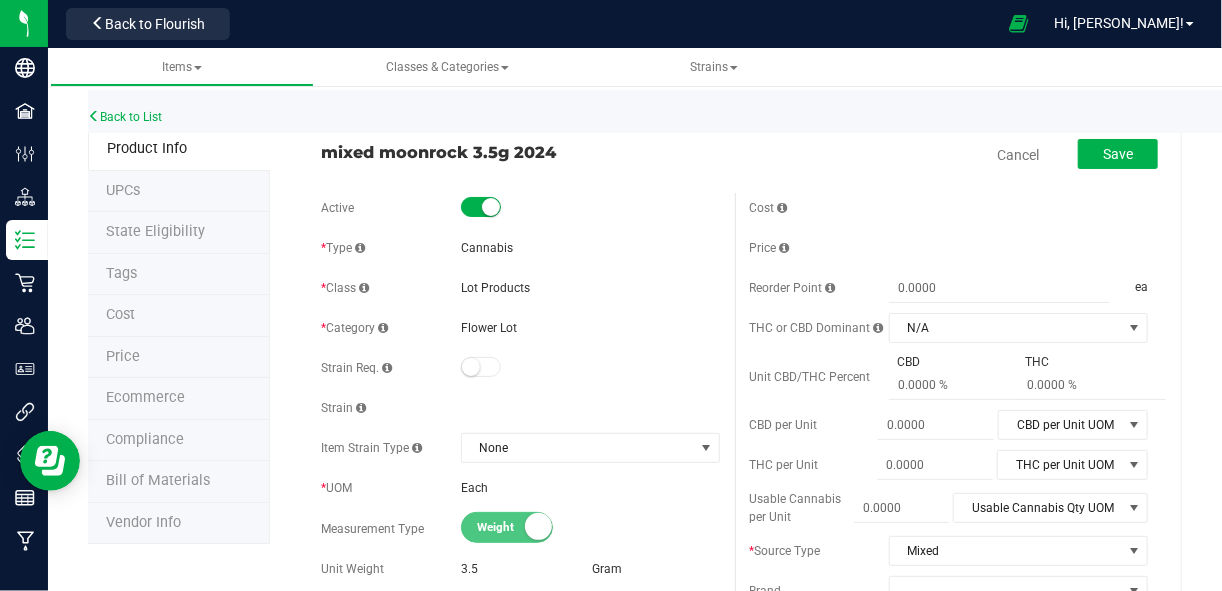 click at bounding box center [491, 207] 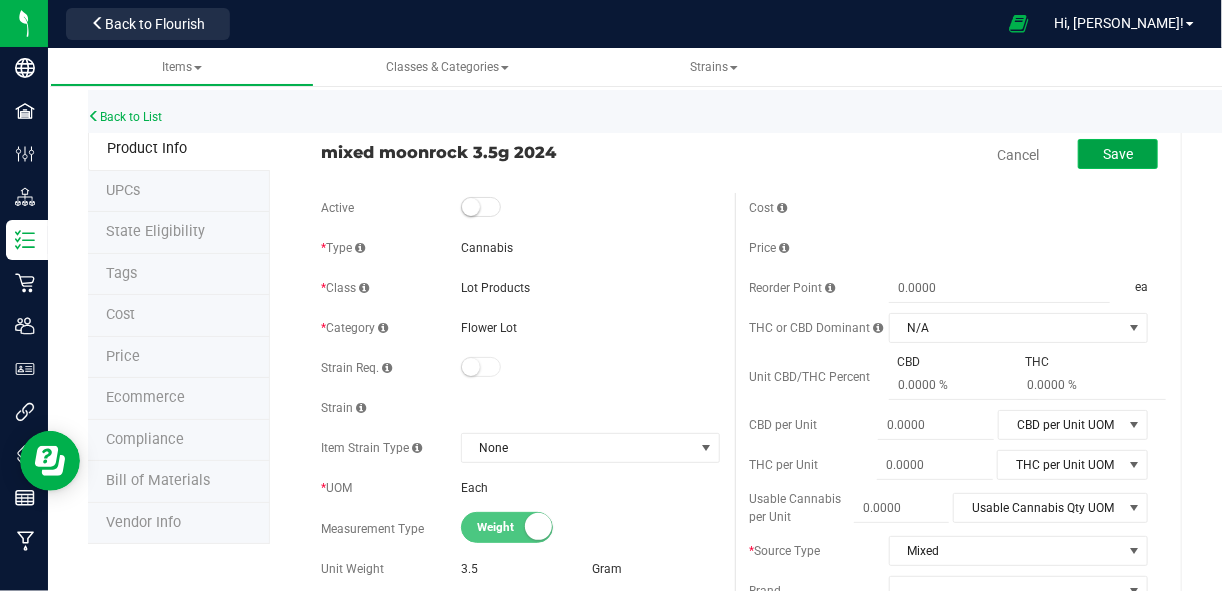 click on "Save" at bounding box center [1118, 154] 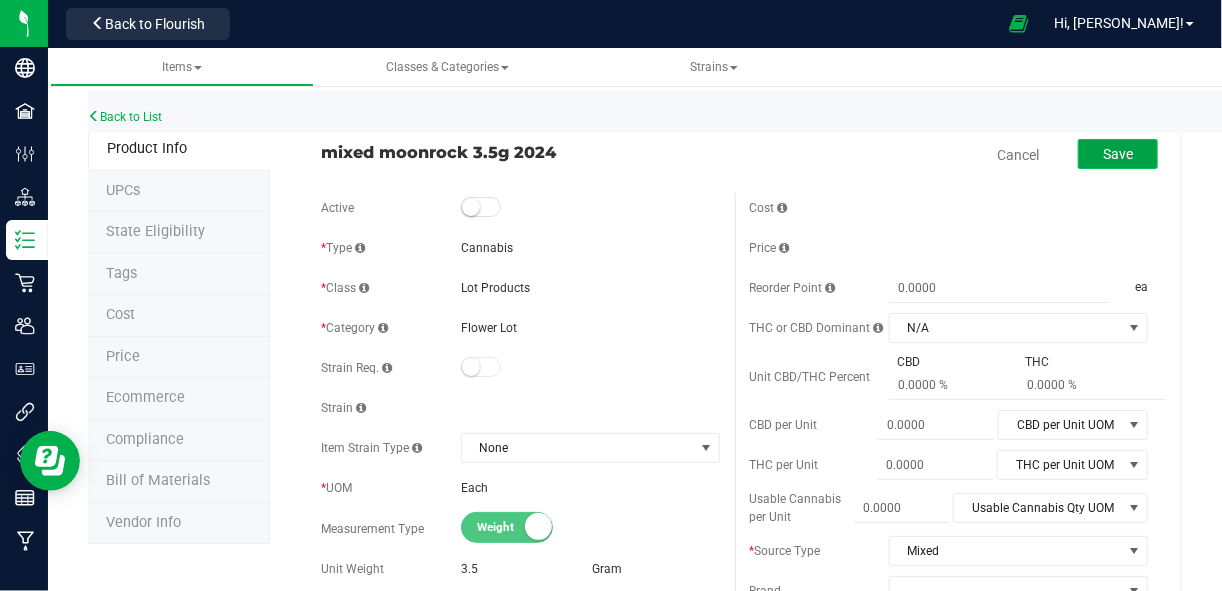 click on "Save" at bounding box center [1118, 154] 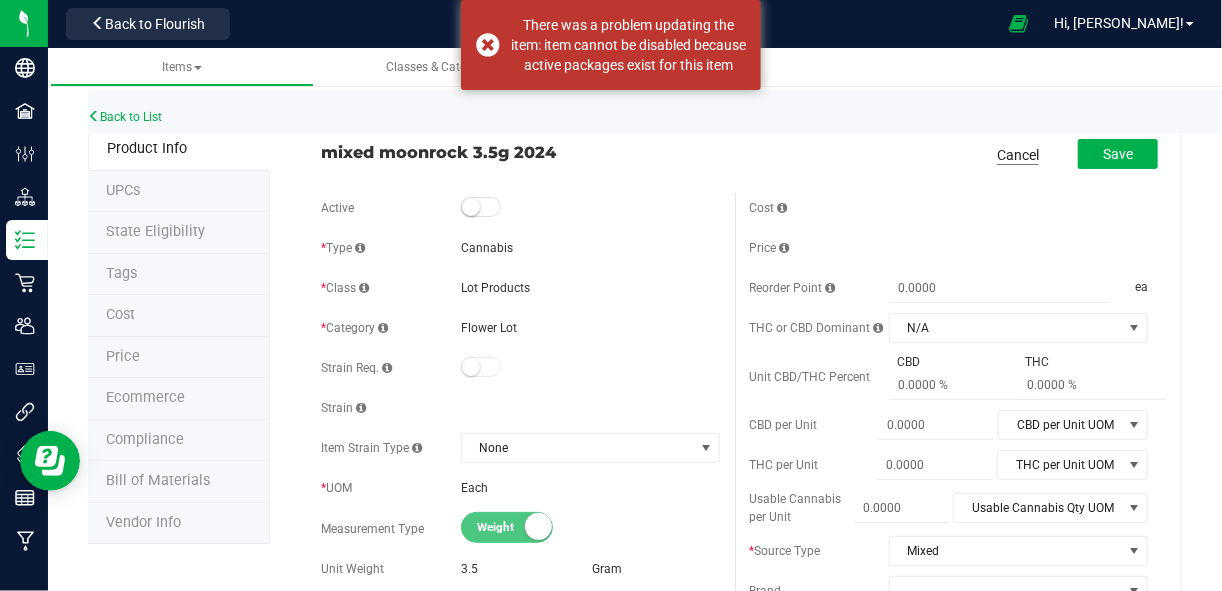 click on "Cancel" at bounding box center [1018, 155] 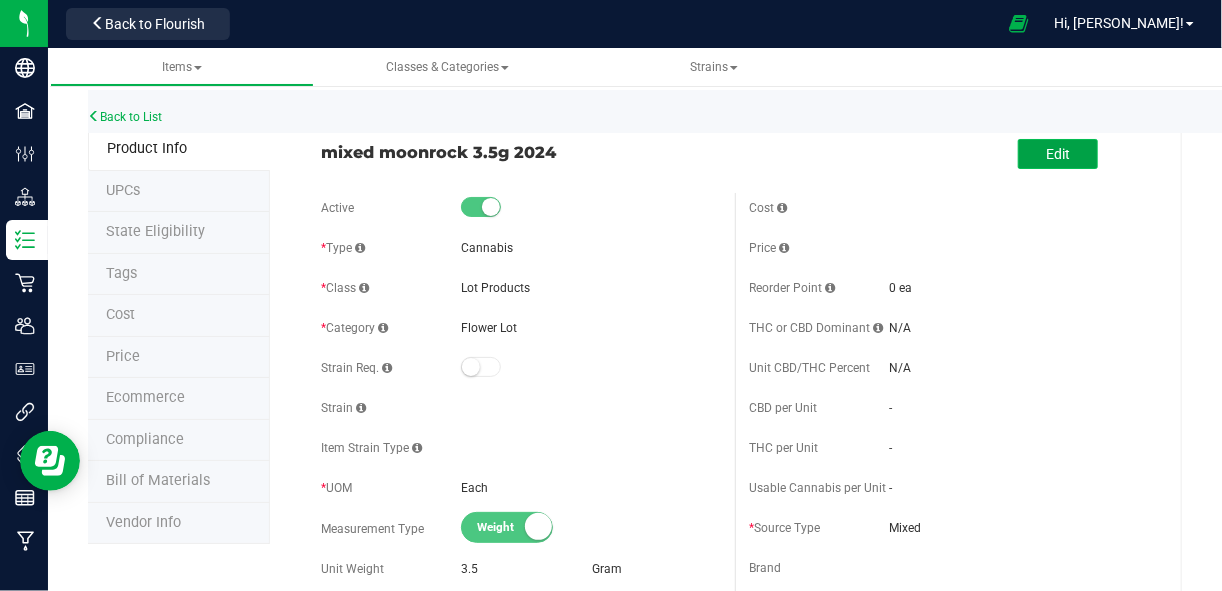 click on "Edit" at bounding box center (1058, 154) 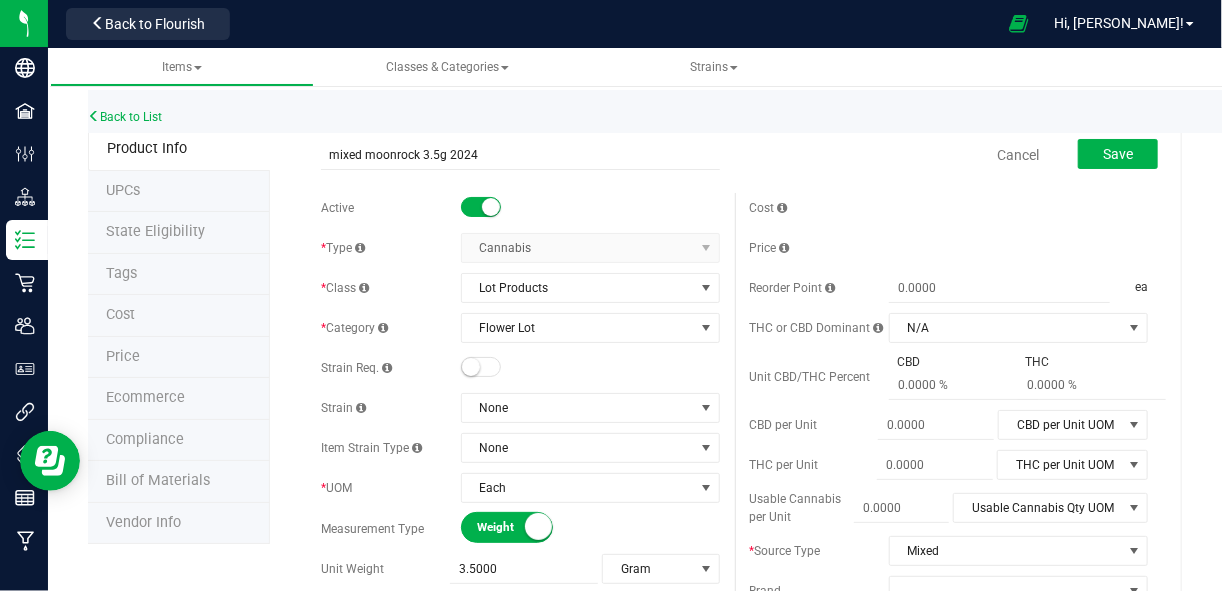 click at bounding box center (491, 207) 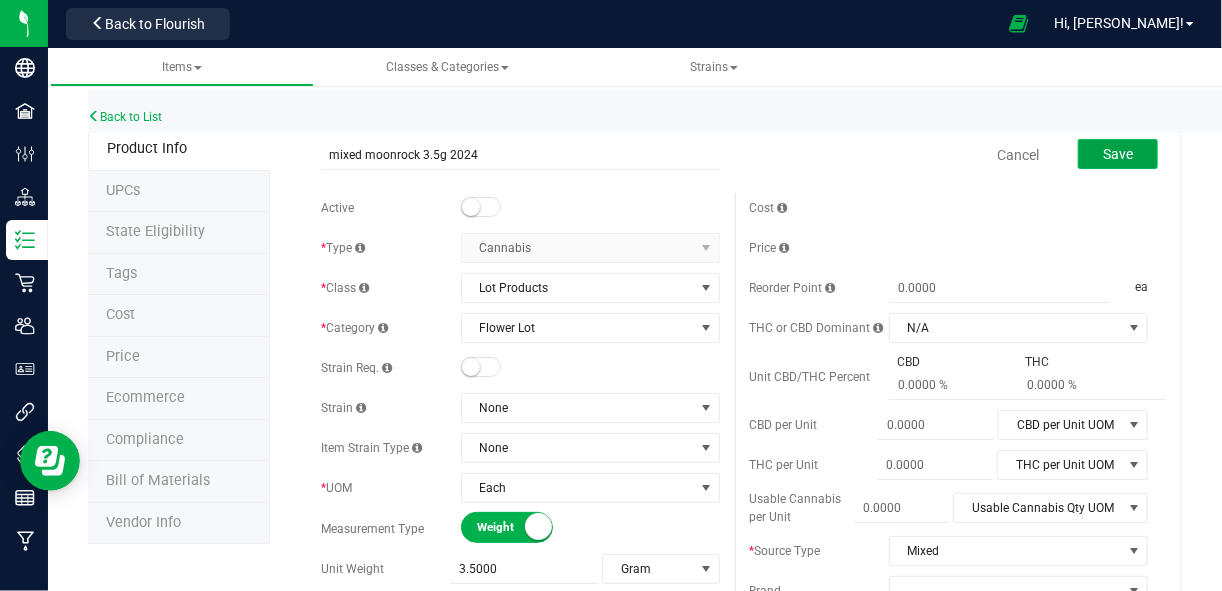 click on "Save" at bounding box center (1118, 154) 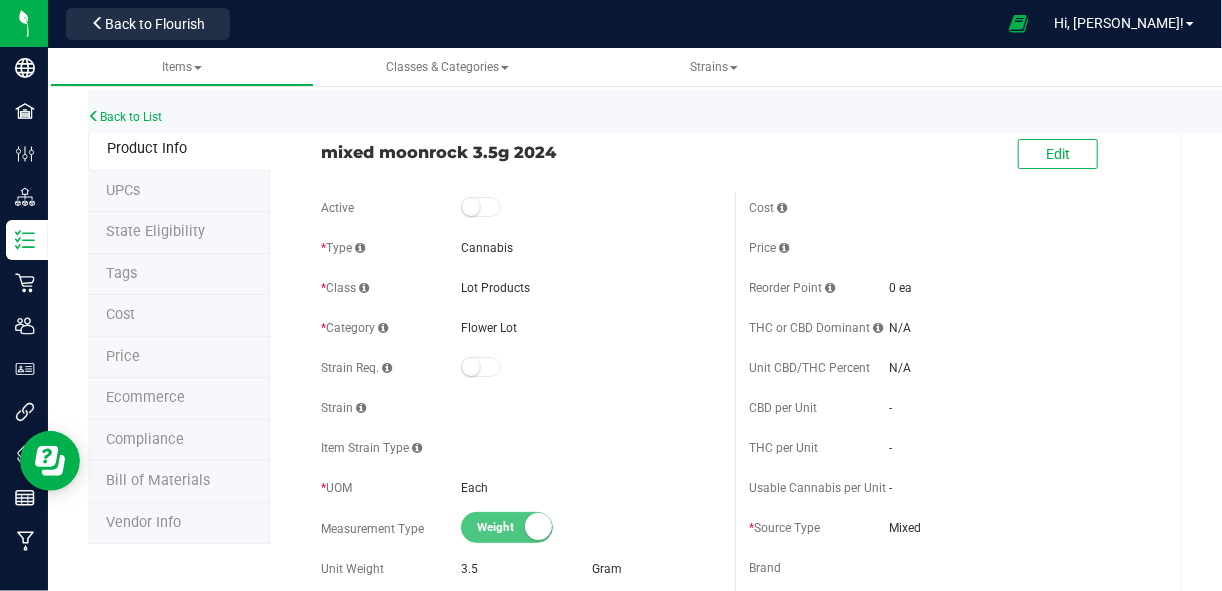 click on "Back to List" at bounding box center (699, 111) 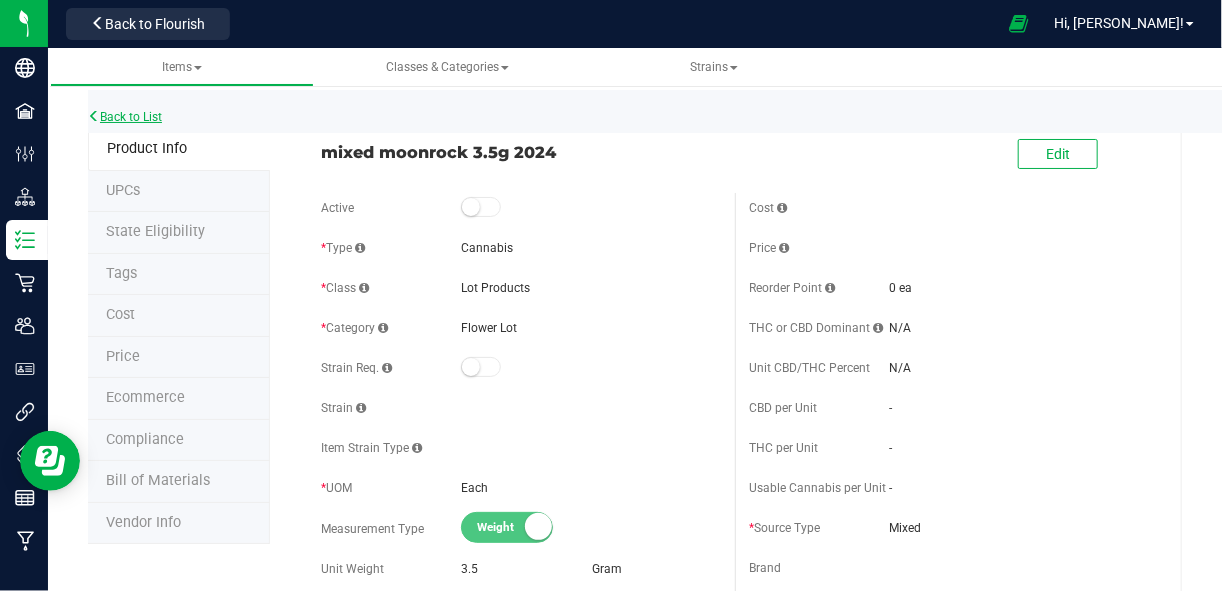 click on "Back to List" at bounding box center (125, 117) 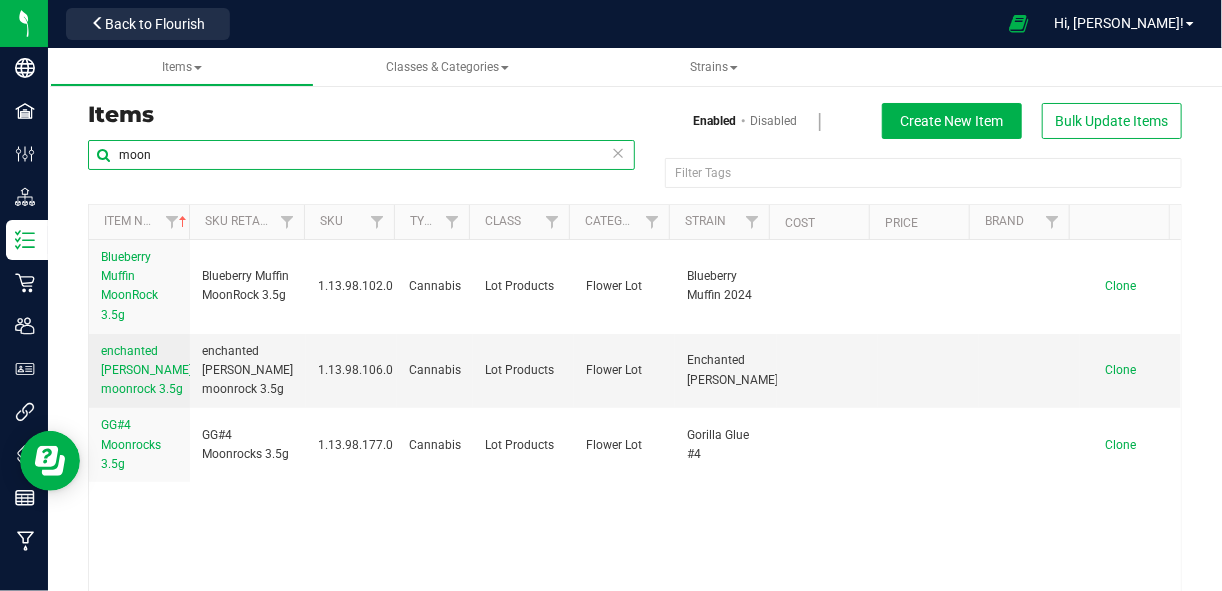 drag, startPoint x: 456, startPoint y: 153, endPoint x: 385, endPoint y: 153, distance: 71 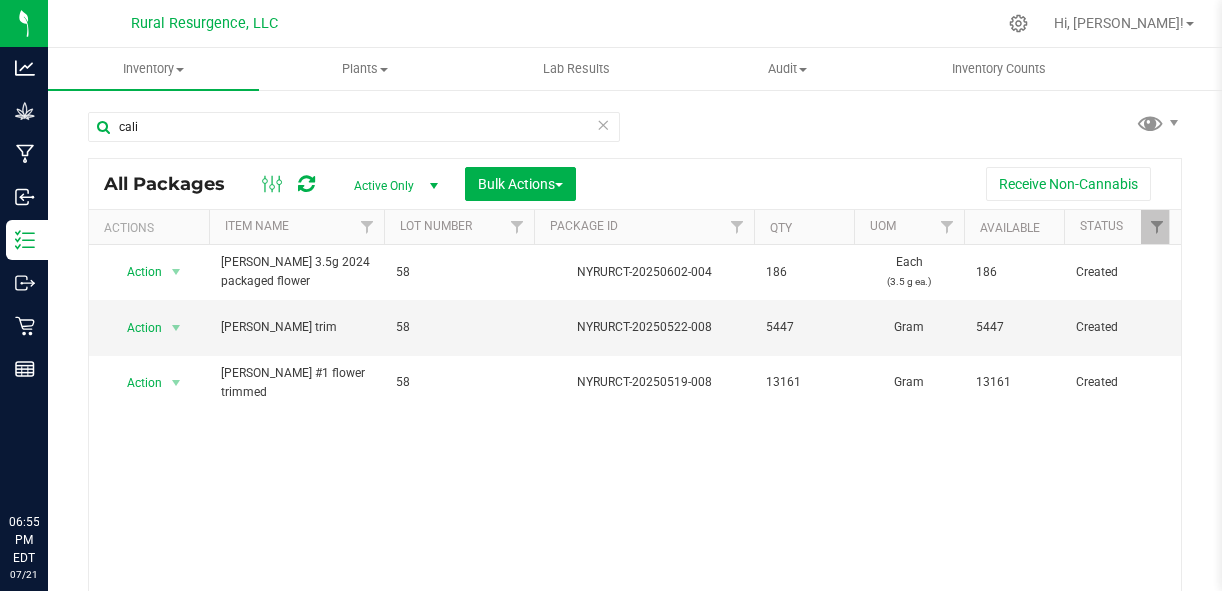 scroll, scrollTop: 0, scrollLeft: 0, axis: both 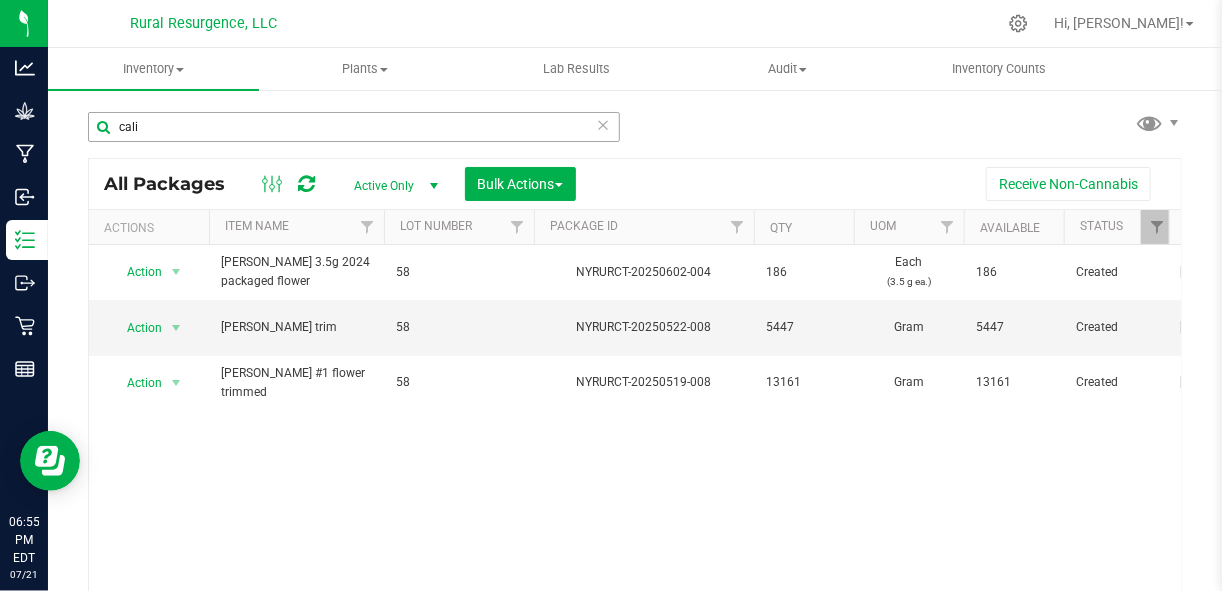 click on "cali" at bounding box center [354, 127] 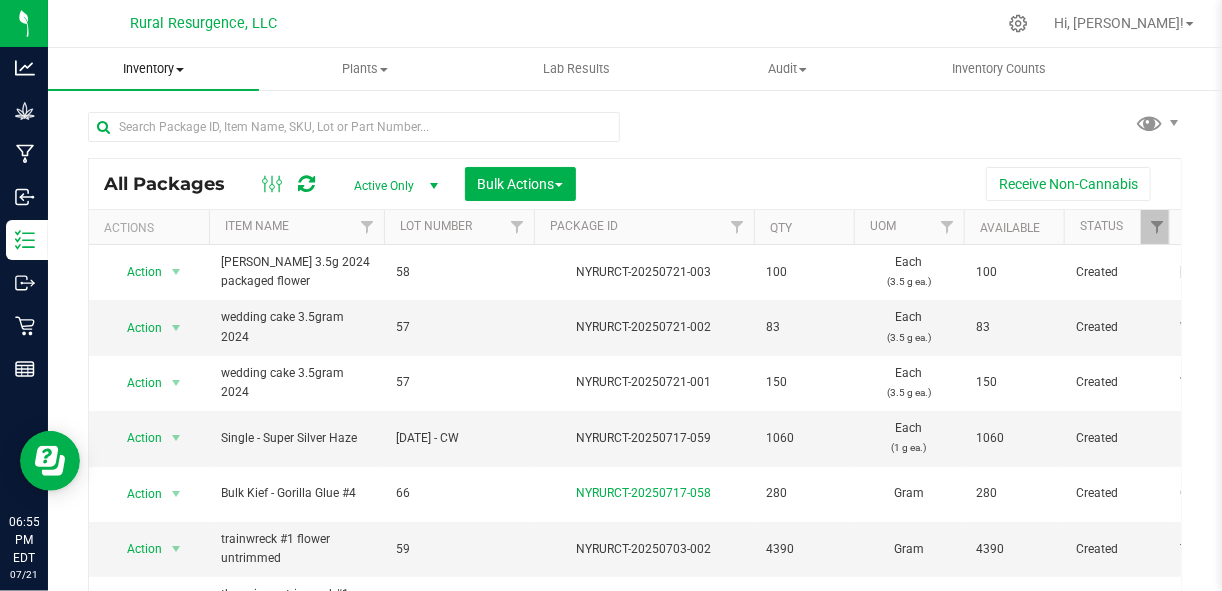 type 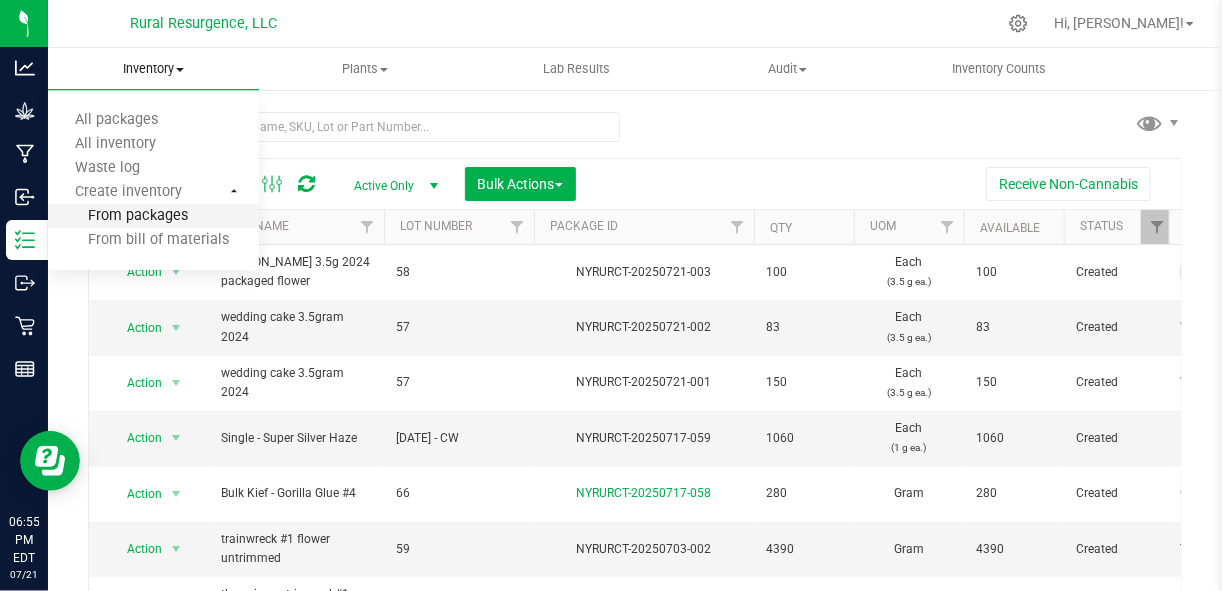 click on "From packages" at bounding box center (118, 216) 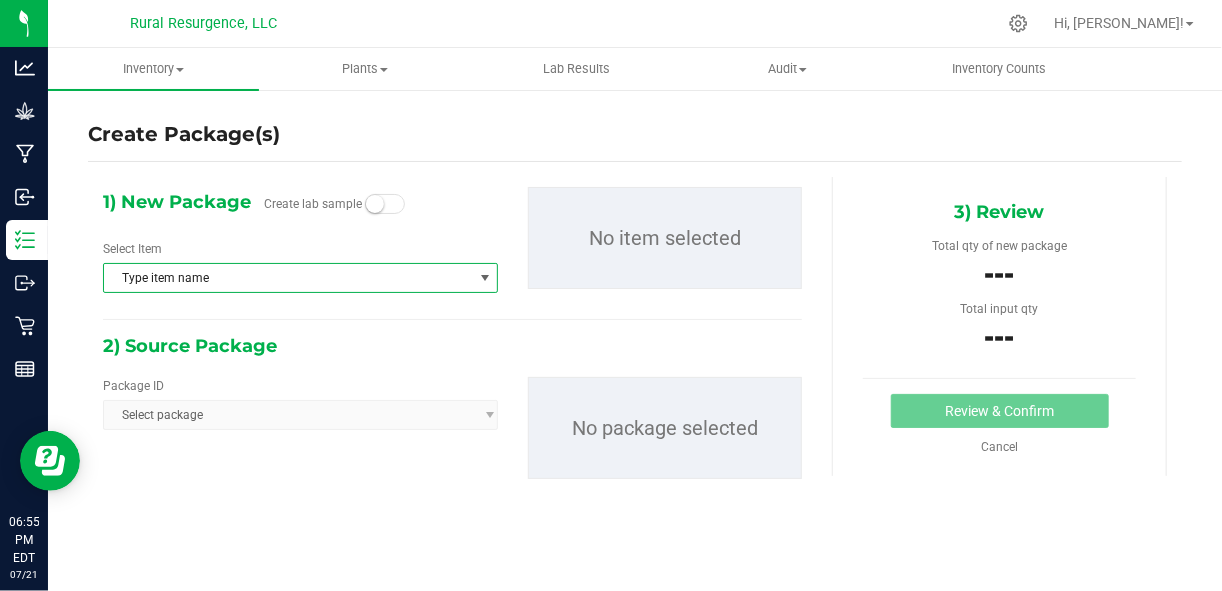 click on "Type item name" at bounding box center (288, 278) 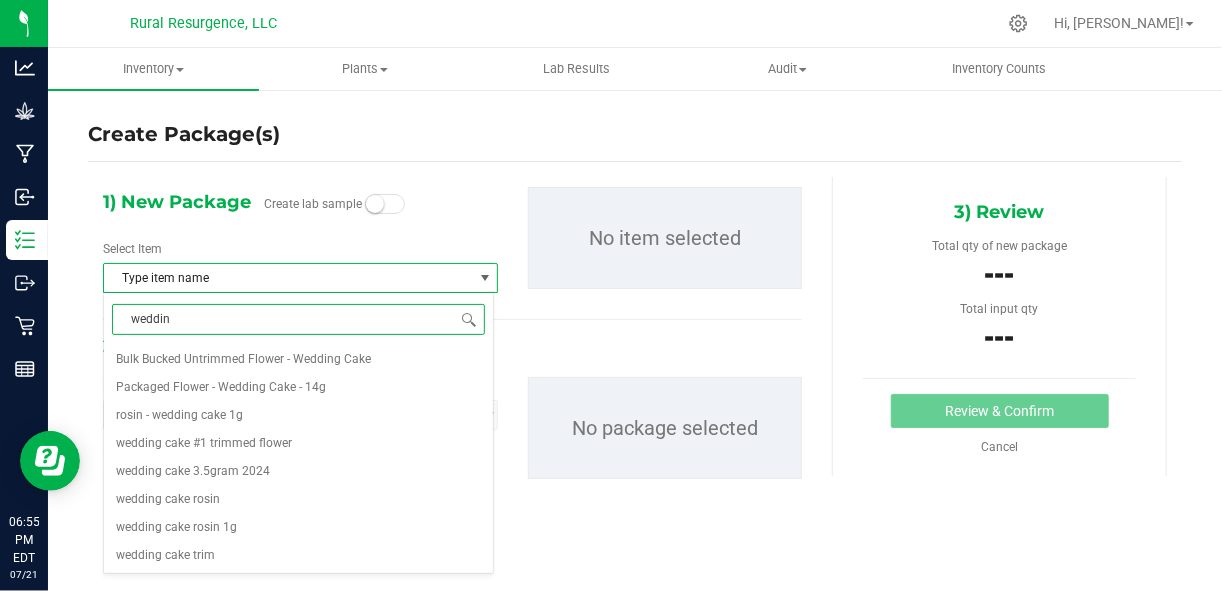 type on "wedding" 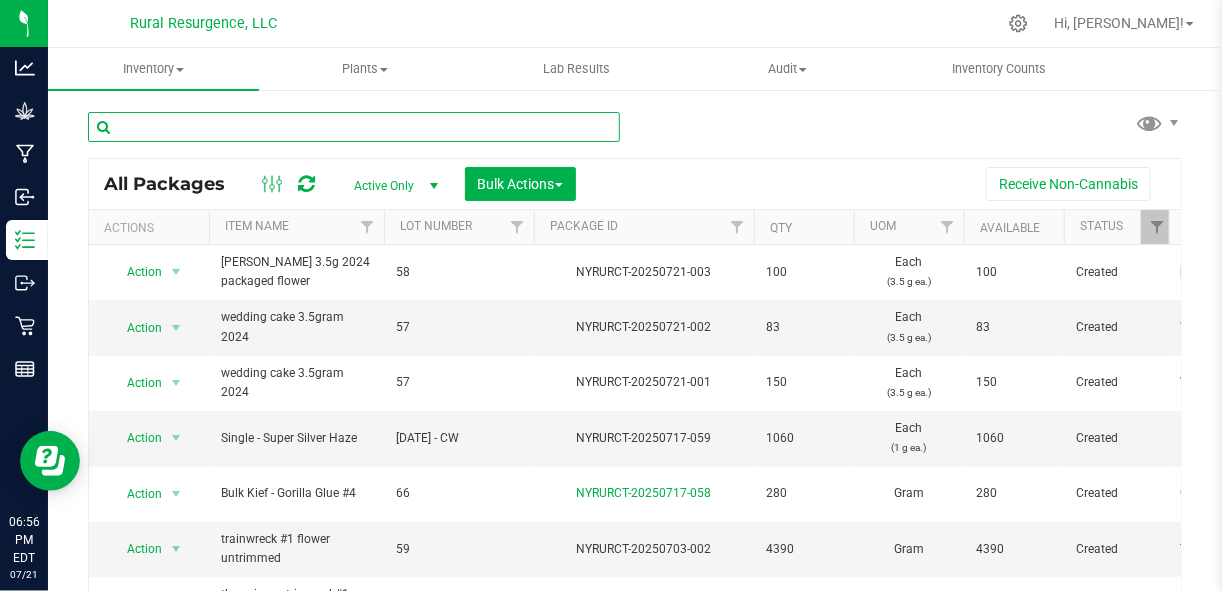 click at bounding box center (354, 127) 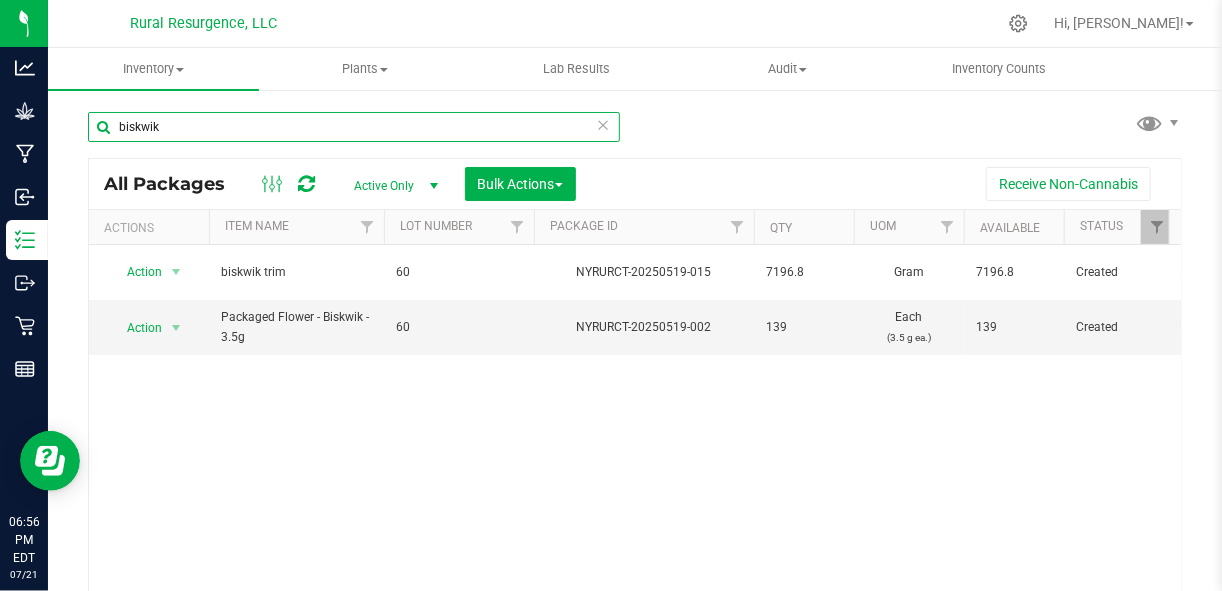 drag, startPoint x: 375, startPoint y: 131, endPoint x: 363, endPoint y: 117, distance: 18.439089 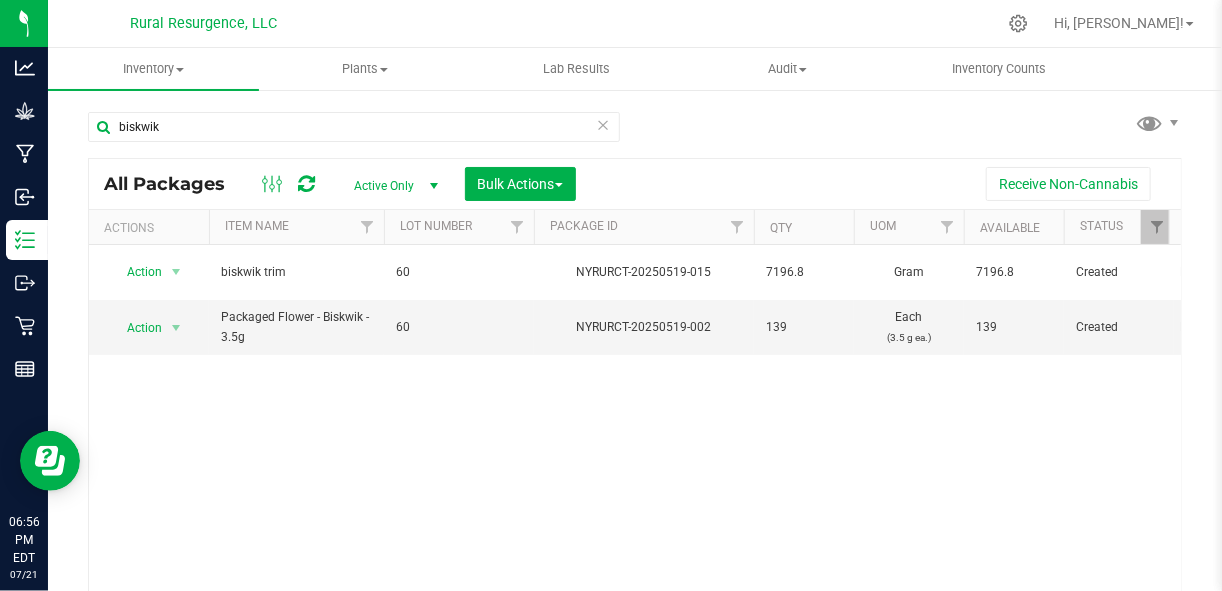 click on "biskwik
All Packages
Active Only Active Only Lab Samples Locked All
Bulk Actions
Add to manufacturing run
Add to outbound order
Combine packages" at bounding box center (635, 379) 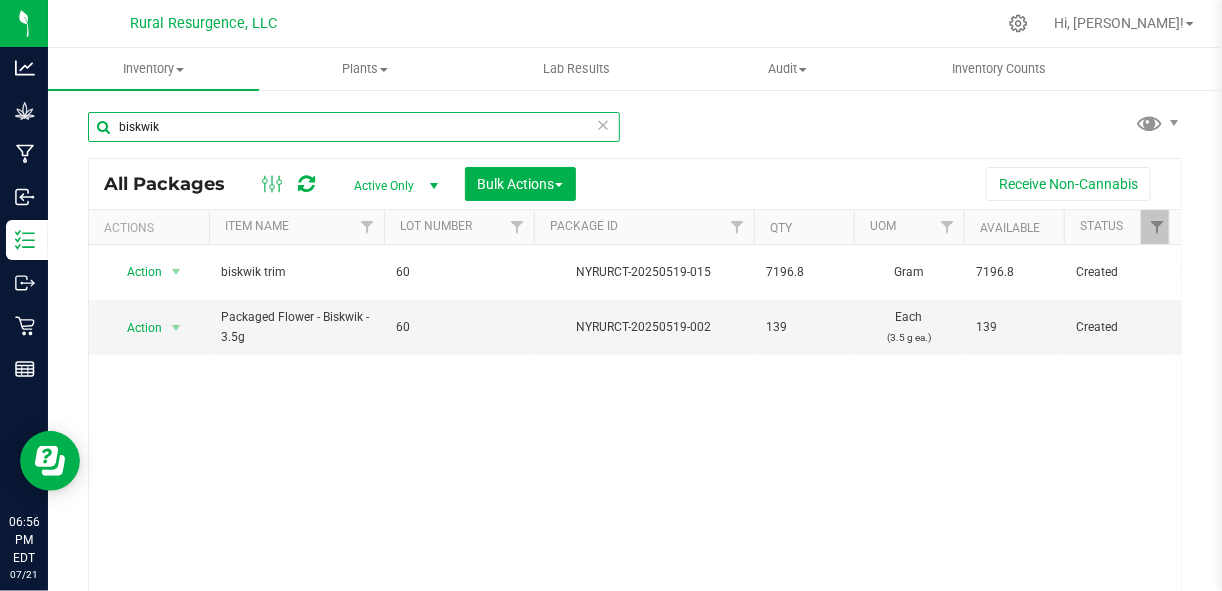 click on "biskwik" at bounding box center [354, 127] 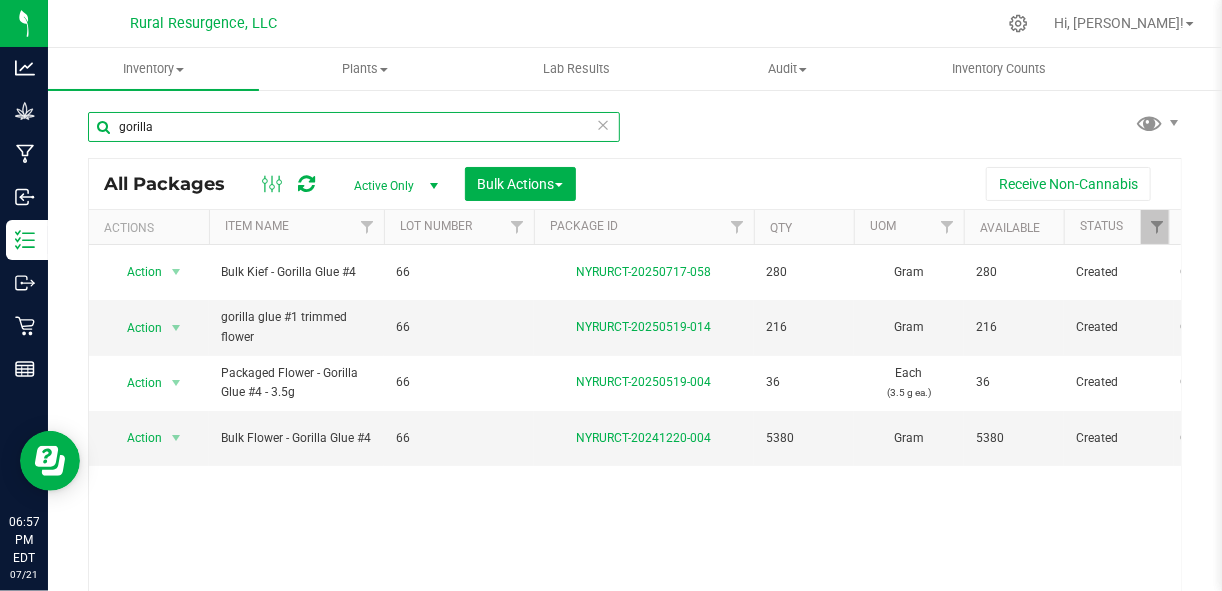 click on "gorilla" at bounding box center [354, 127] 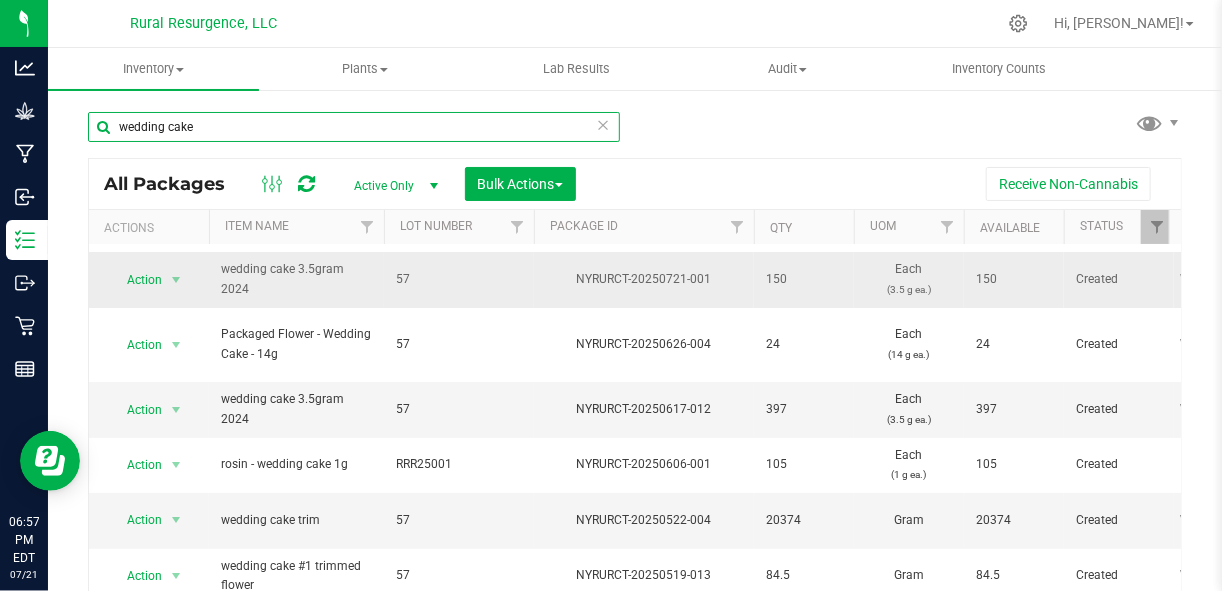 scroll, scrollTop: 48, scrollLeft: 0, axis: vertical 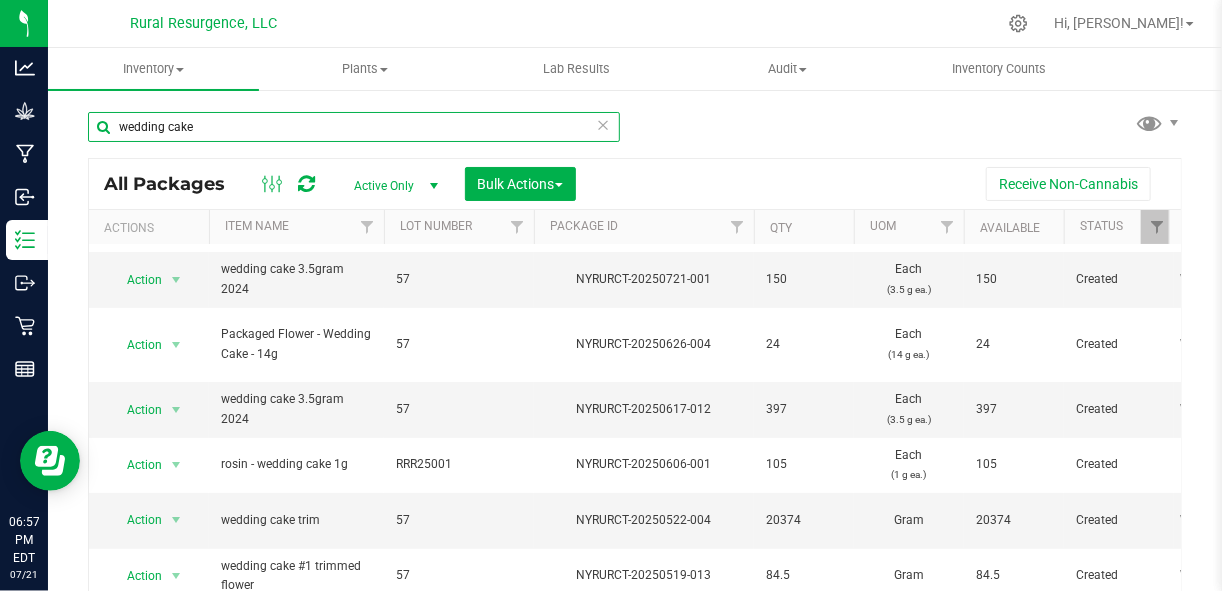 click on "wedding cake" at bounding box center (354, 127) 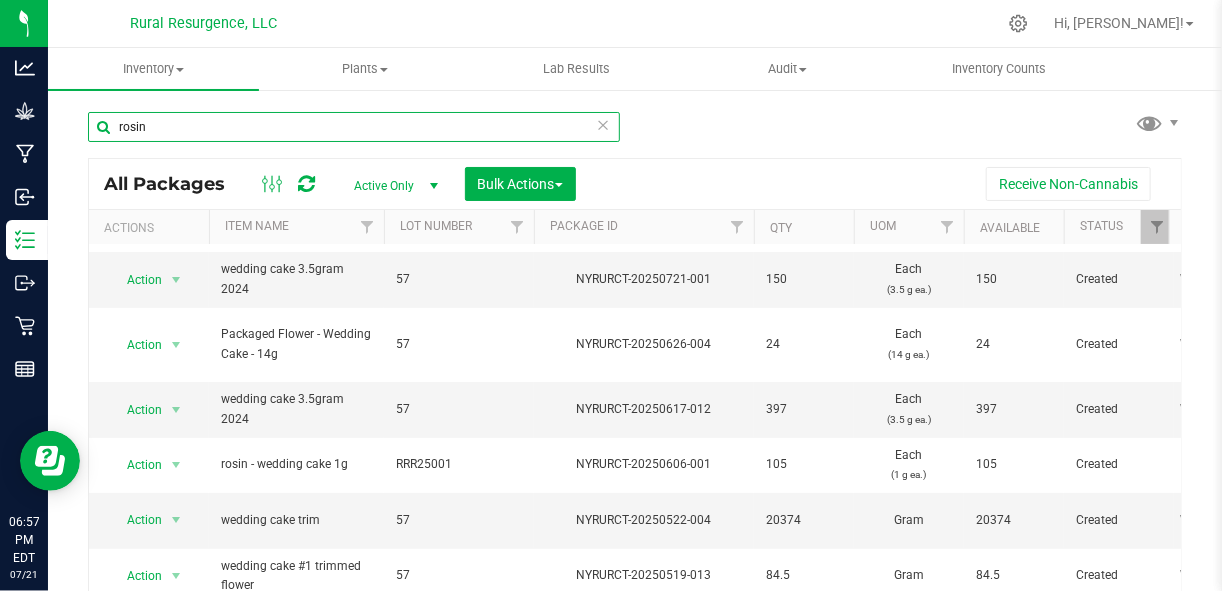 click on "rosin" at bounding box center [354, 127] 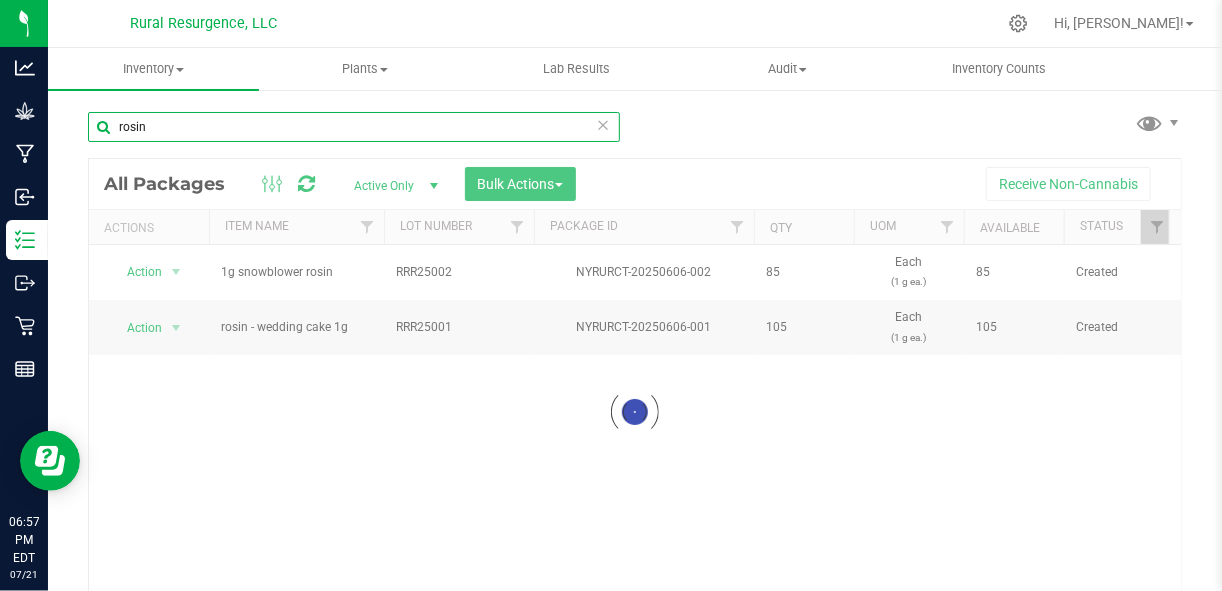scroll, scrollTop: 0, scrollLeft: 0, axis: both 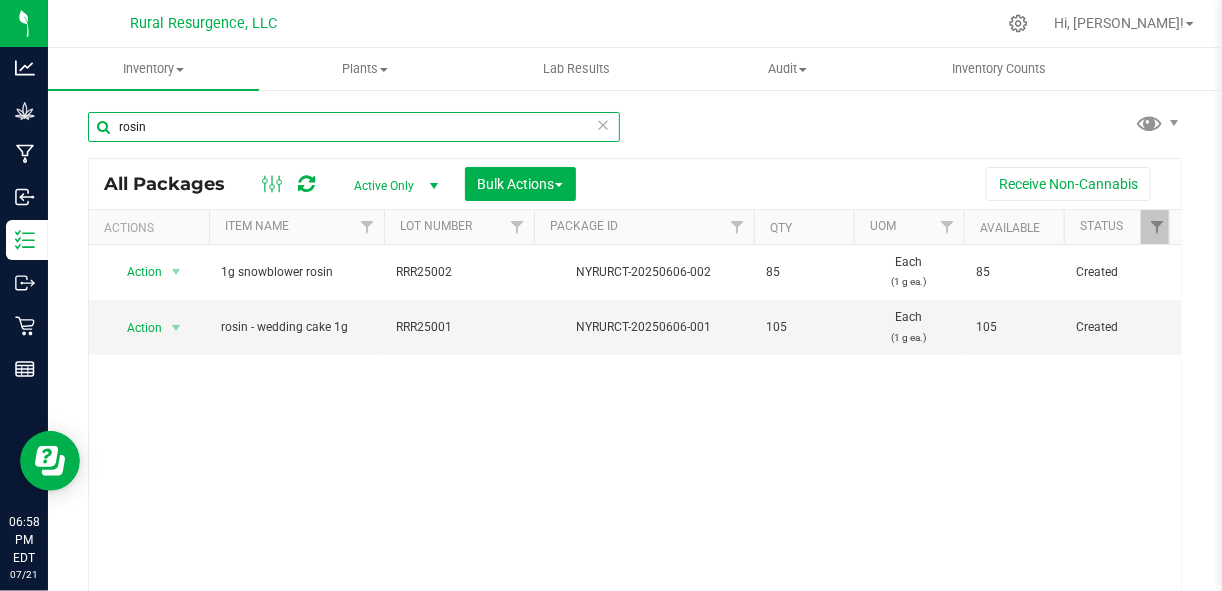 click on "rosin" at bounding box center [354, 127] 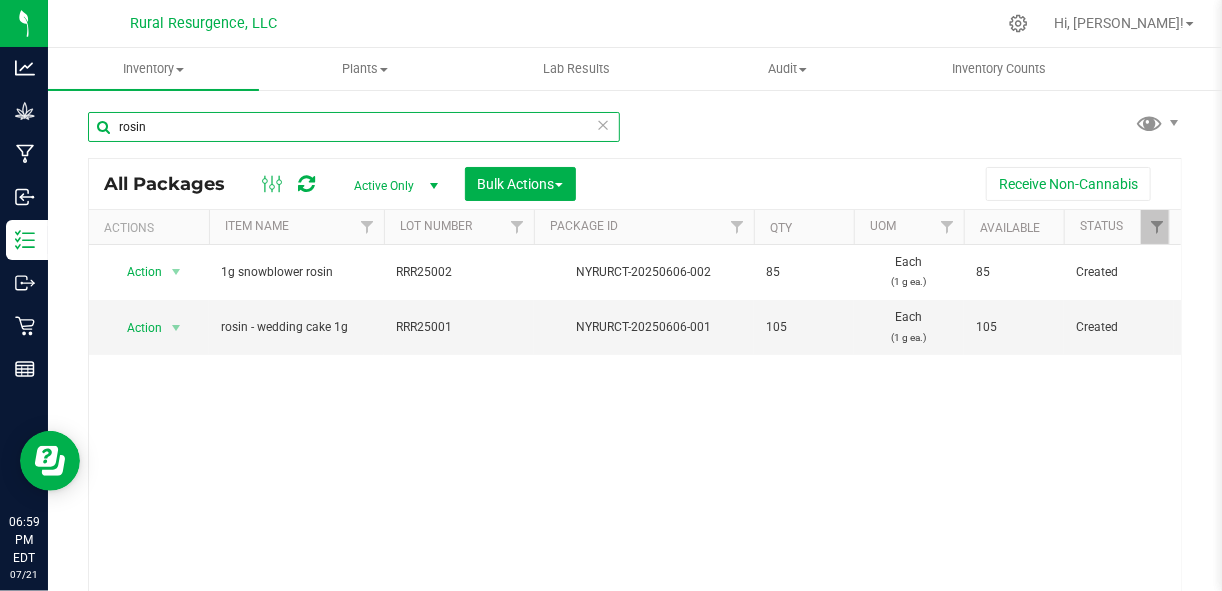 click on "rosin" at bounding box center (354, 127) 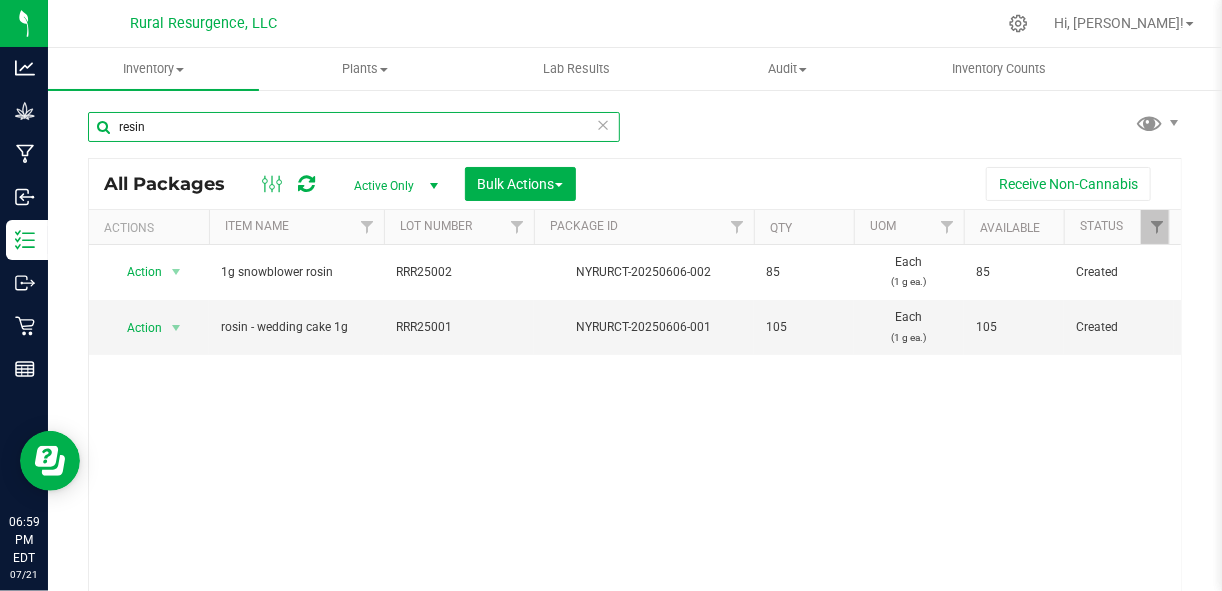 type on "resin" 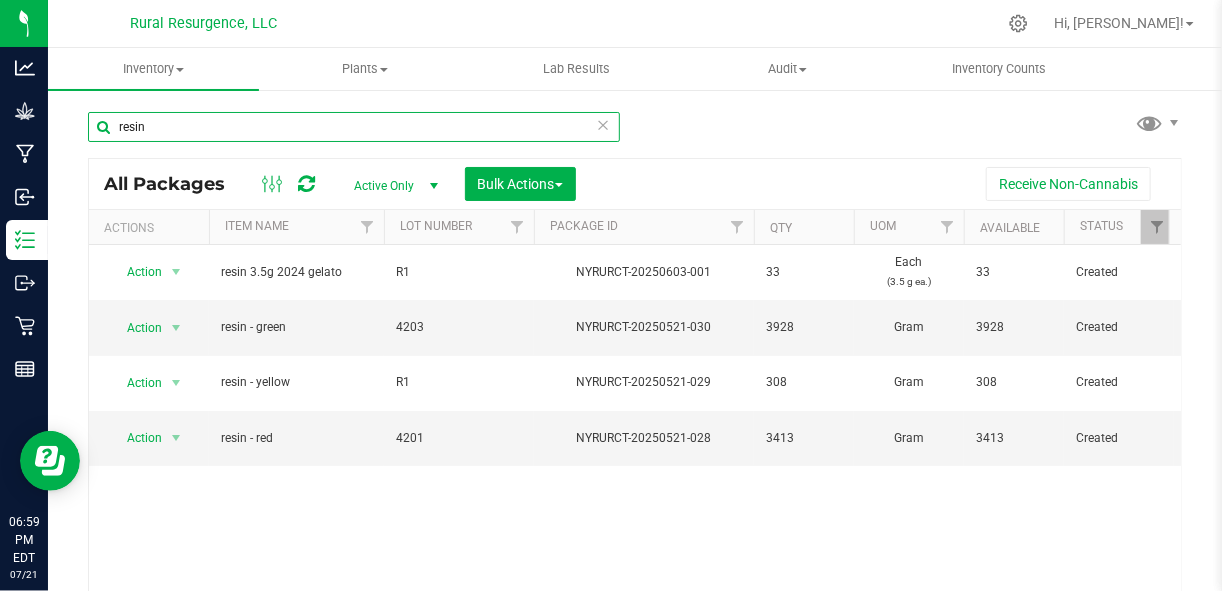 click on "resin" at bounding box center [354, 127] 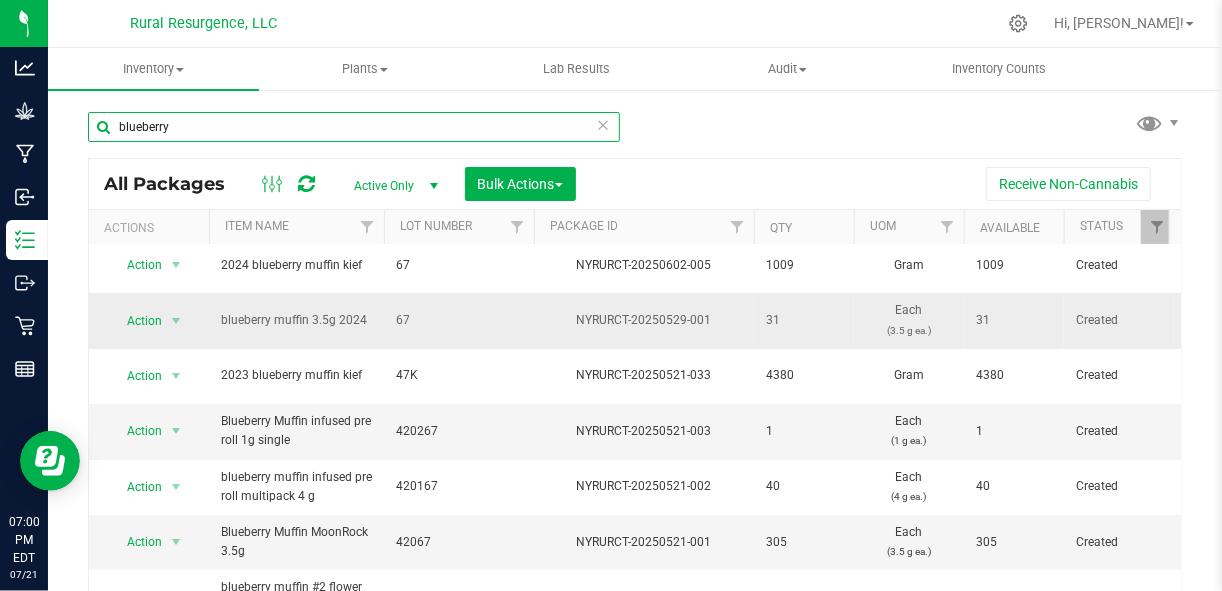 scroll, scrollTop: 8, scrollLeft: 0, axis: vertical 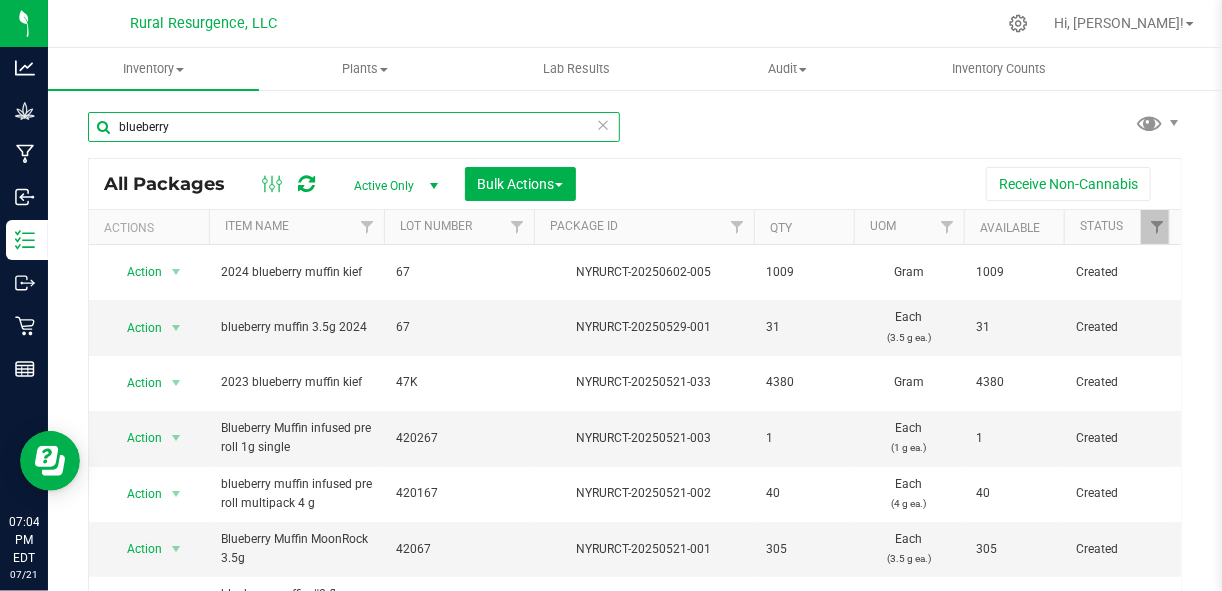 click on "blueberry" at bounding box center (354, 127) 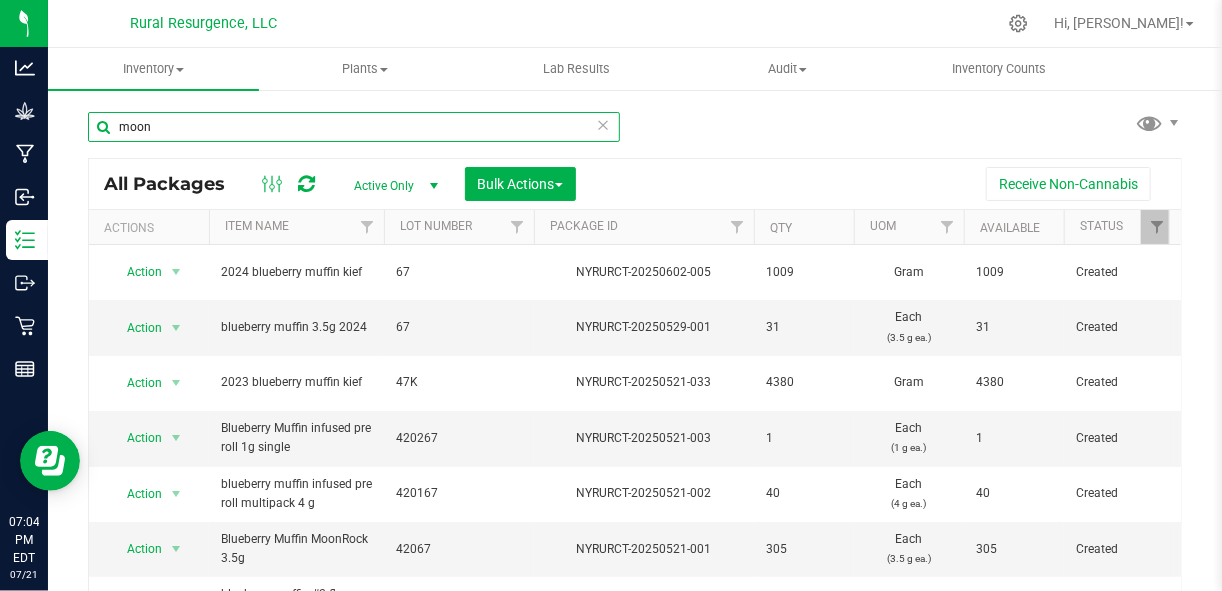 type on "moon" 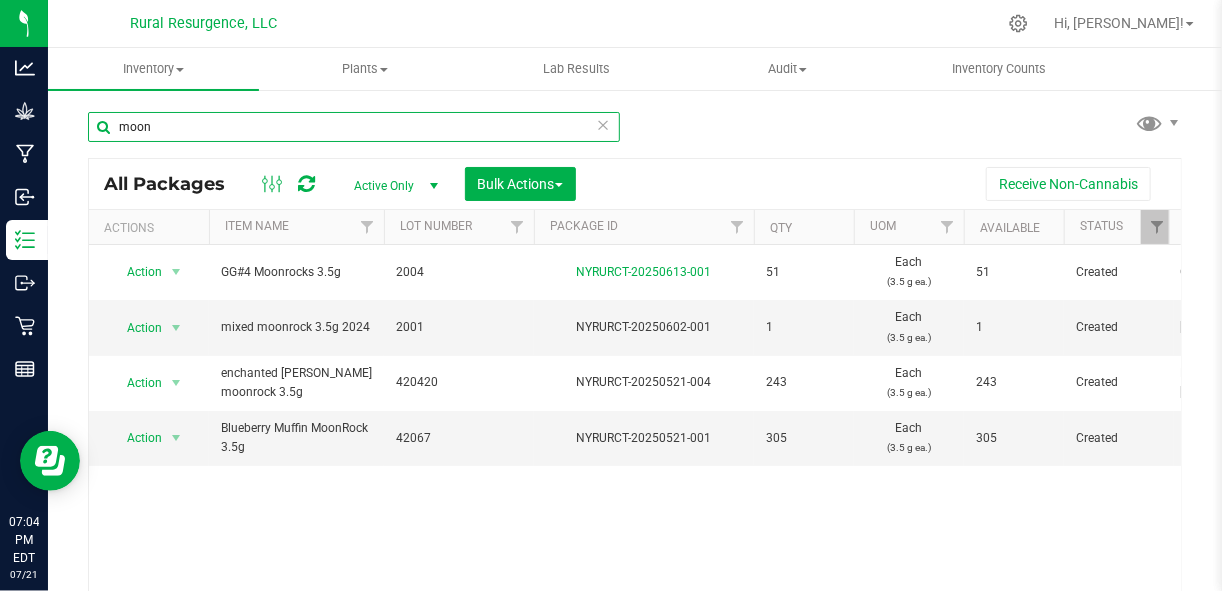 scroll, scrollTop: 12, scrollLeft: 0, axis: vertical 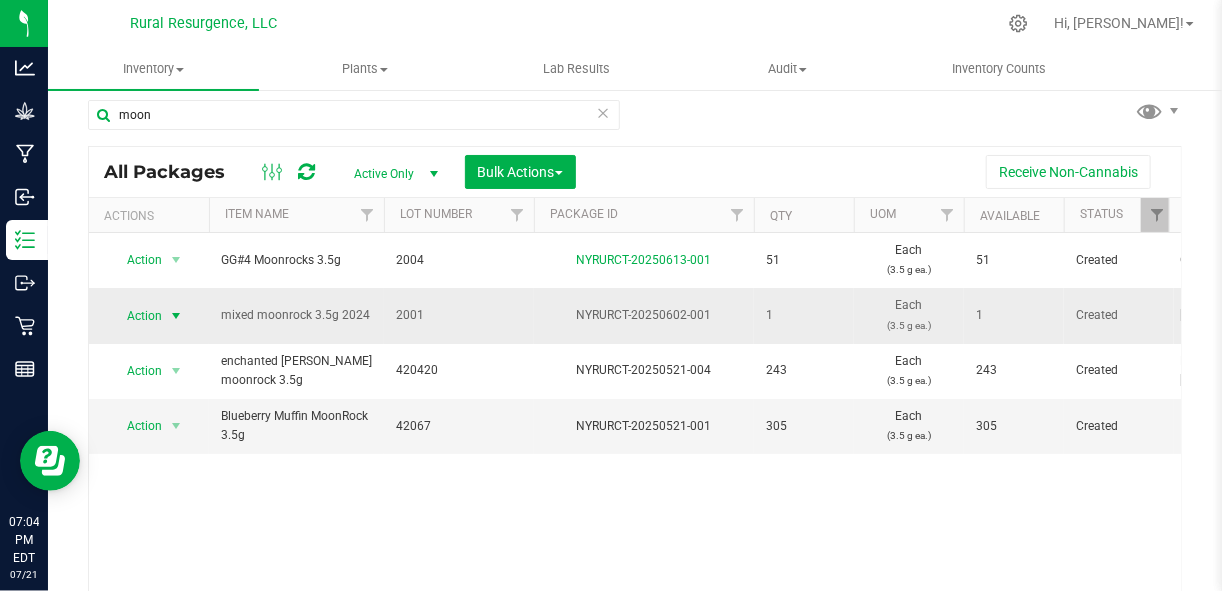 click at bounding box center (176, 316) 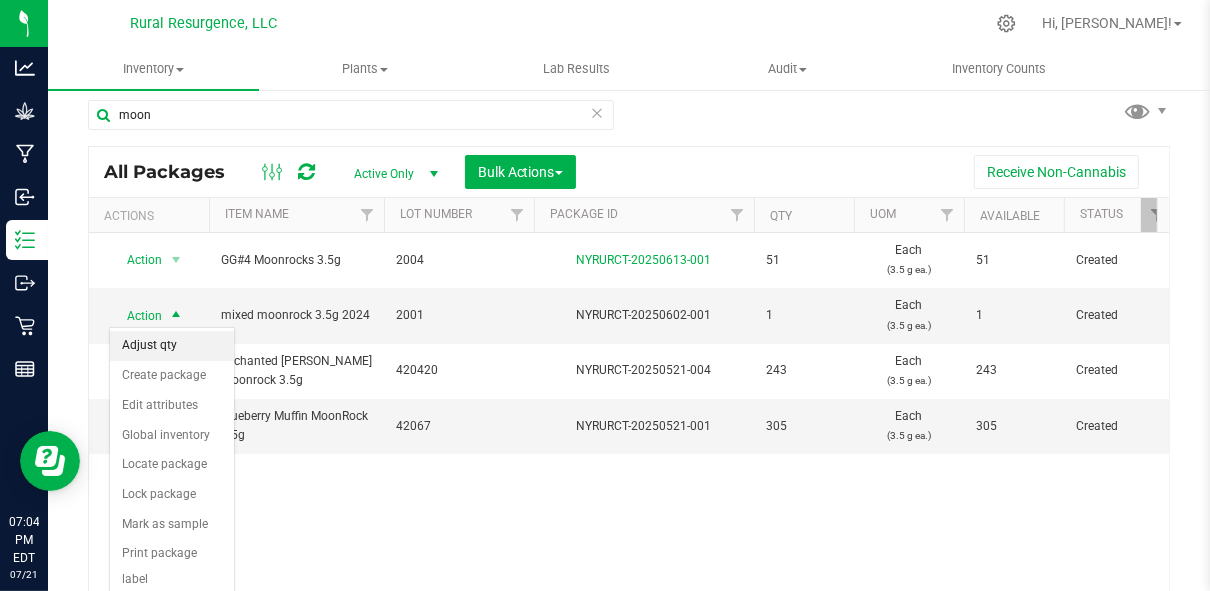 click on "Adjust qty" at bounding box center (172, 346) 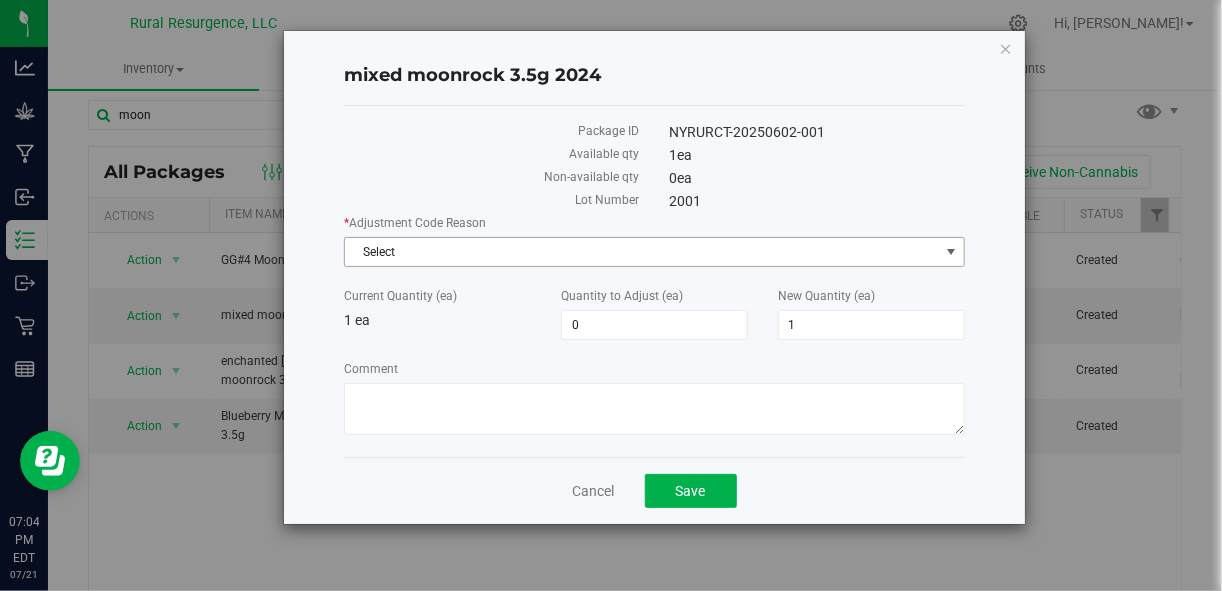click on "Select" at bounding box center [641, 252] 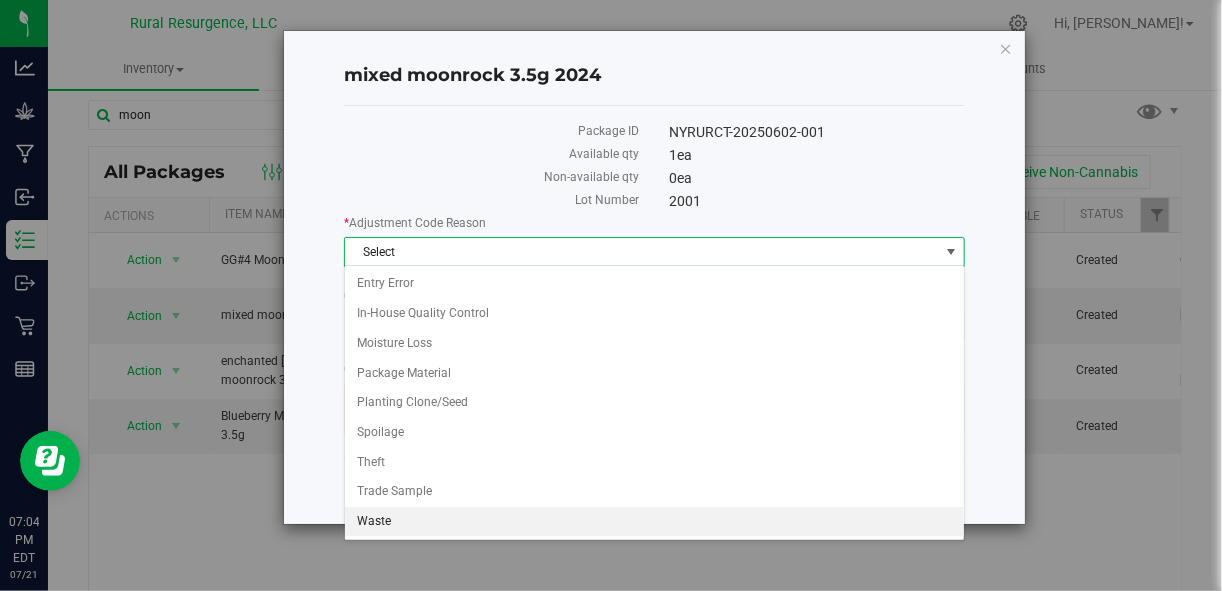 click on "Waste" at bounding box center [654, 522] 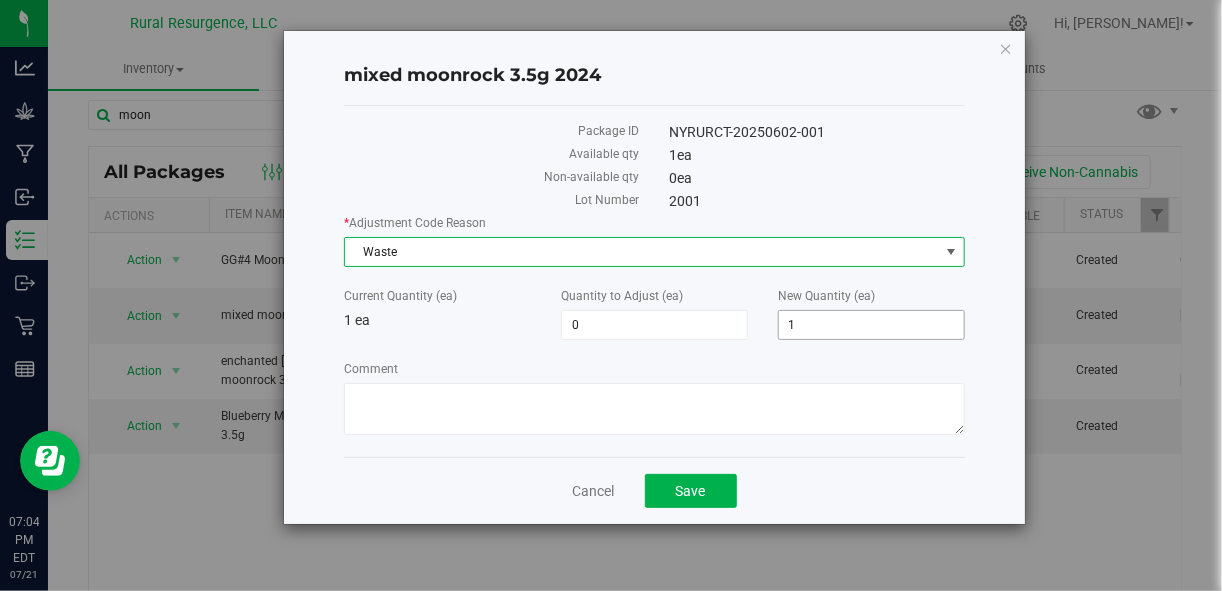 click on "1 1" at bounding box center (871, 325) 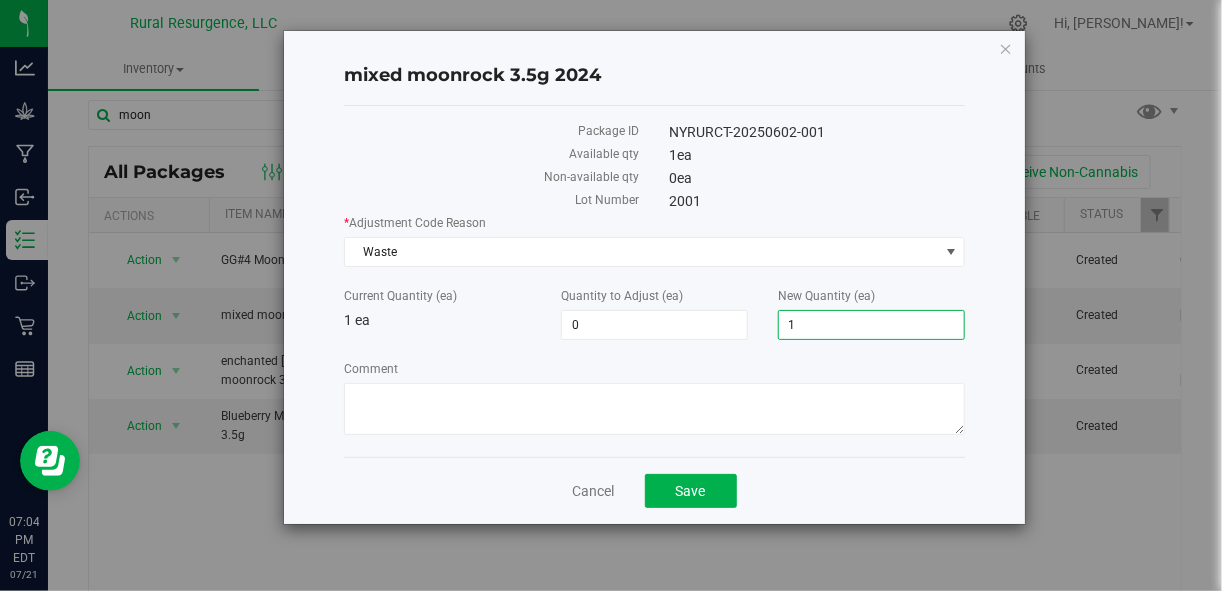 click on "1" at bounding box center [871, 325] 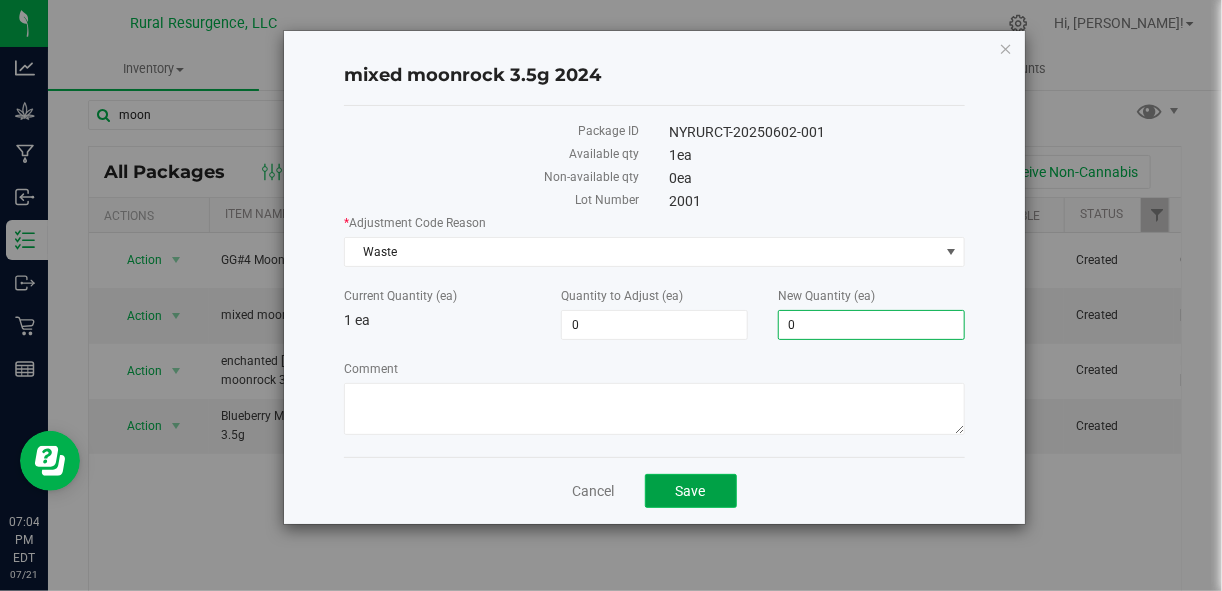 type on "-1" 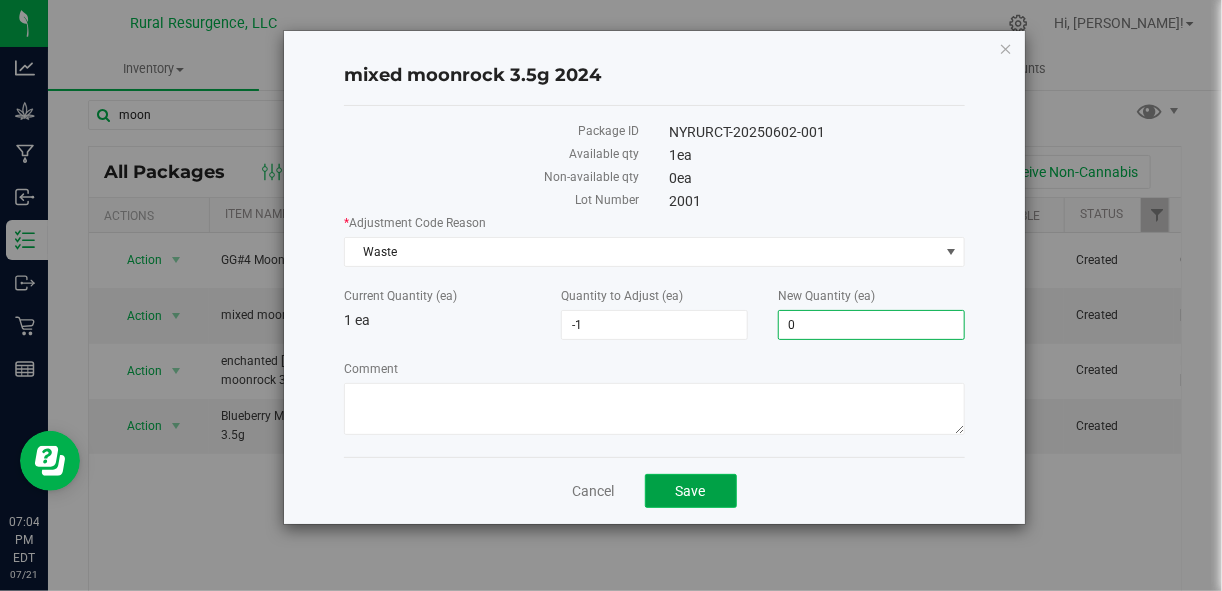 click on "Save" 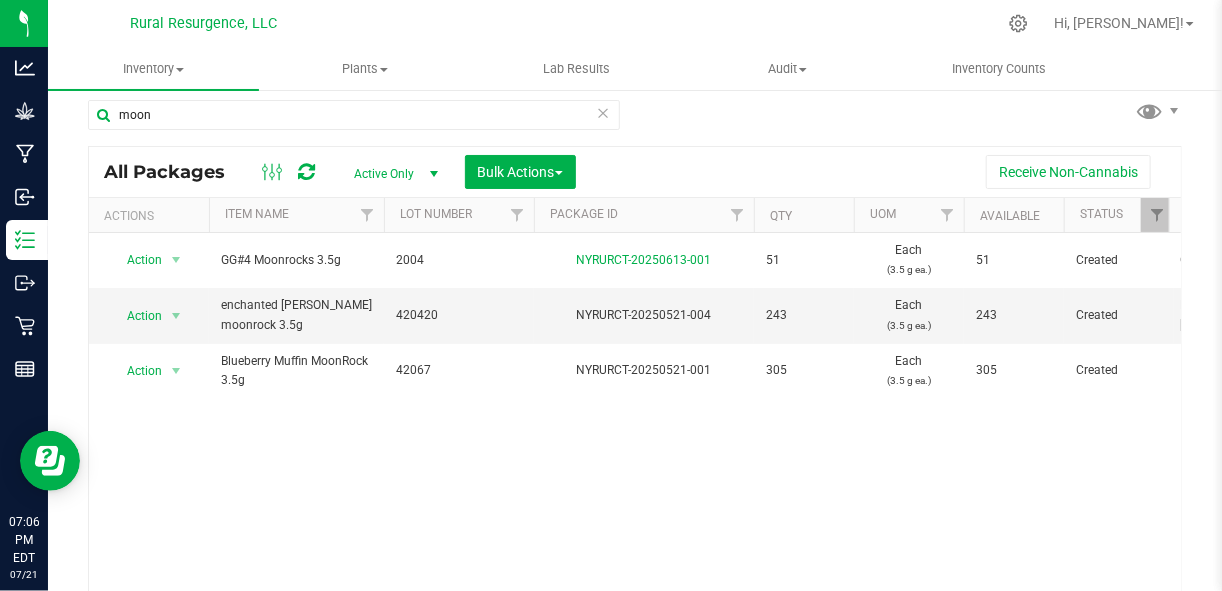 click at bounding box center (677, 23) 